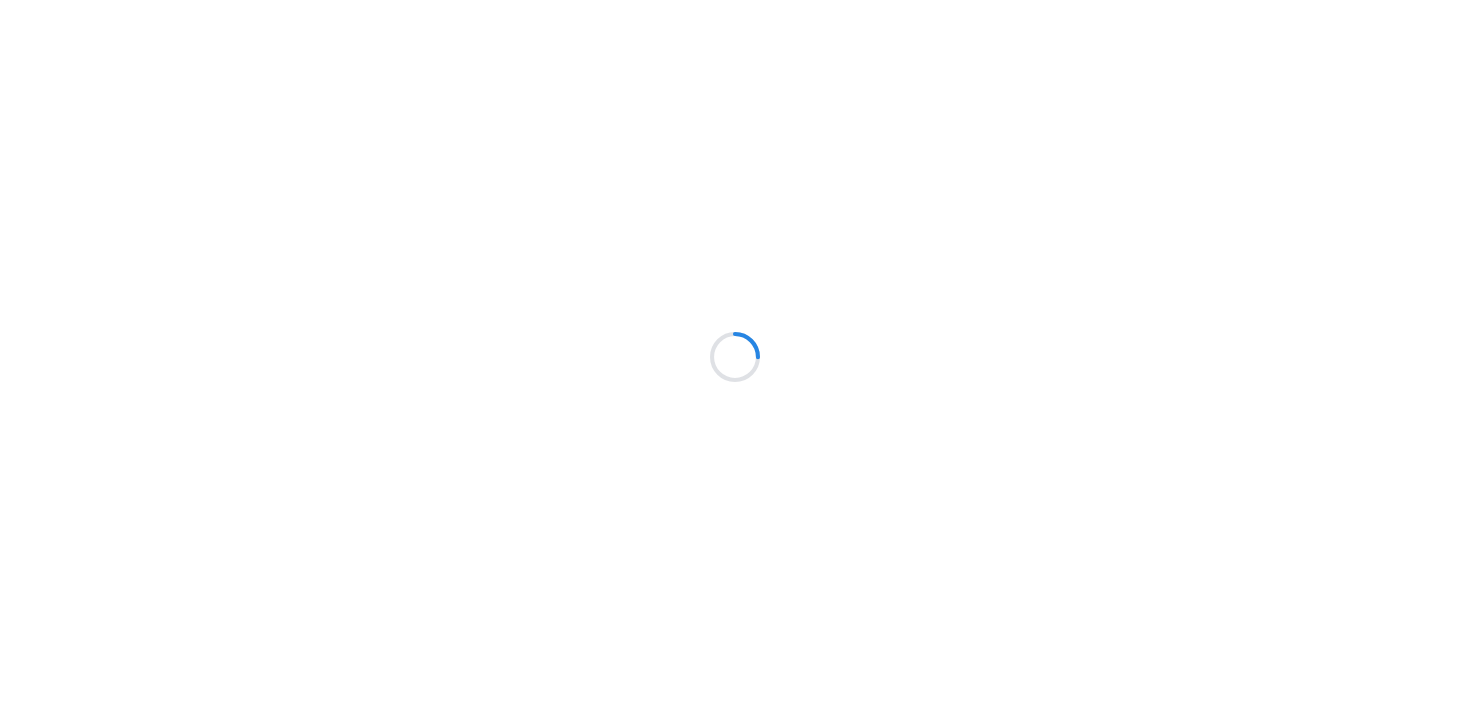 scroll, scrollTop: 0, scrollLeft: 0, axis: both 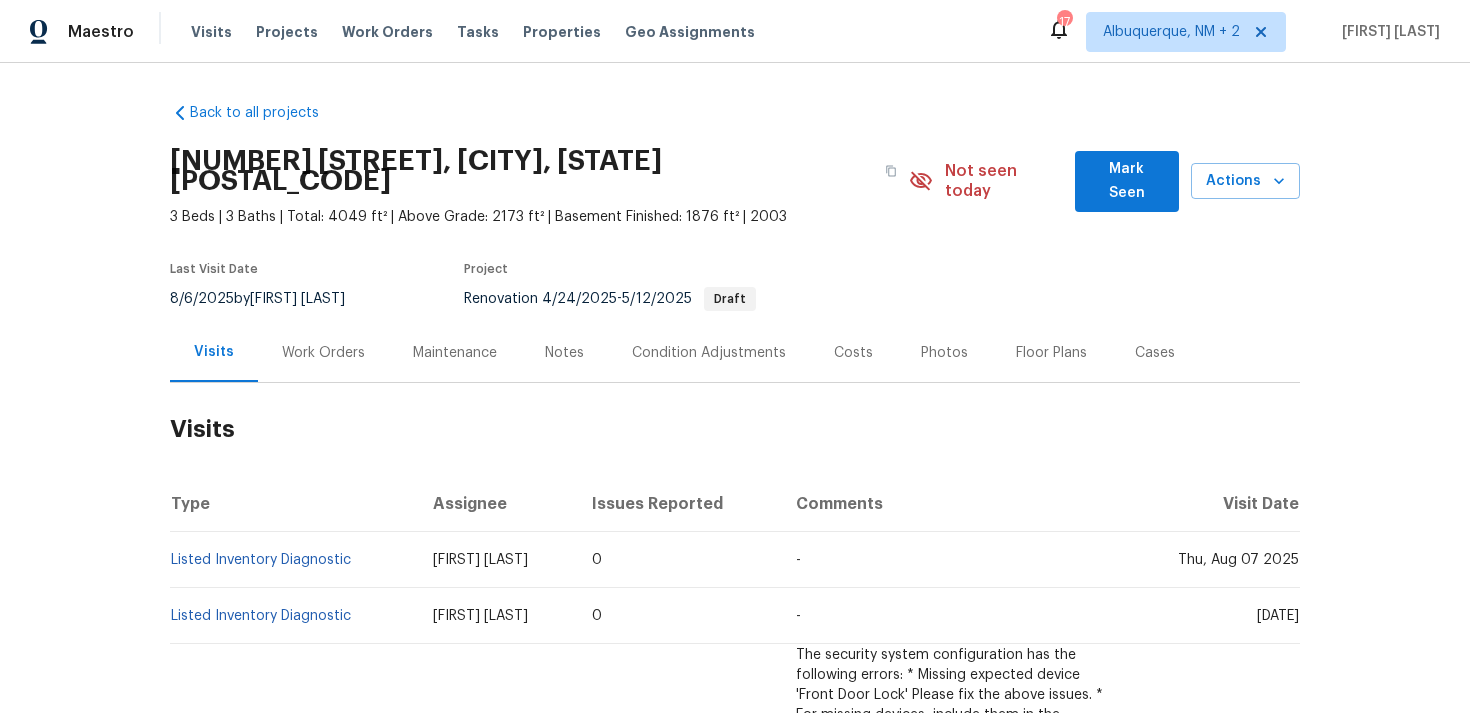 click on "Work Orders" at bounding box center [323, 352] 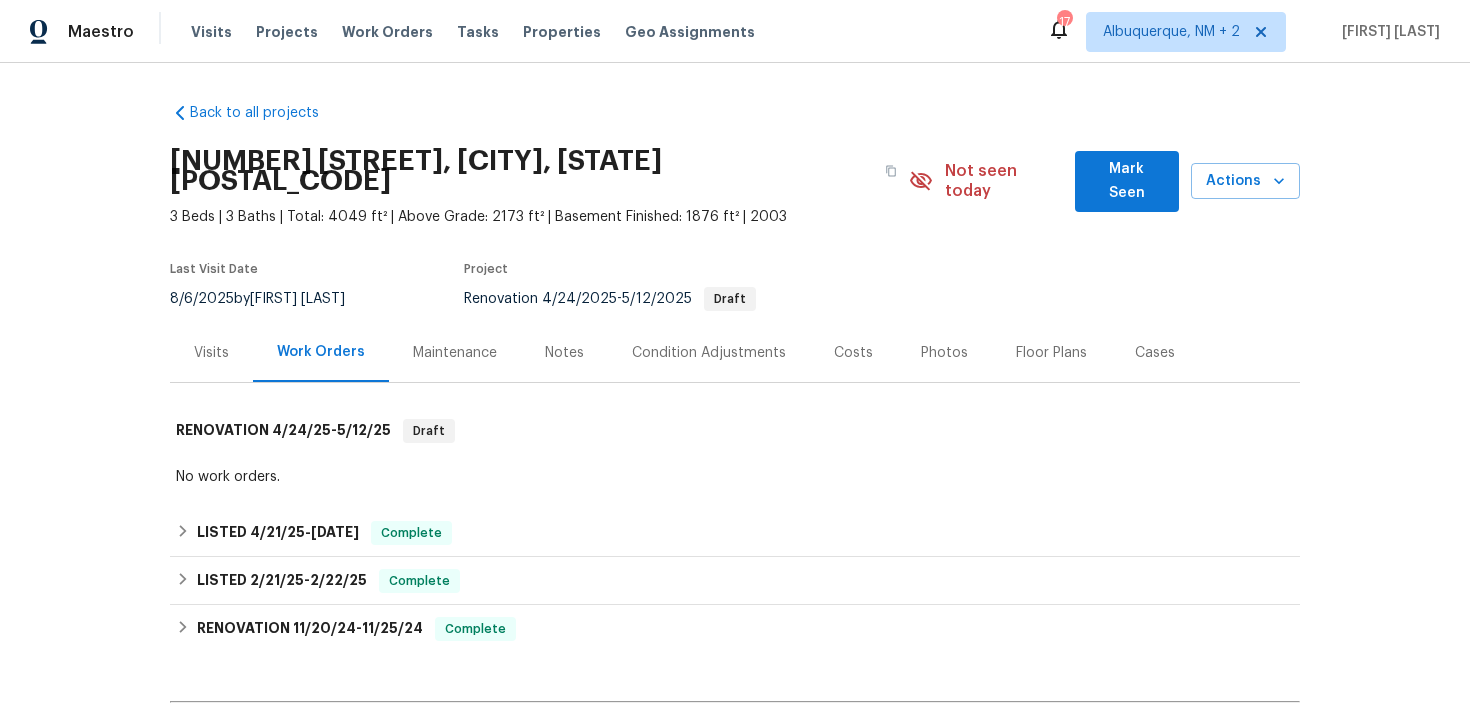 scroll, scrollTop: 226, scrollLeft: 0, axis: vertical 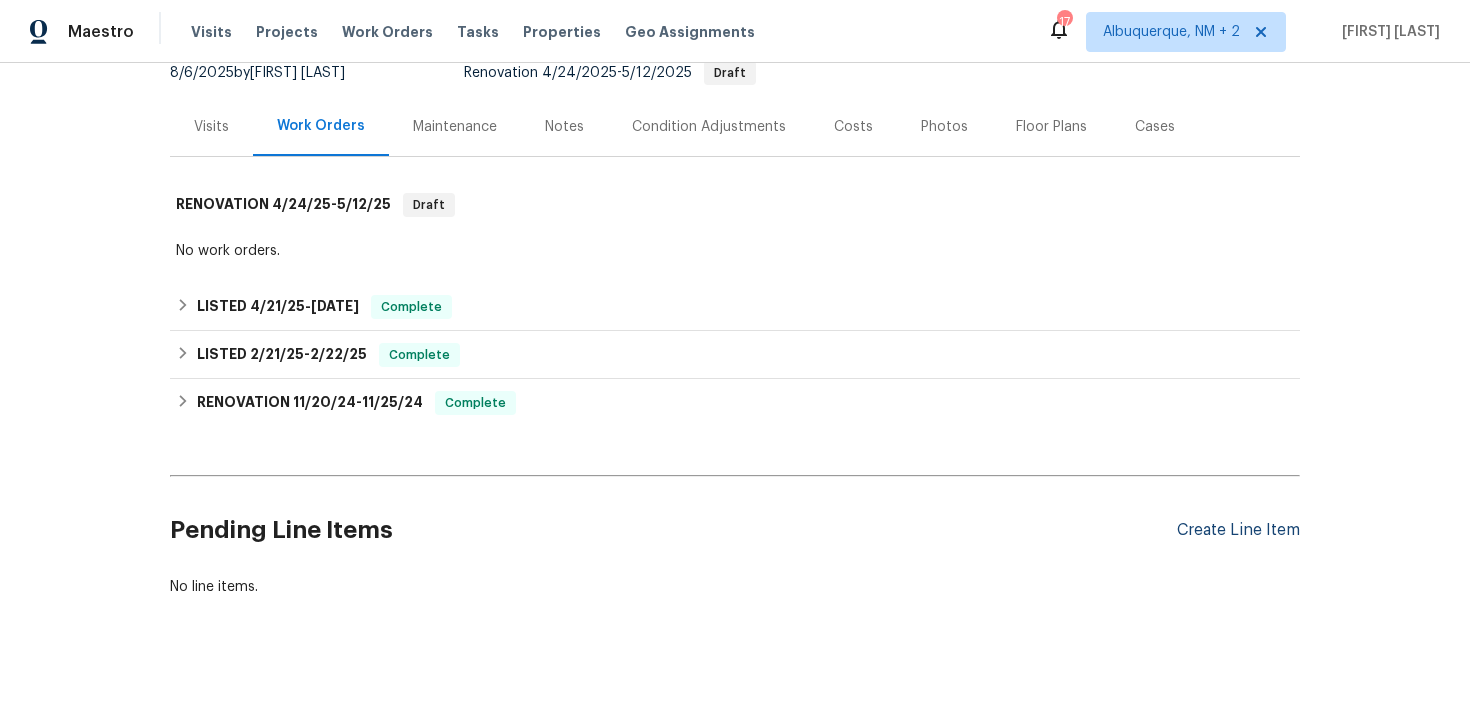 click on "Create Line Item" at bounding box center (1238, 530) 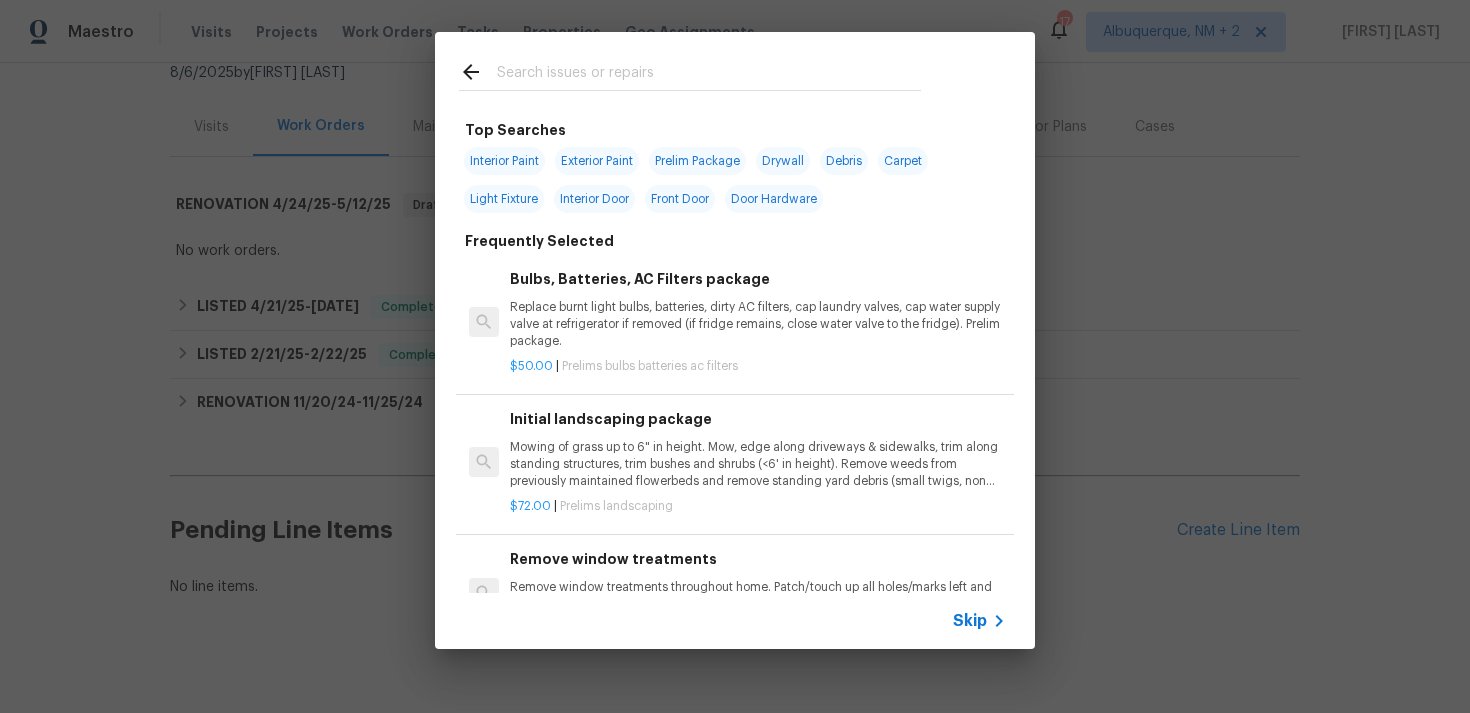 click on "Skip" at bounding box center (970, 621) 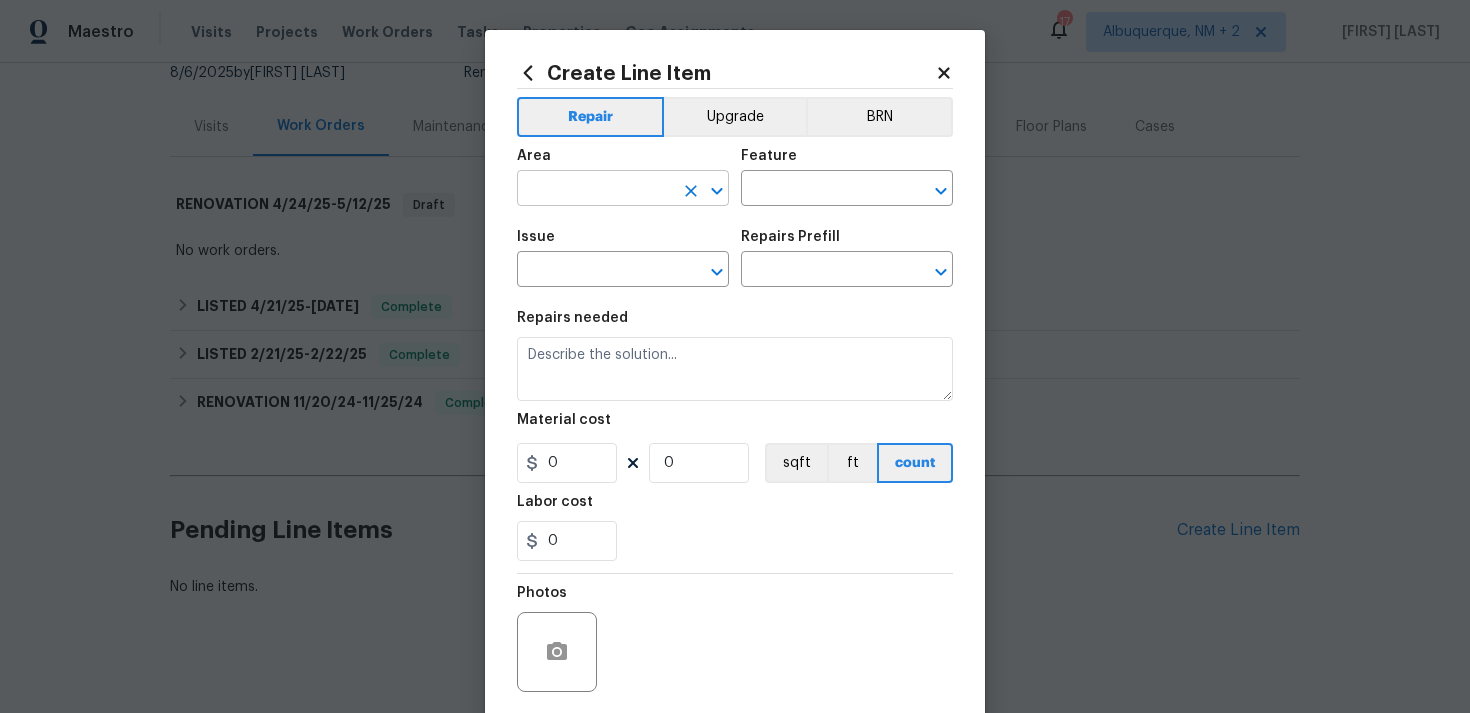 click at bounding box center [595, 190] 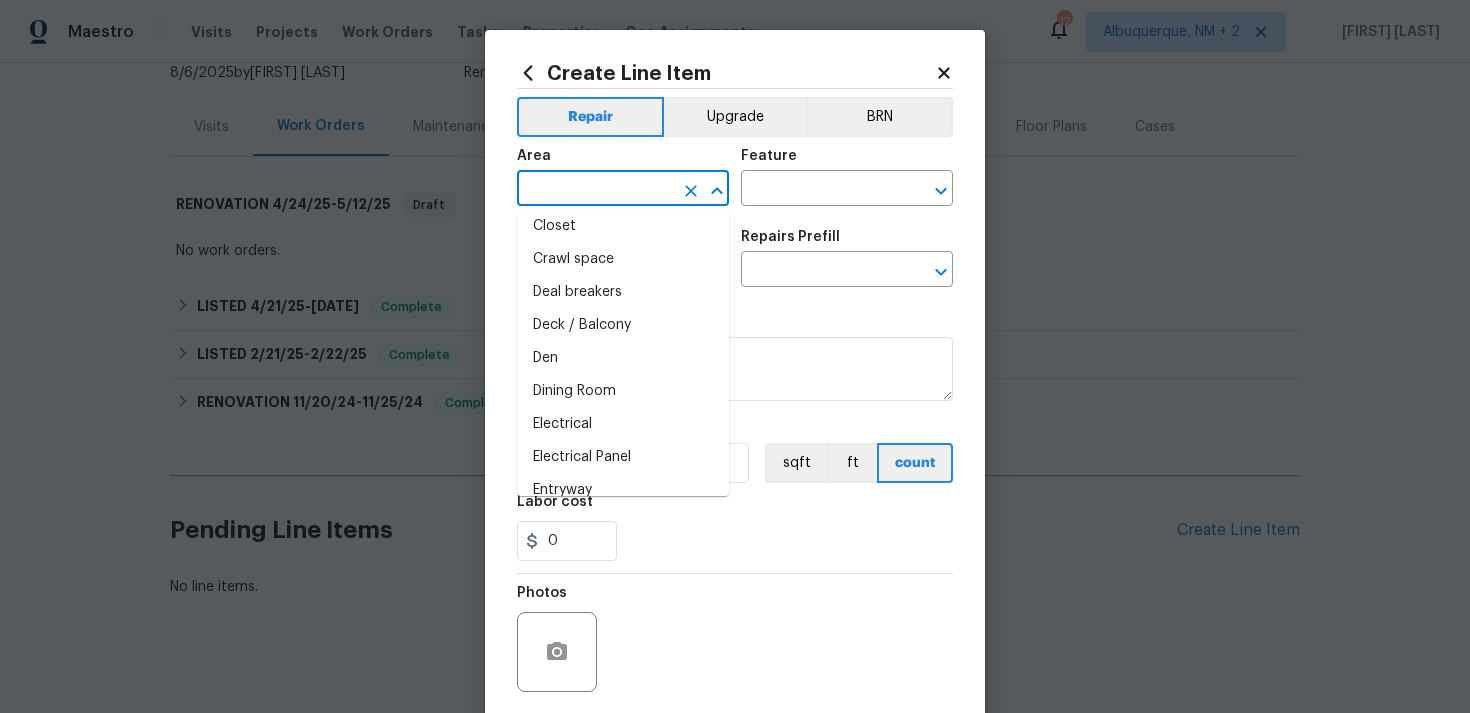 scroll, scrollTop: 217, scrollLeft: 0, axis: vertical 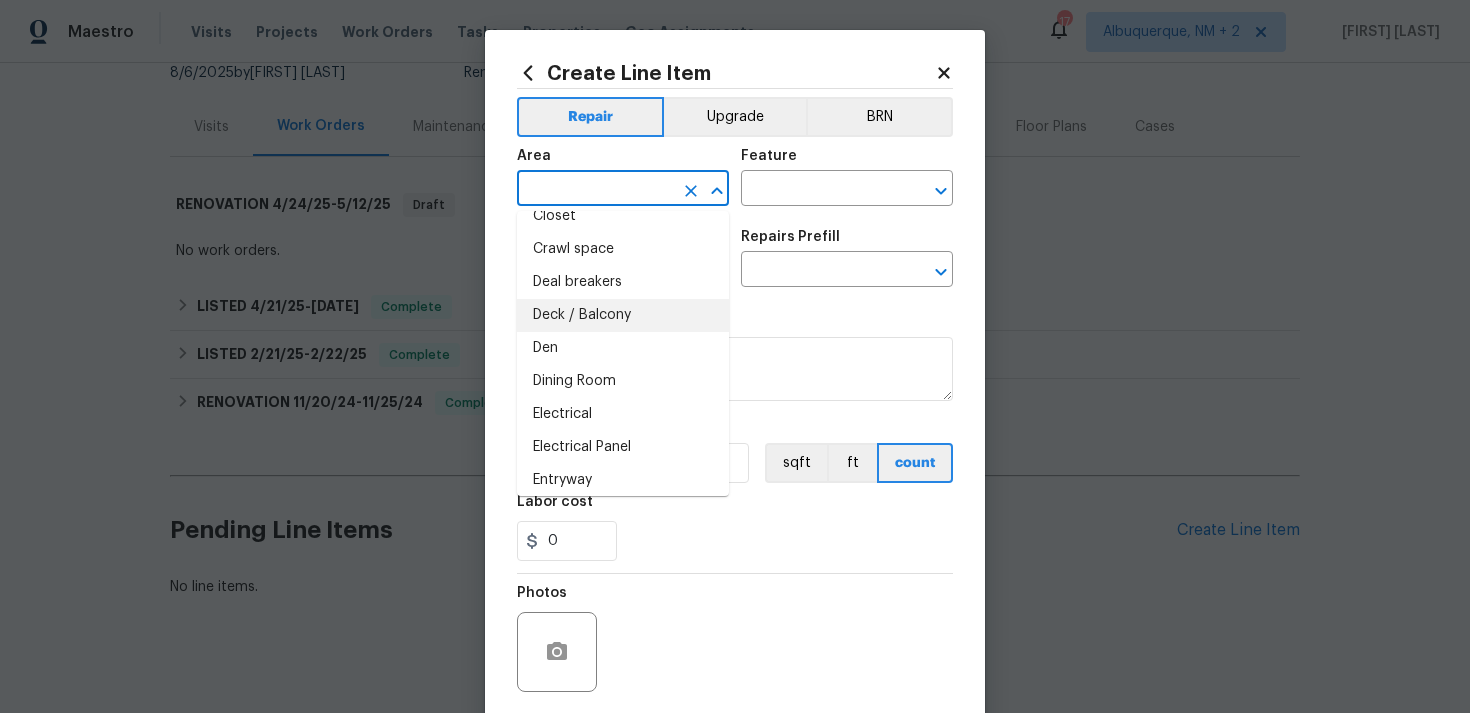 click on "Deck / Balcony" at bounding box center (623, 315) 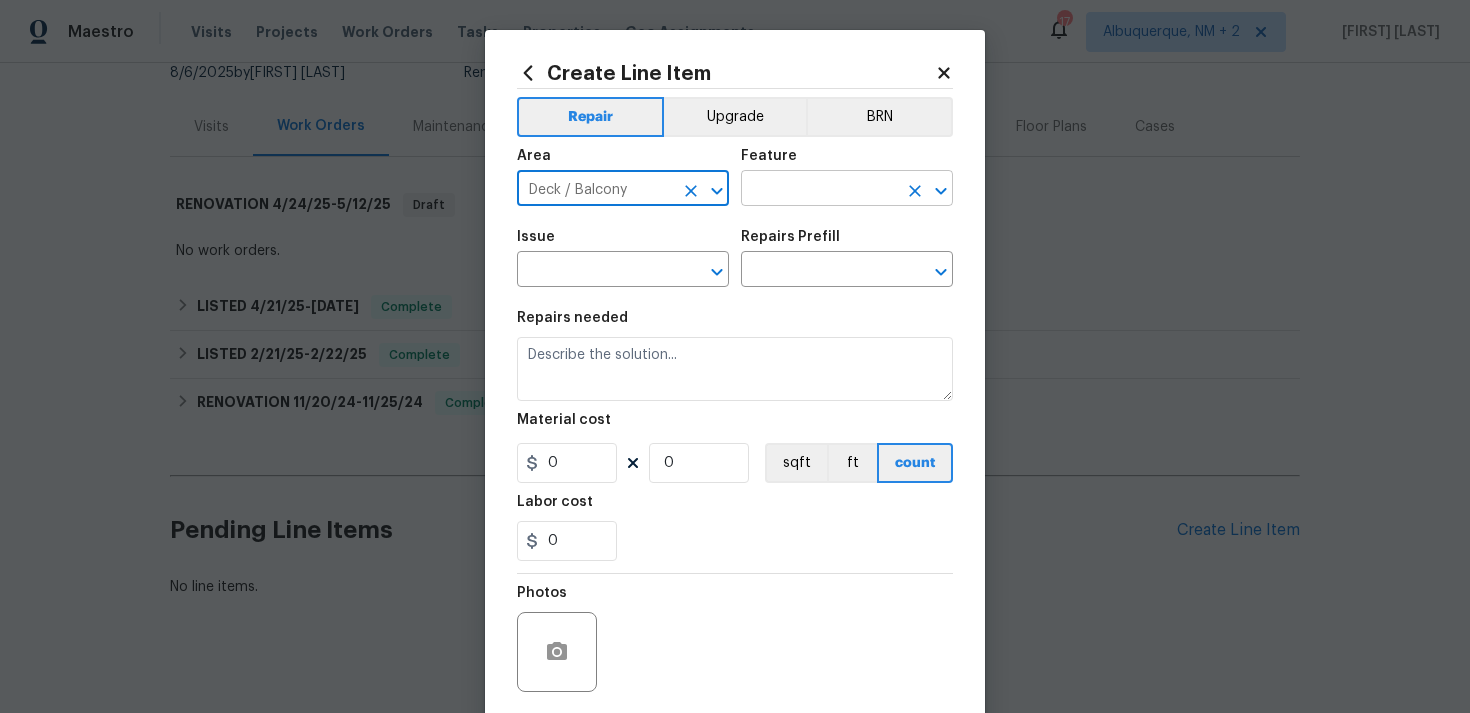 click at bounding box center [819, 190] 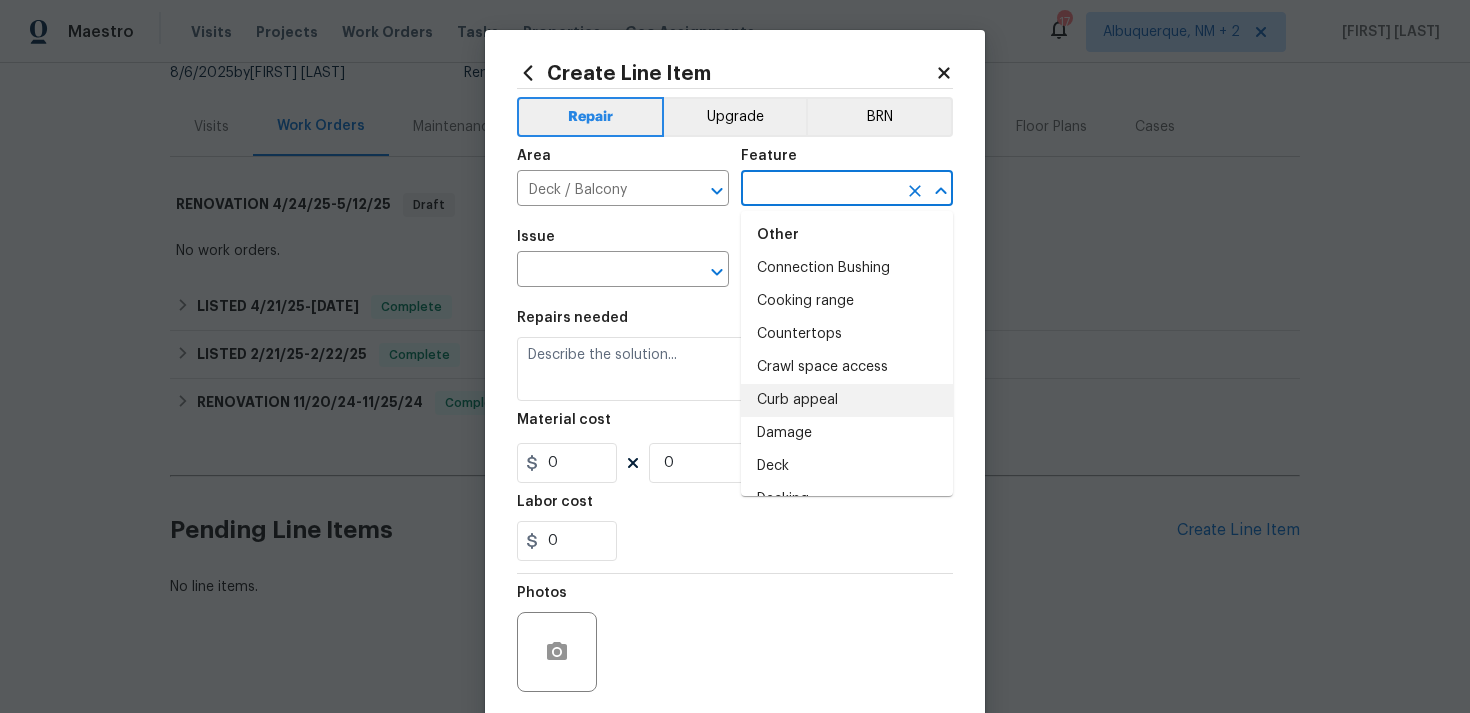 scroll, scrollTop: 889, scrollLeft: 0, axis: vertical 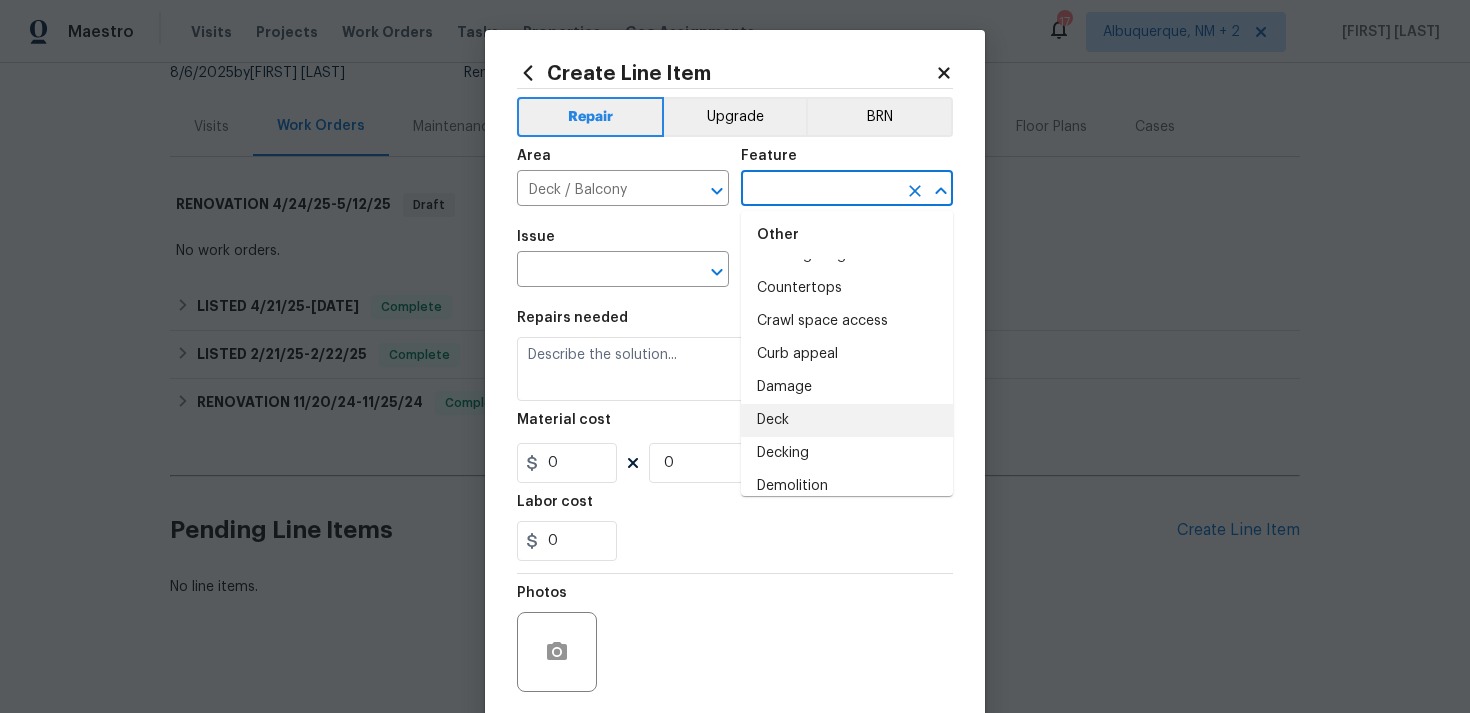 click on "Deck" at bounding box center [847, 420] 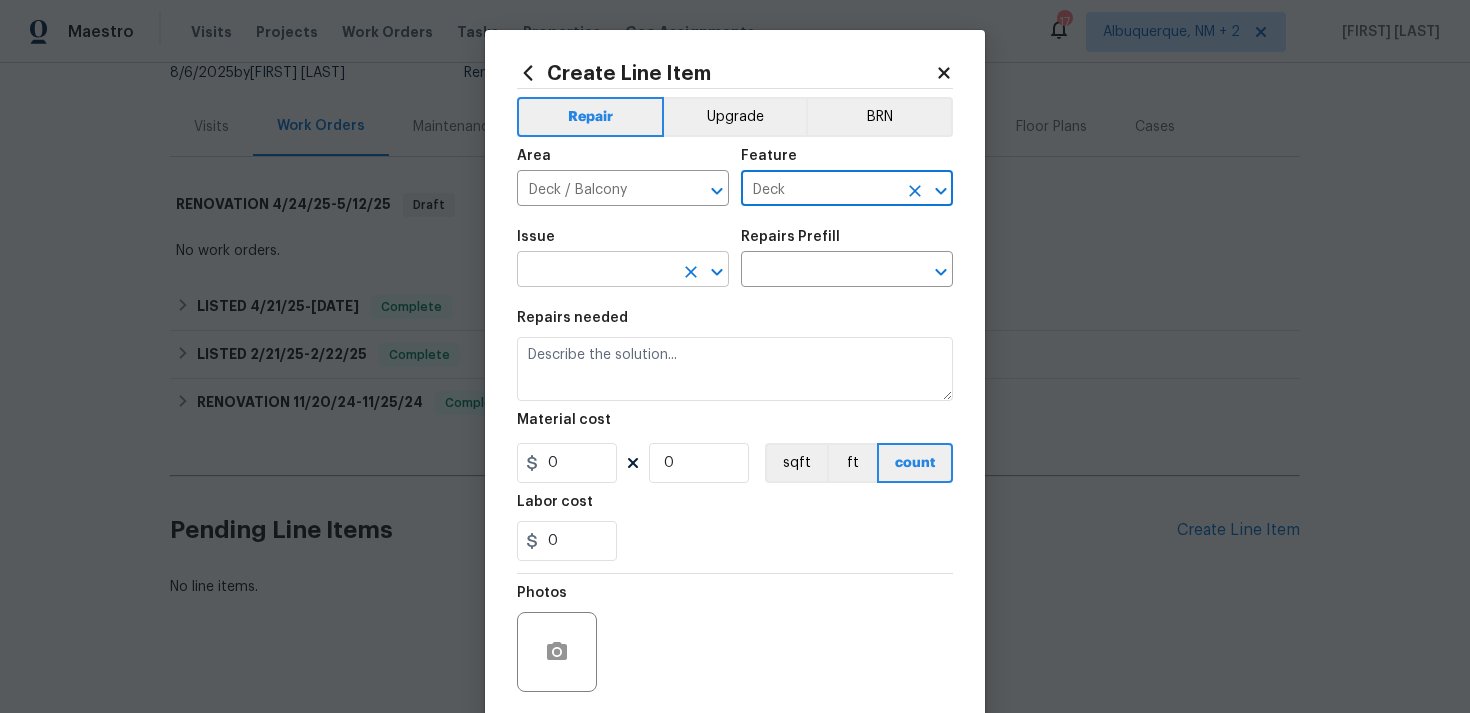 click 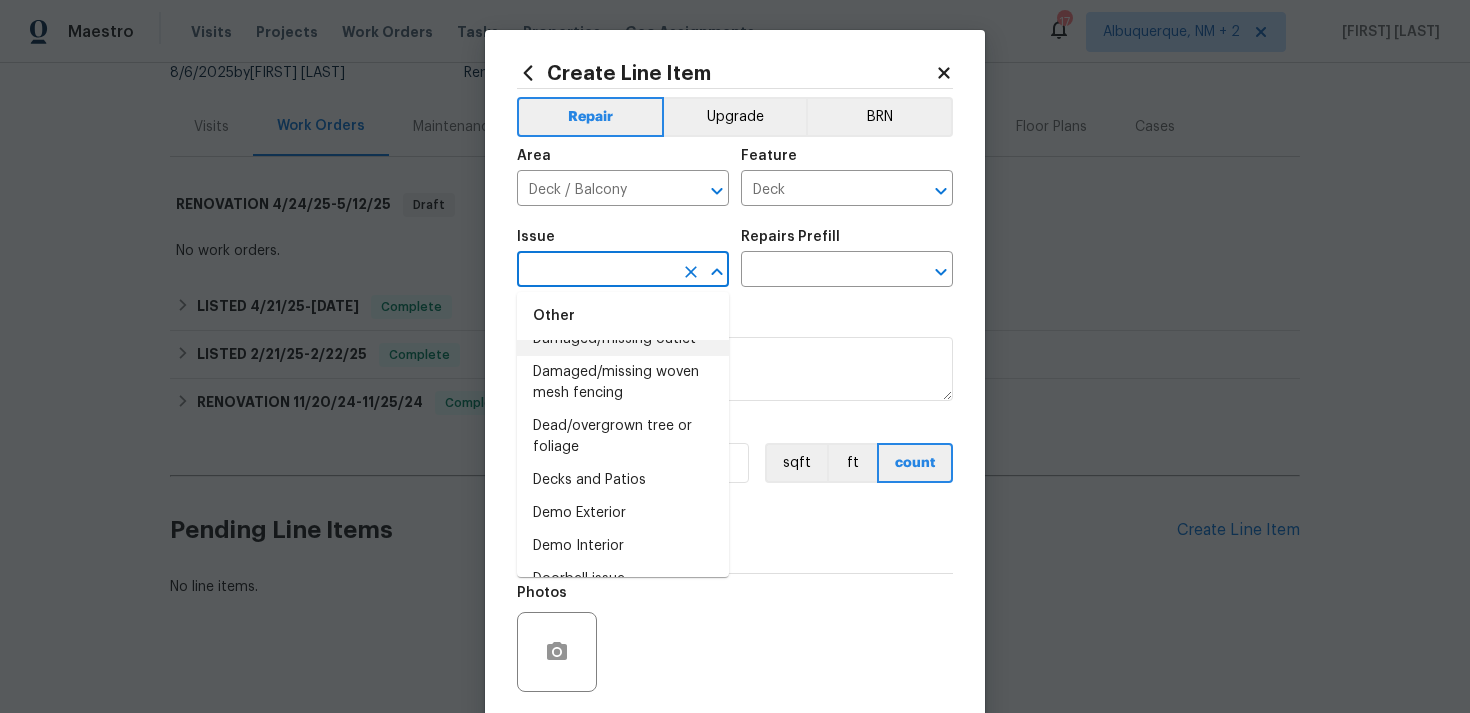 scroll, scrollTop: 929, scrollLeft: 0, axis: vertical 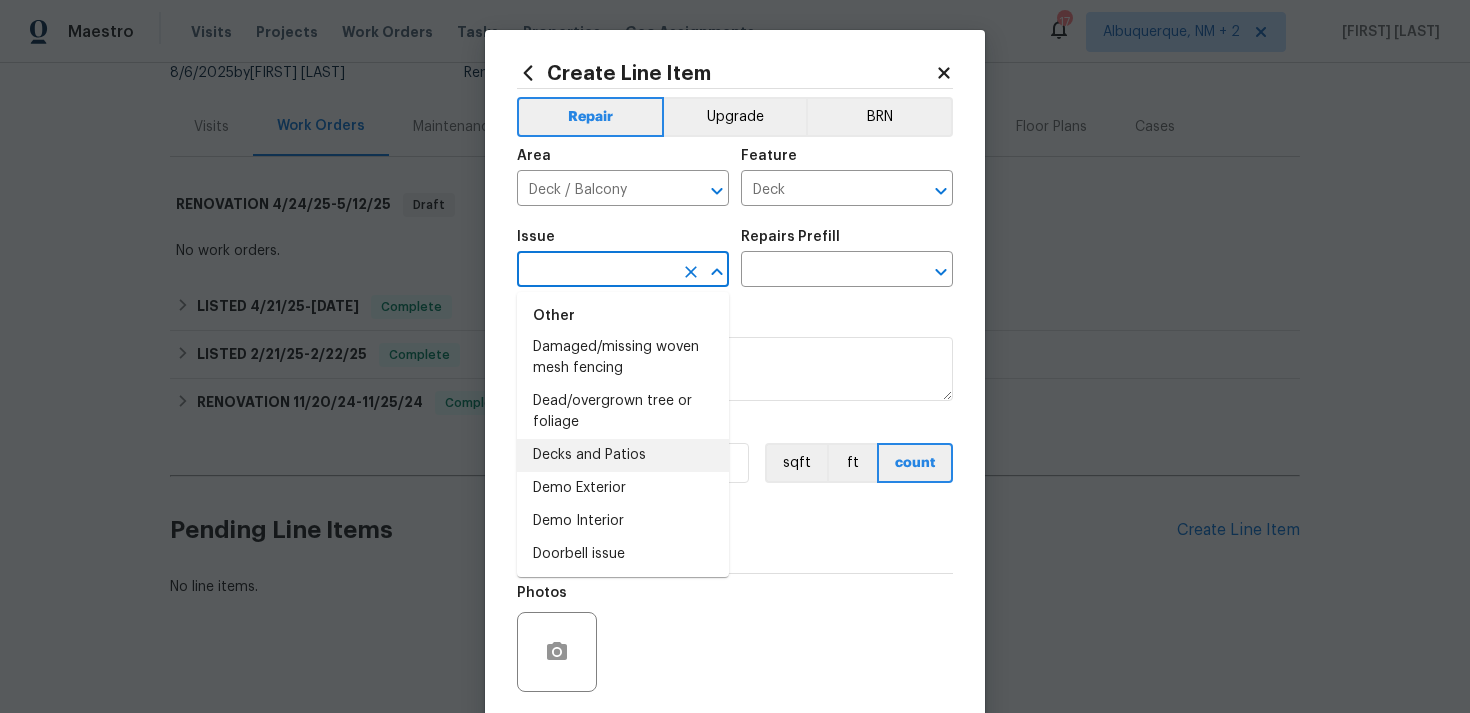 click on "Decks and Patios" at bounding box center (623, 455) 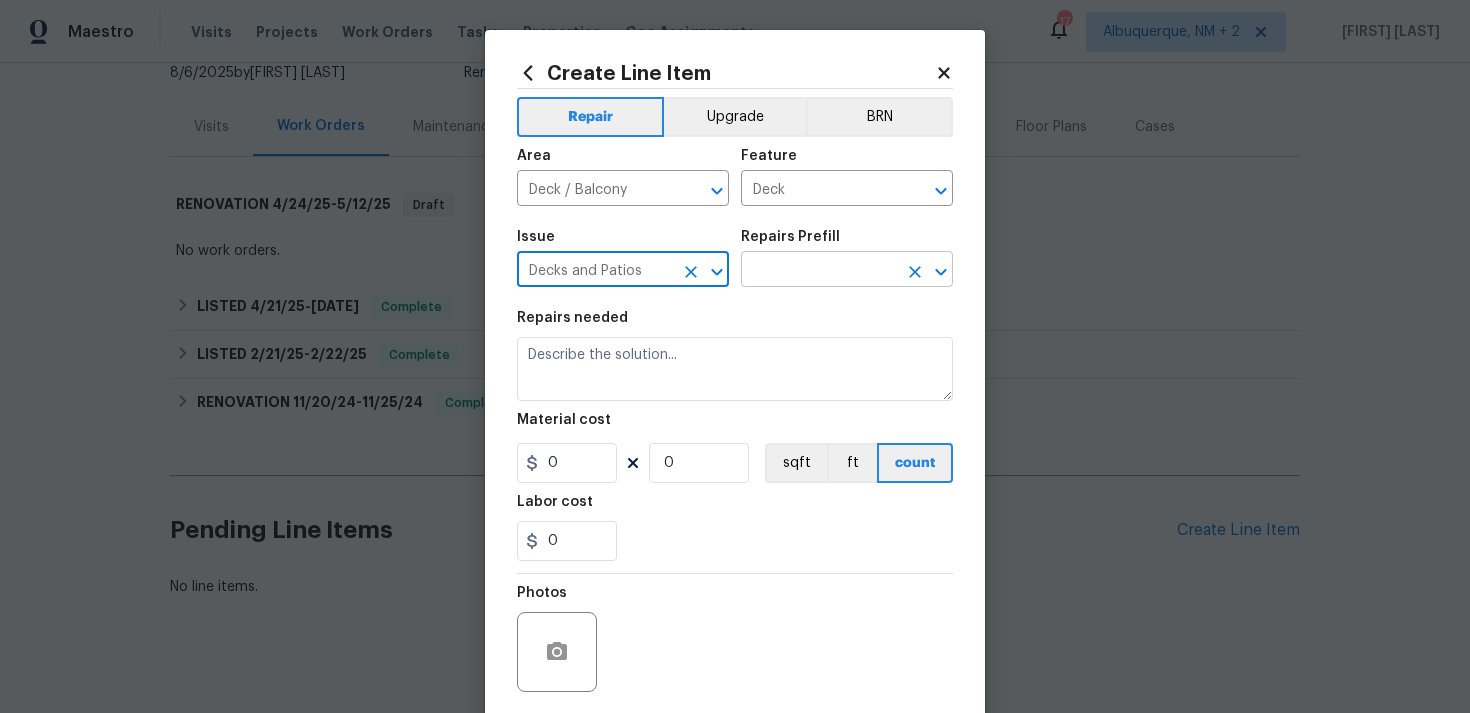 click at bounding box center [819, 271] 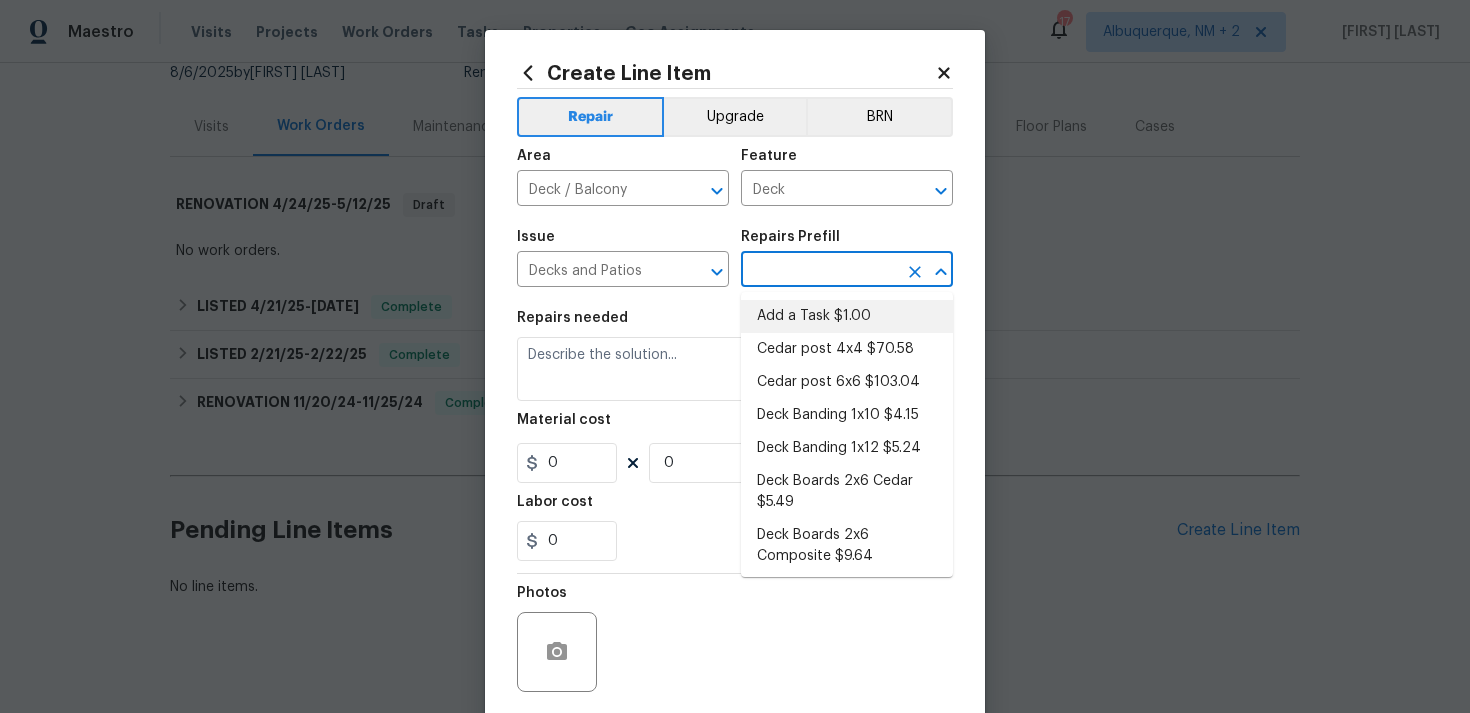 click on "Add a Task $1.00" at bounding box center (847, 316) 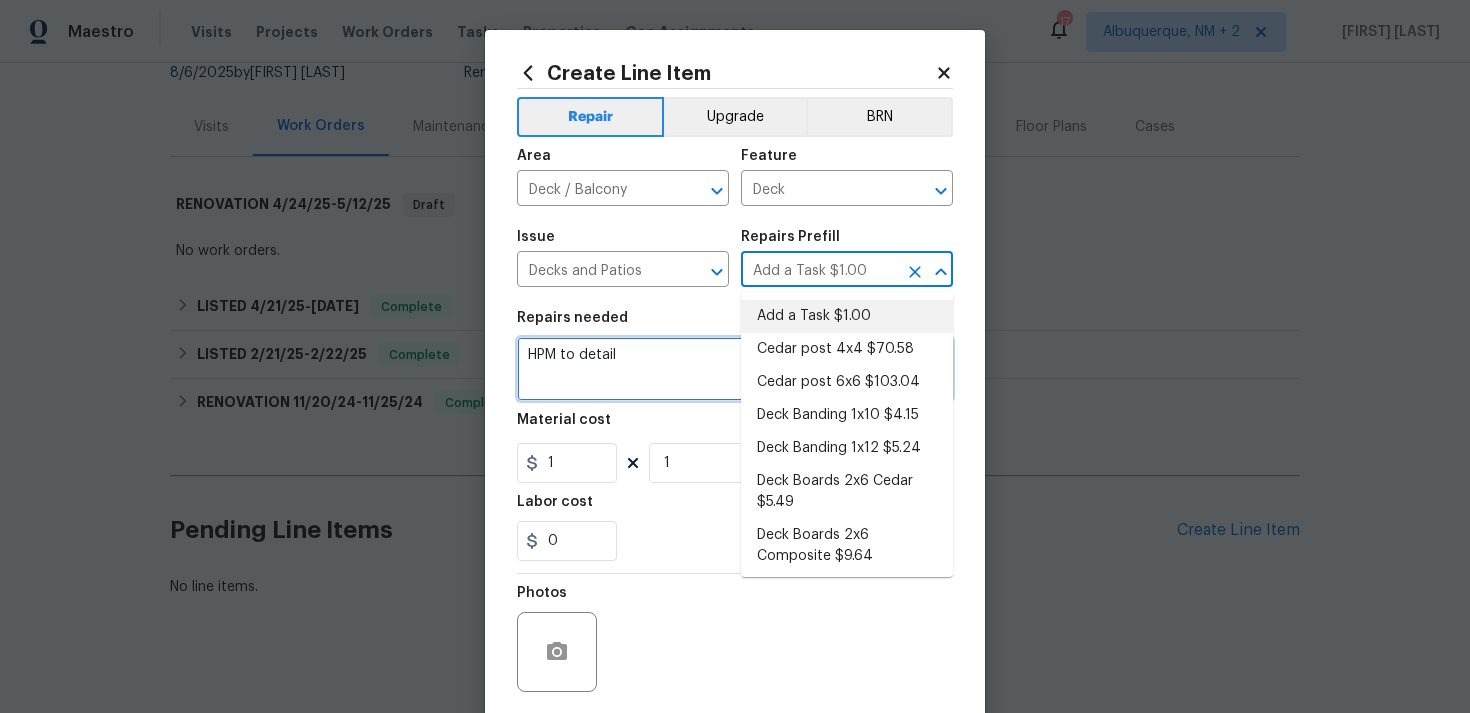 click on "HPM to detail" at bounding box center (735, 369) 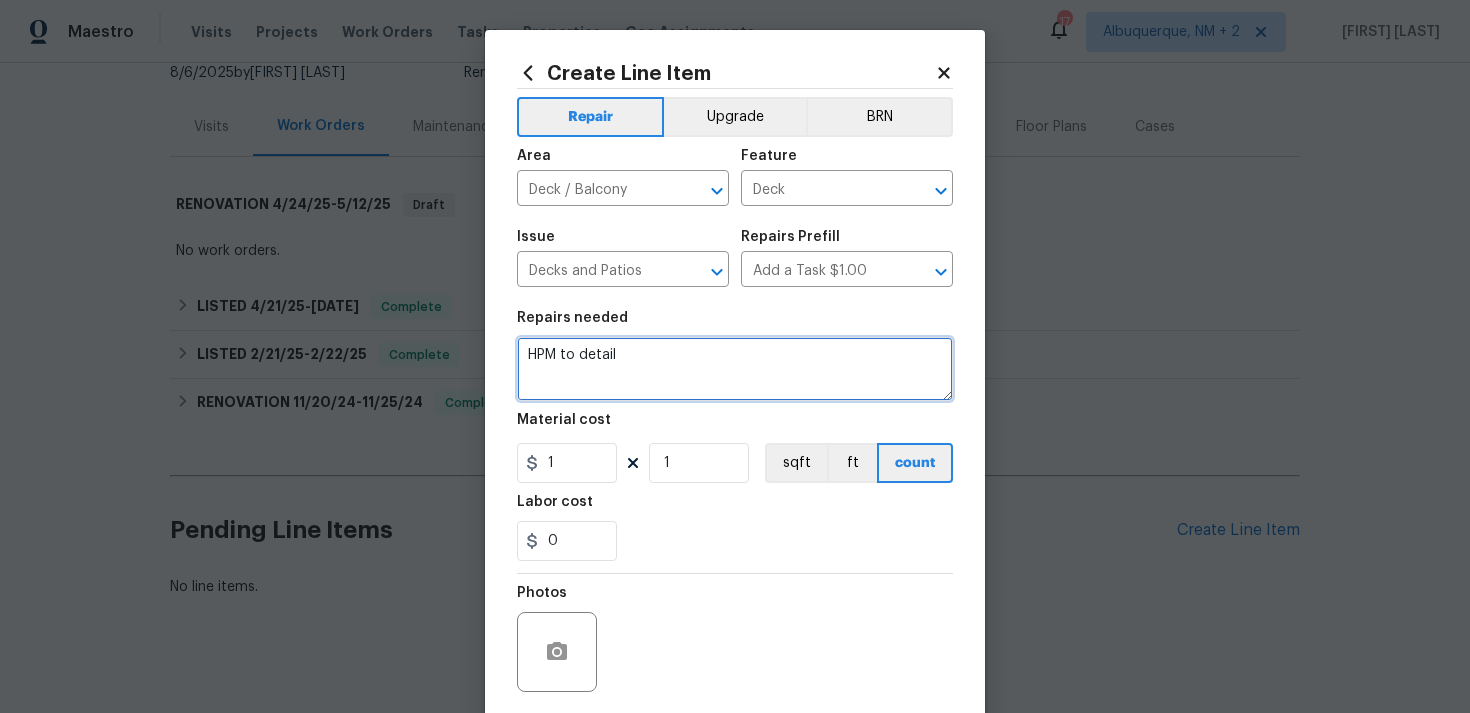click on "HPM to detail" at bounding box center [735, 369] 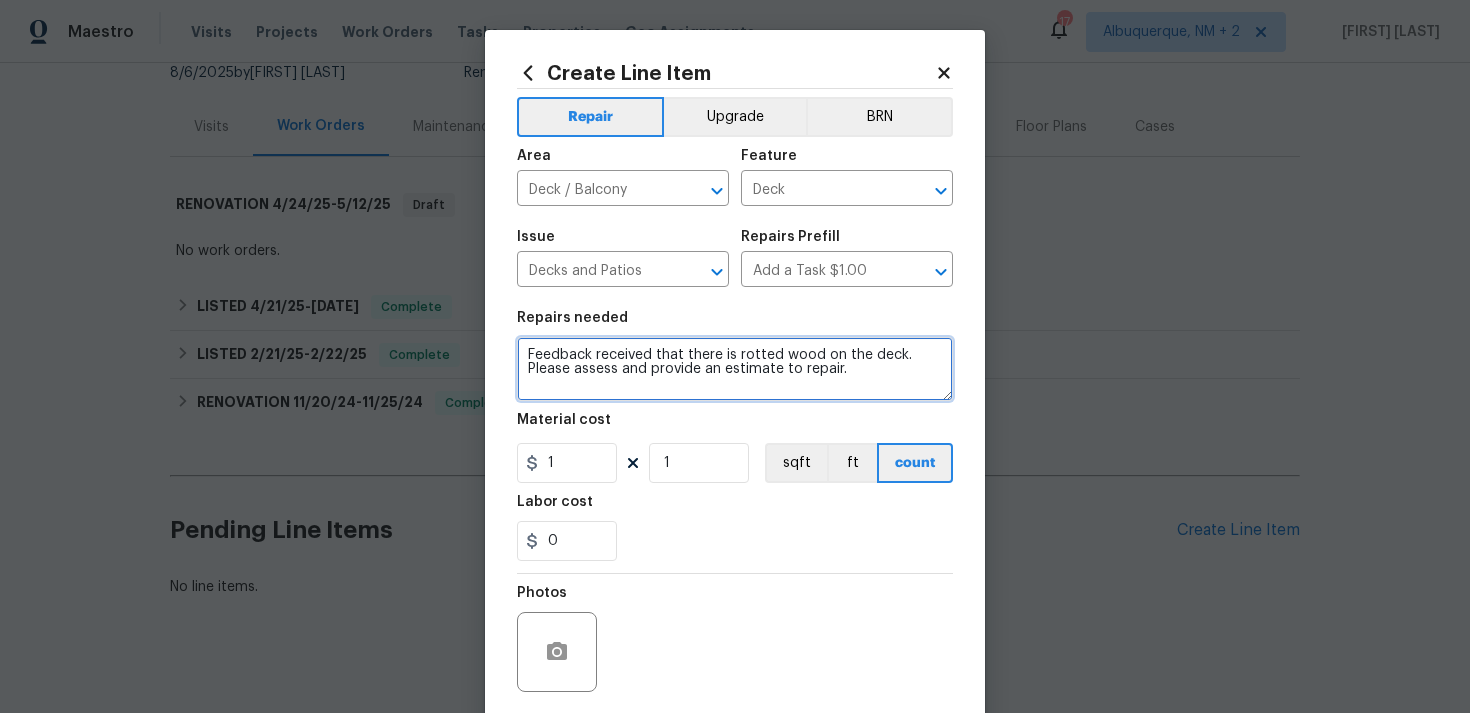 type on "Feedback received that there is rotted wood on the deck. Please assess and provide an estimate to repair." 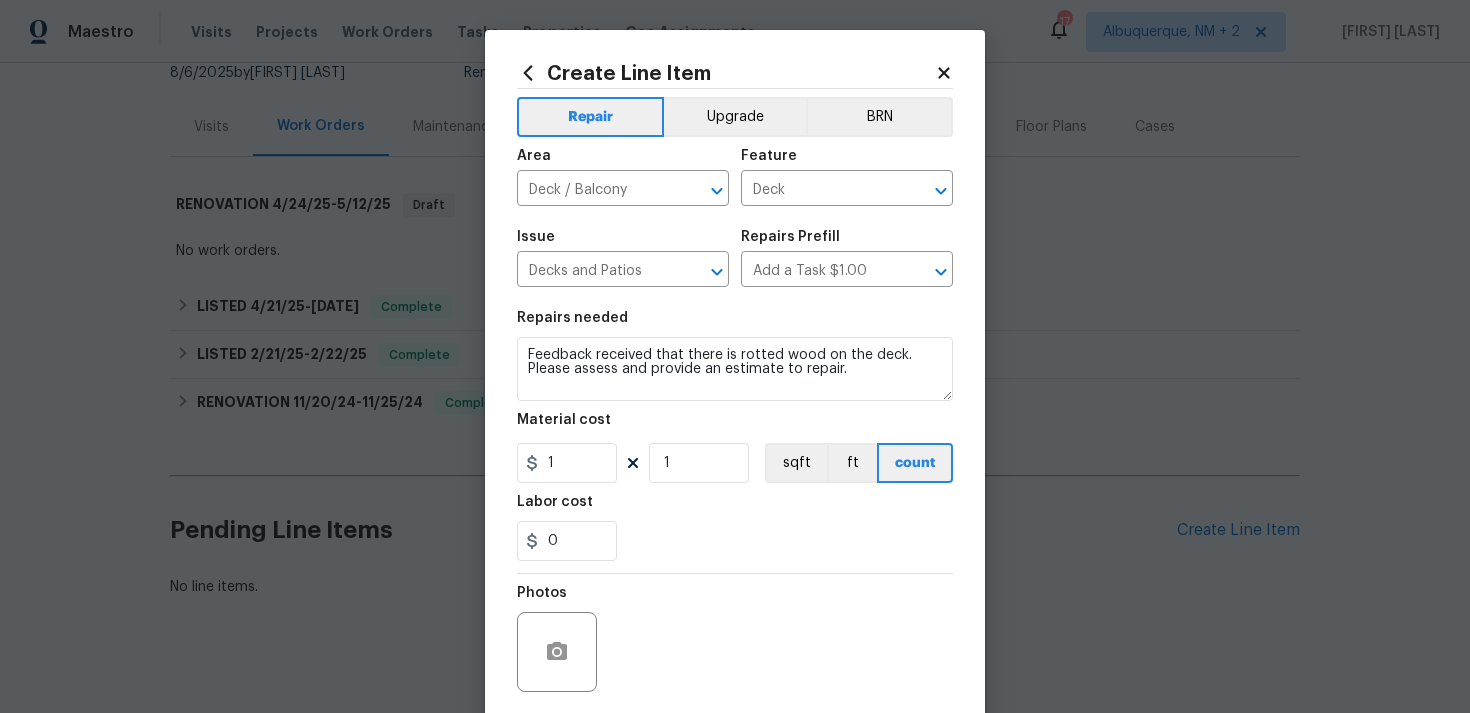 click on "Repairs needed Feedback received that there is rotted wood on the deck. Please assess and provide an estimate to repair. Material cost 1 1 sqft ft count Labor cost 0" at bounding box center [735, 436] 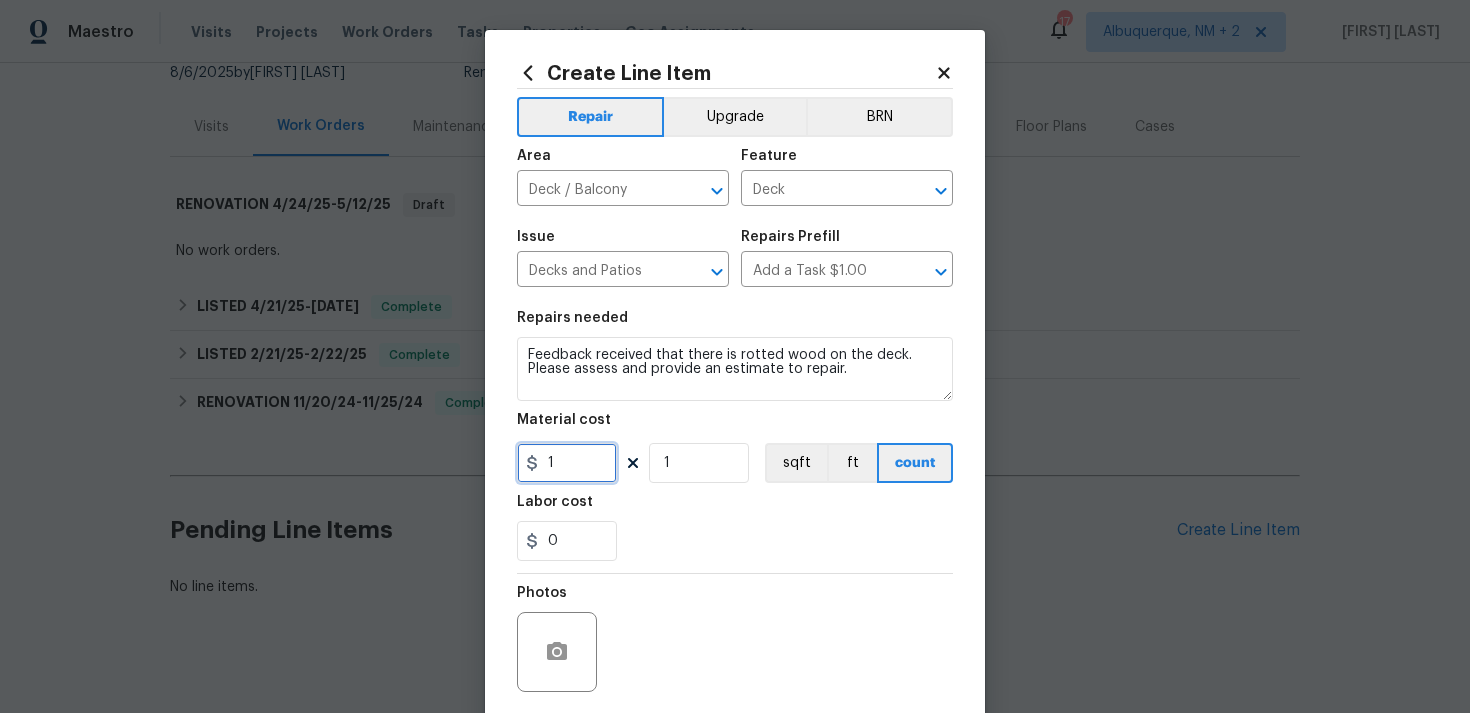 click on "1" at bounding box center (567, 463) 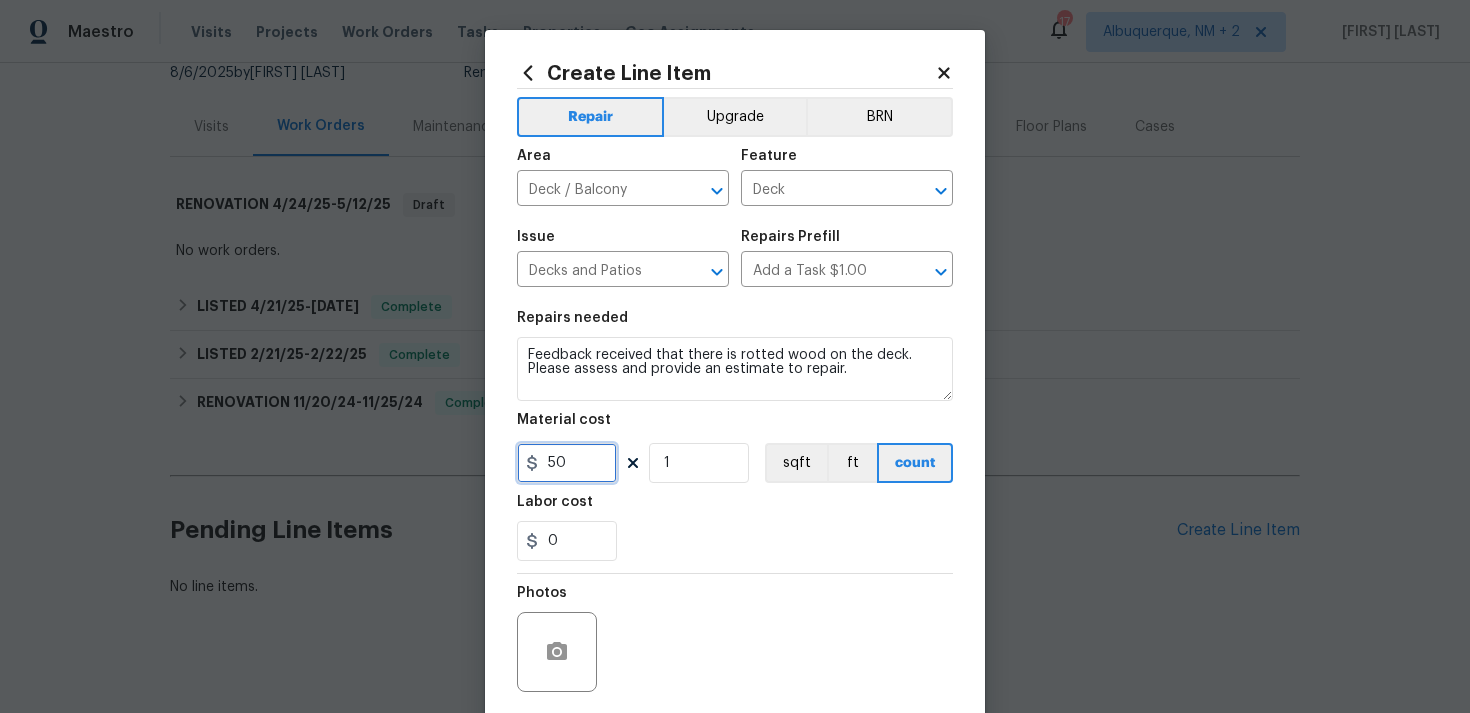 scroll, scrollTop: 149, scrollLeft: 0, axis: vertical 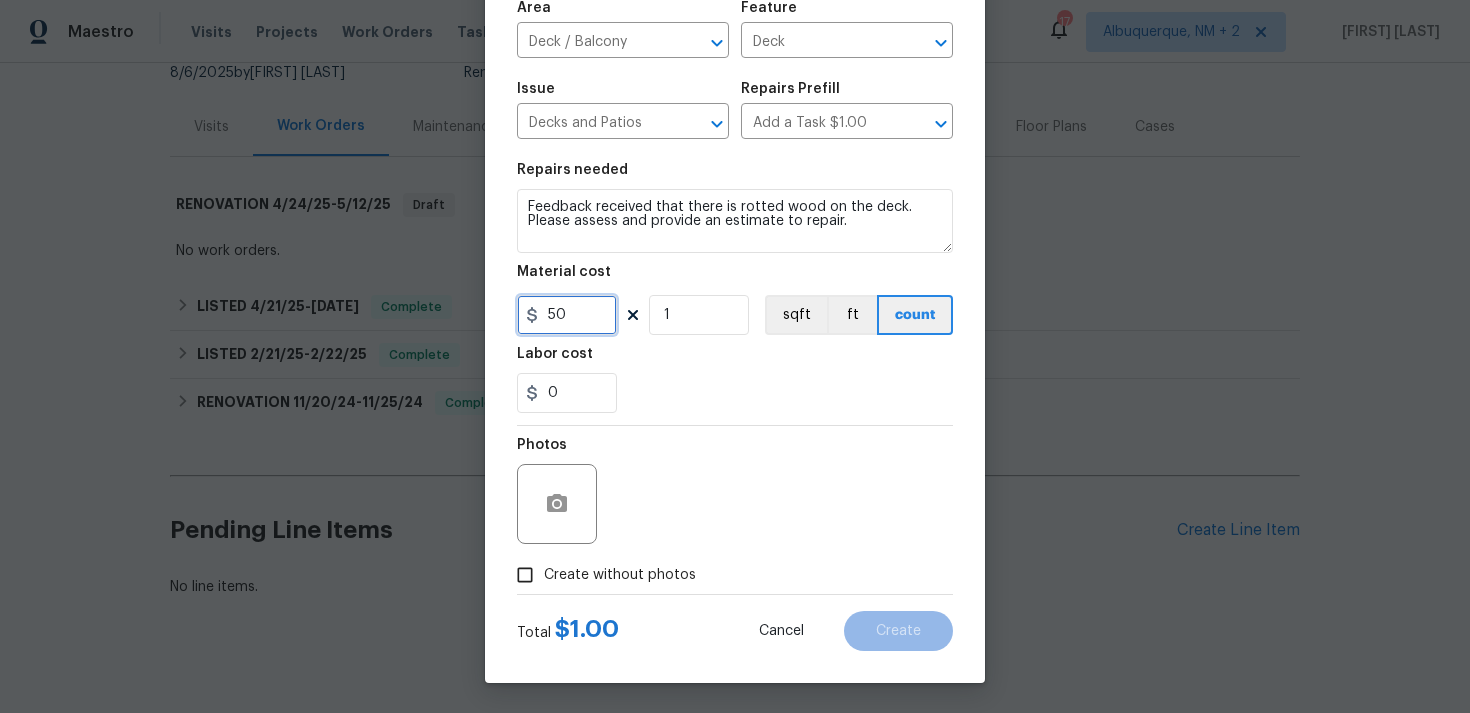 type on "50" 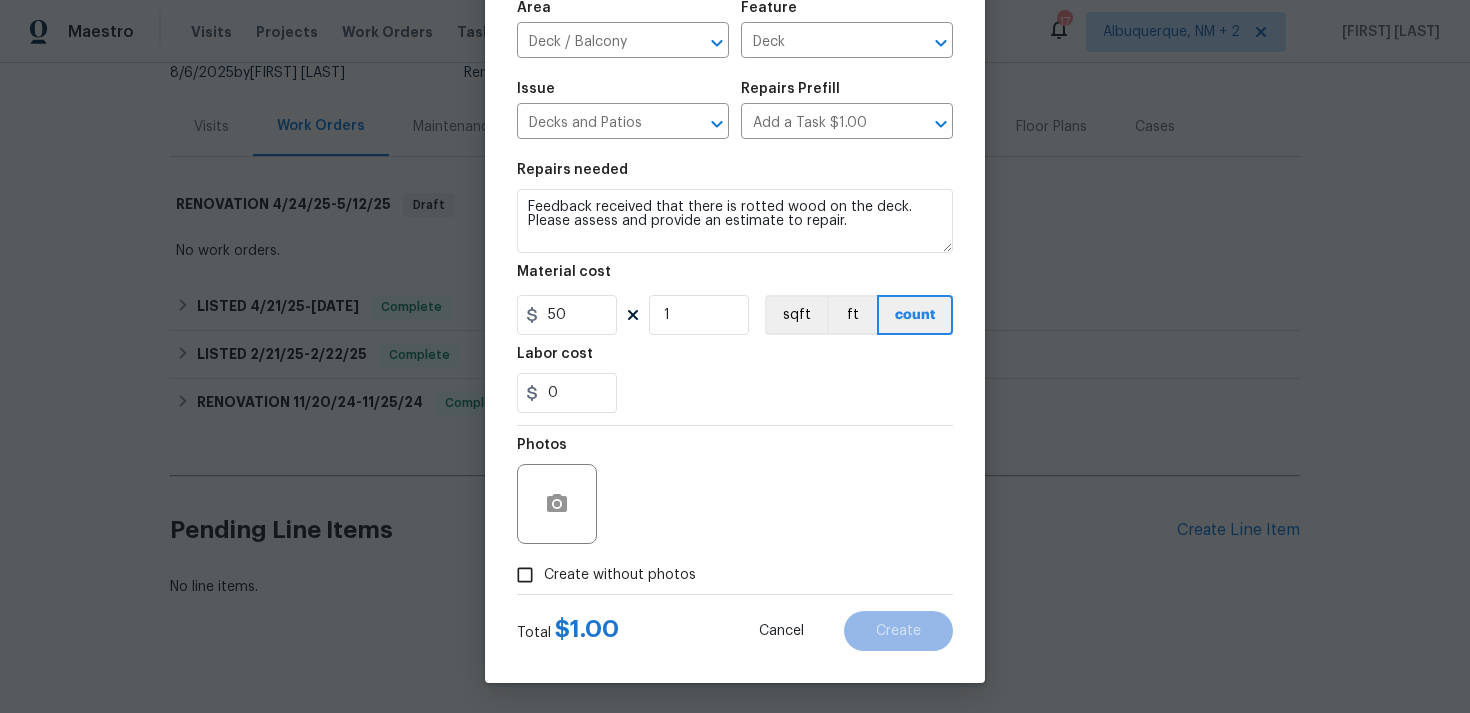 click on "Create without photos" at bounding box center [525, 575] 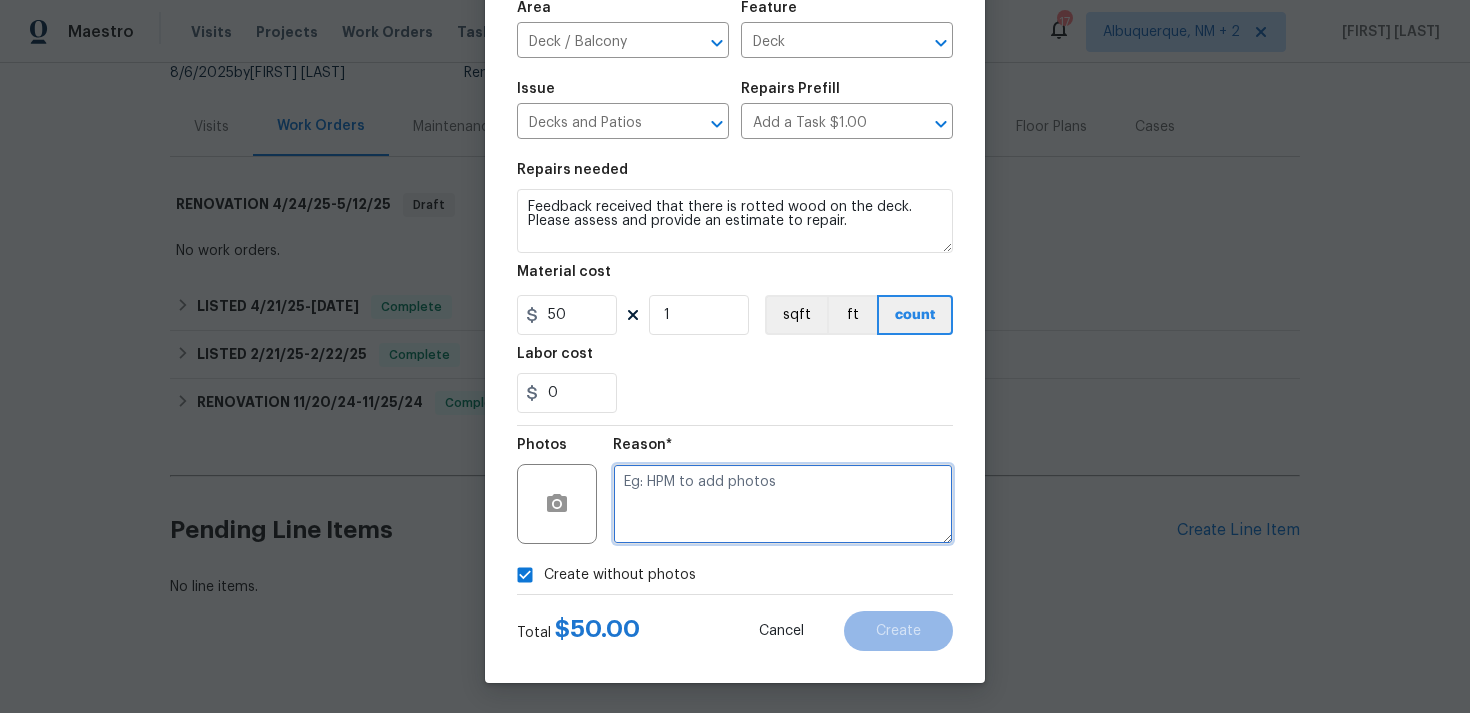 click at bounding box center [783, 504] 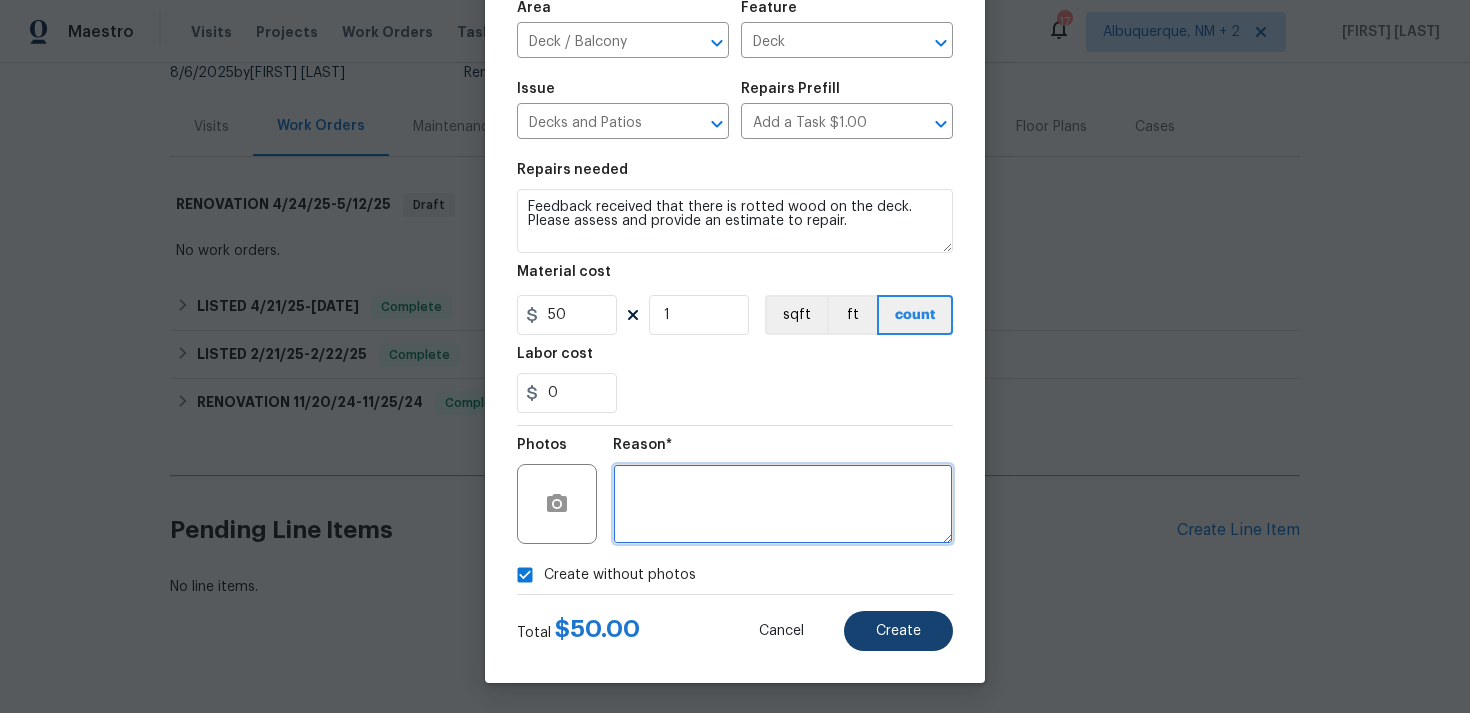 type 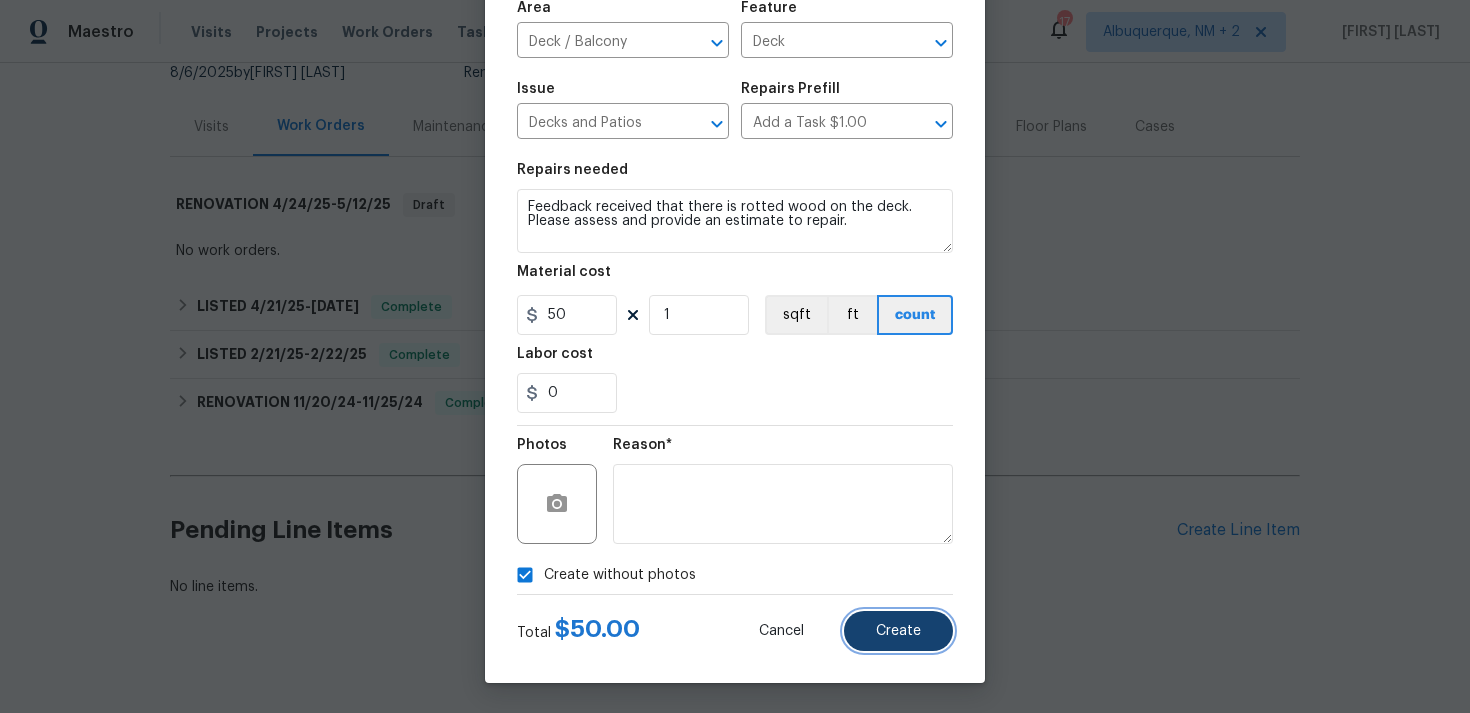 click on "Create" at bounding box center (898, 631) 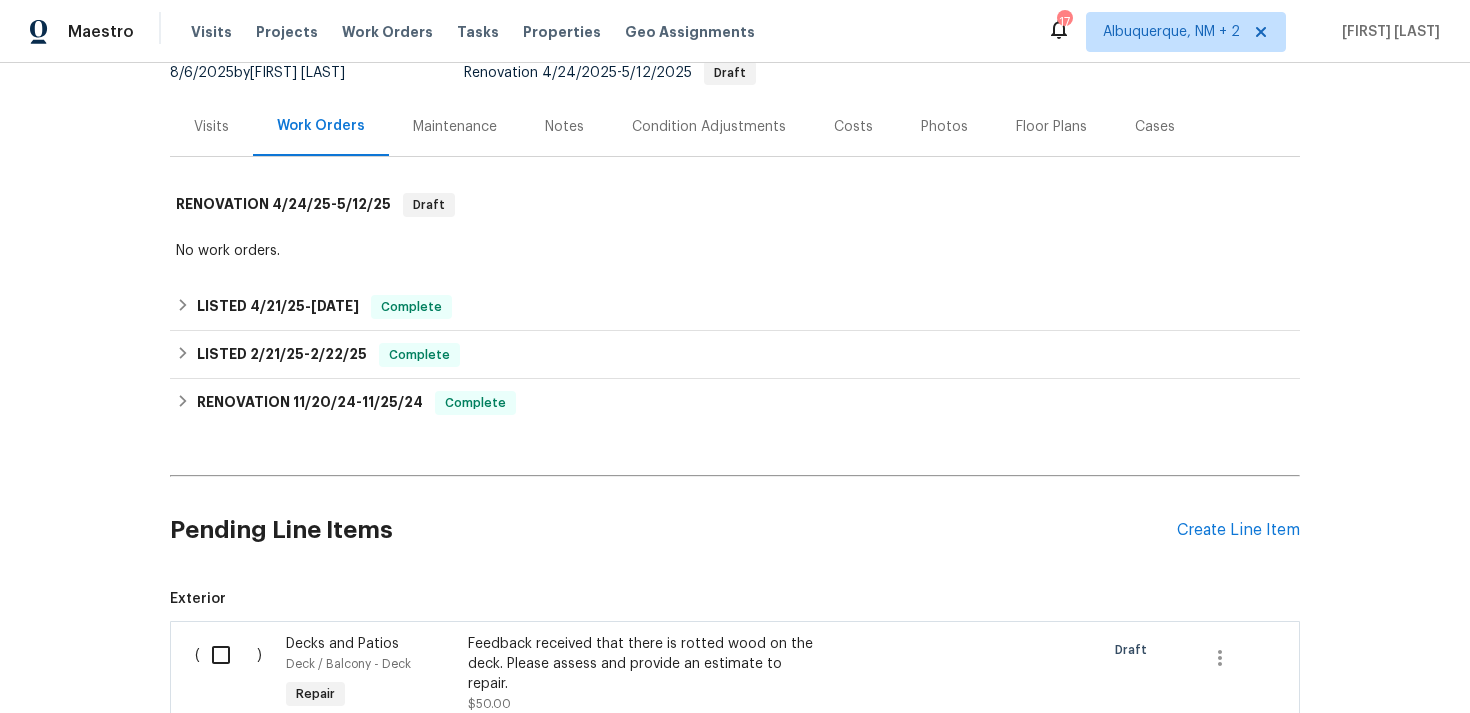 click at bounding box center (228, 655) 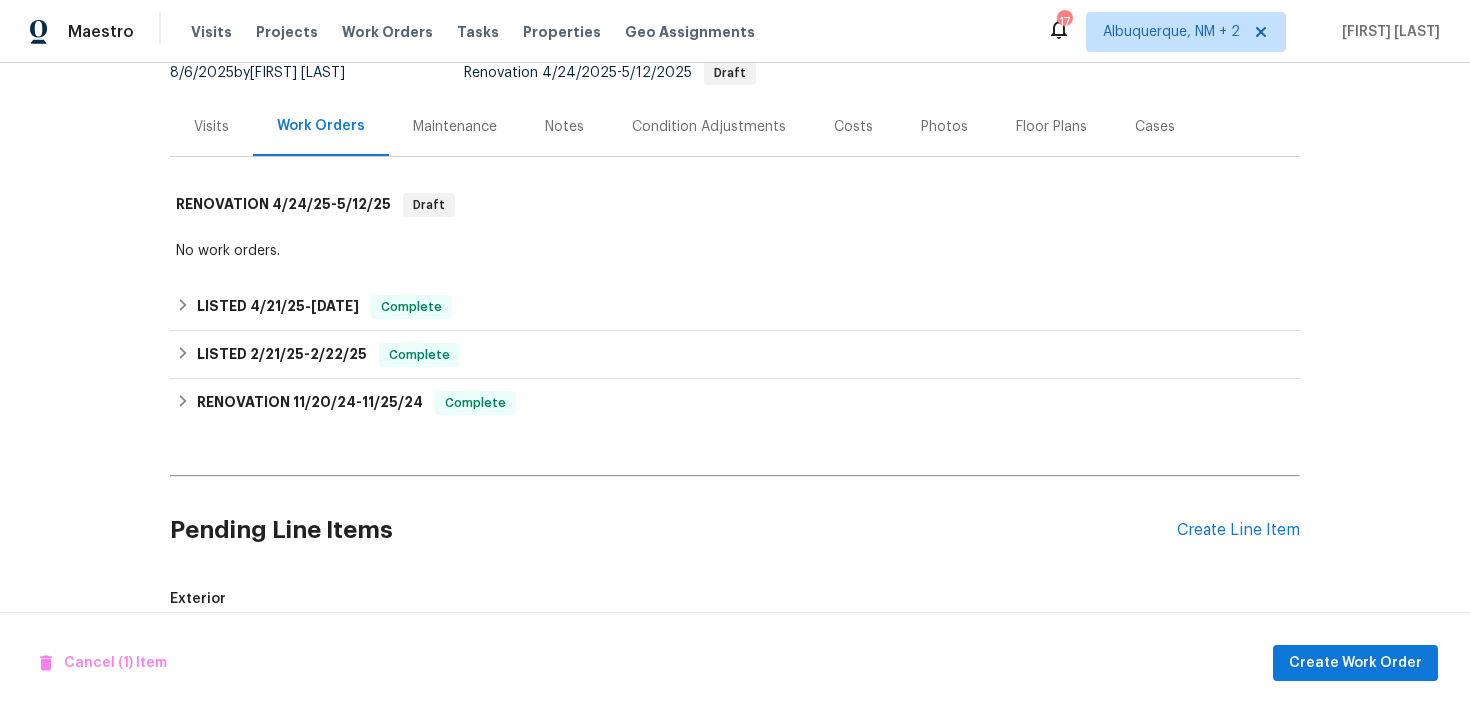 scroll, scrollTop: 454, scrollLeft: 0, axis: vertical 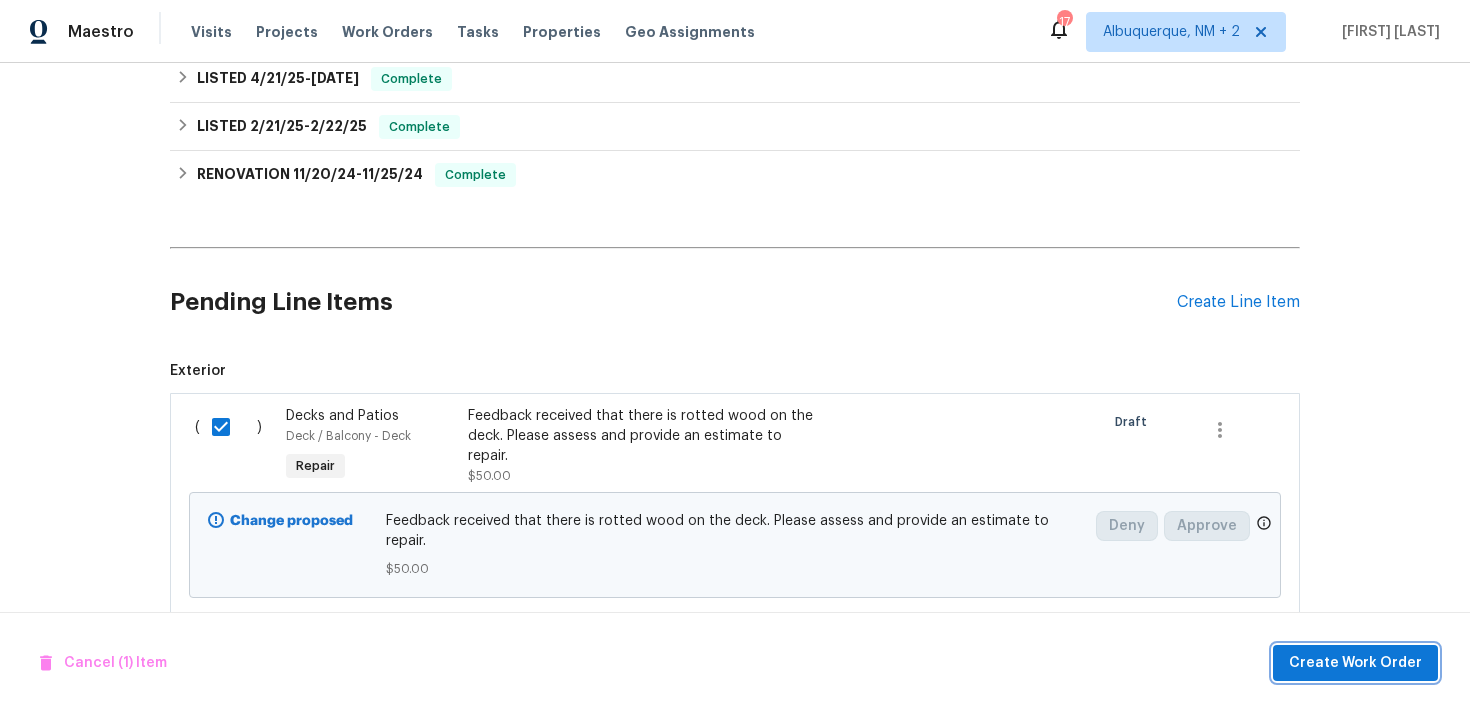 click on "Create Work Order" at bounding box center [1355, 663] 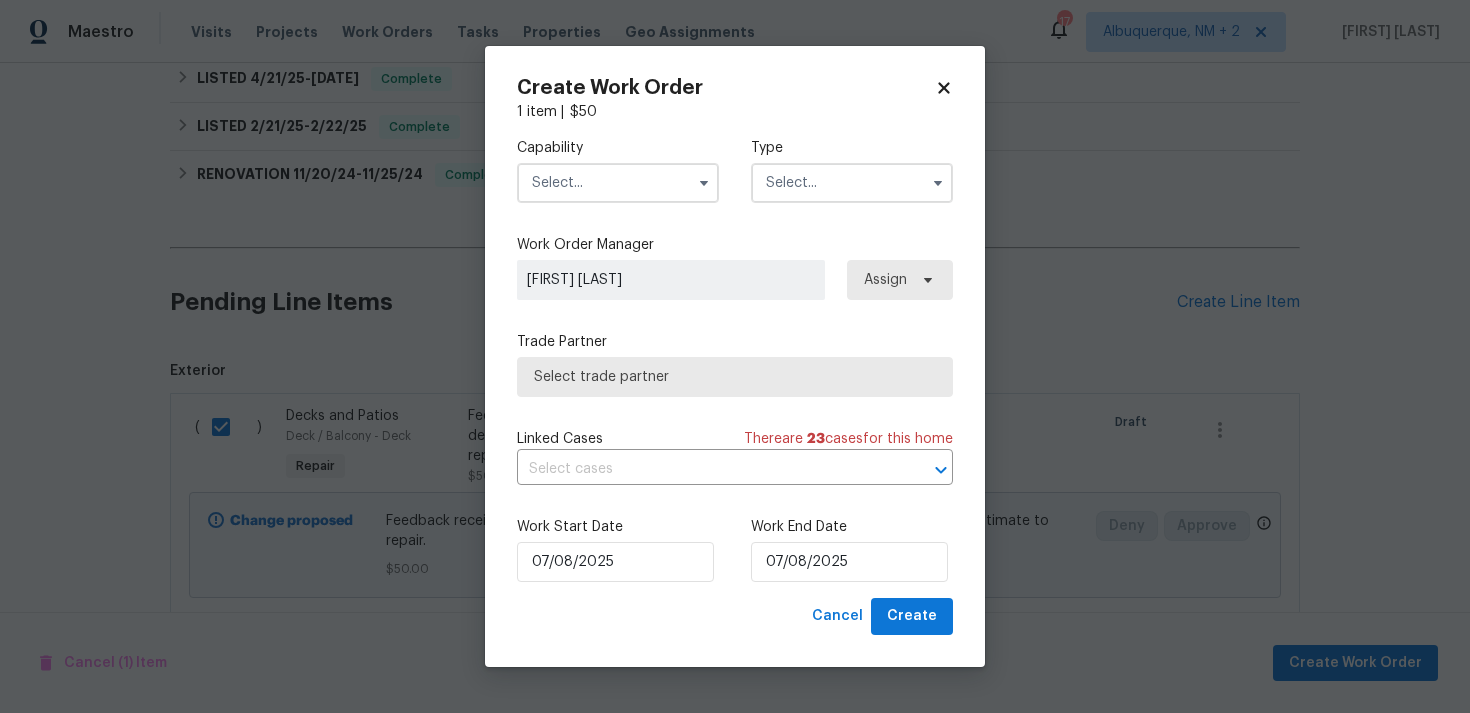 click at bounding box center [852, 183] 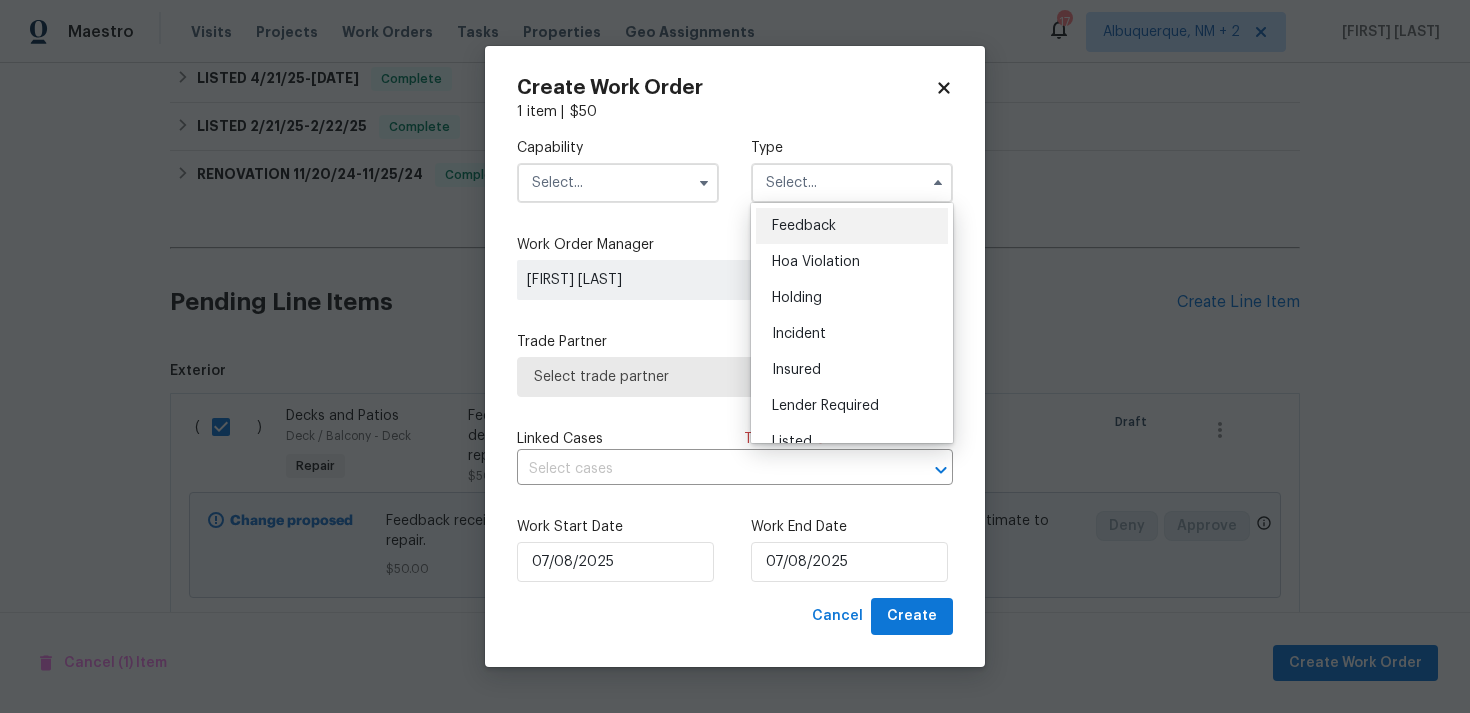 click on "Feedback" at bounding box center (804, 226) 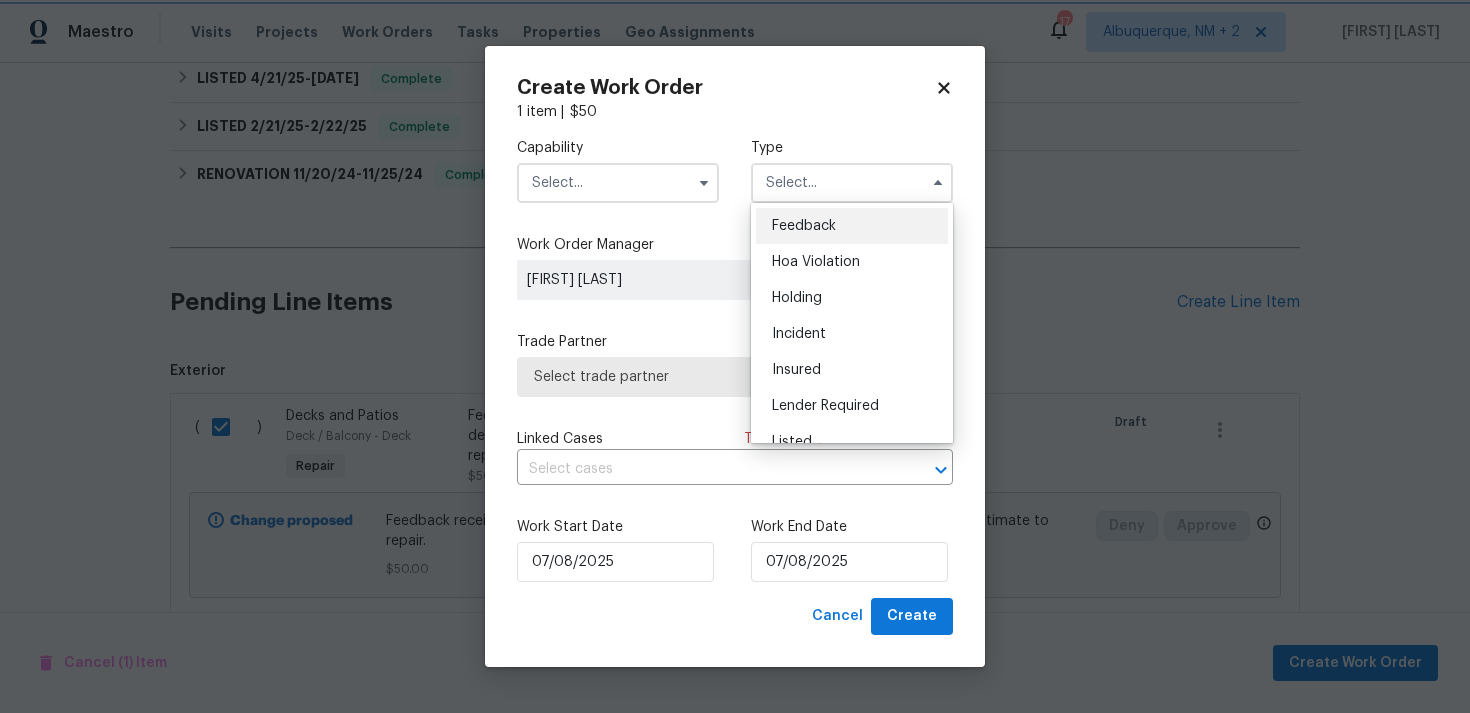 type on "Feedback" 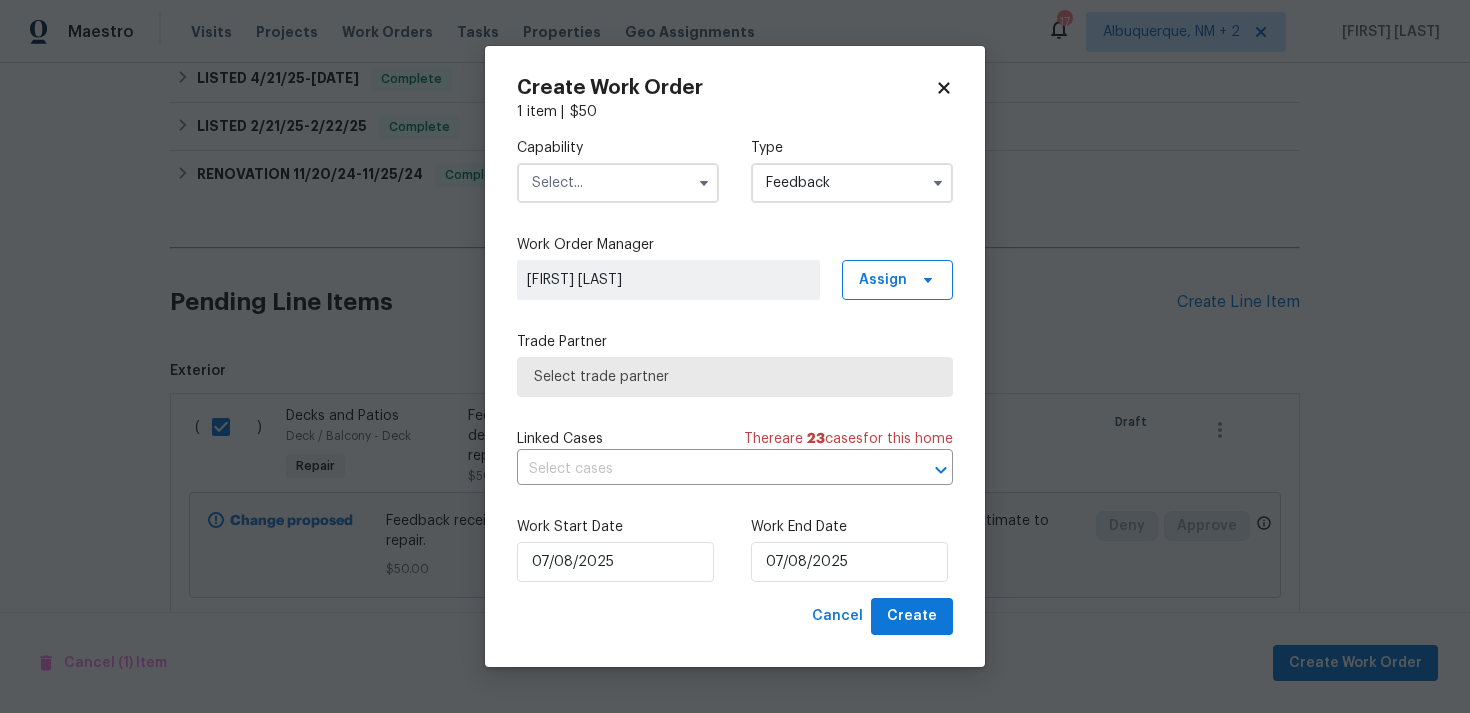 click at bounding box center [618, 183] 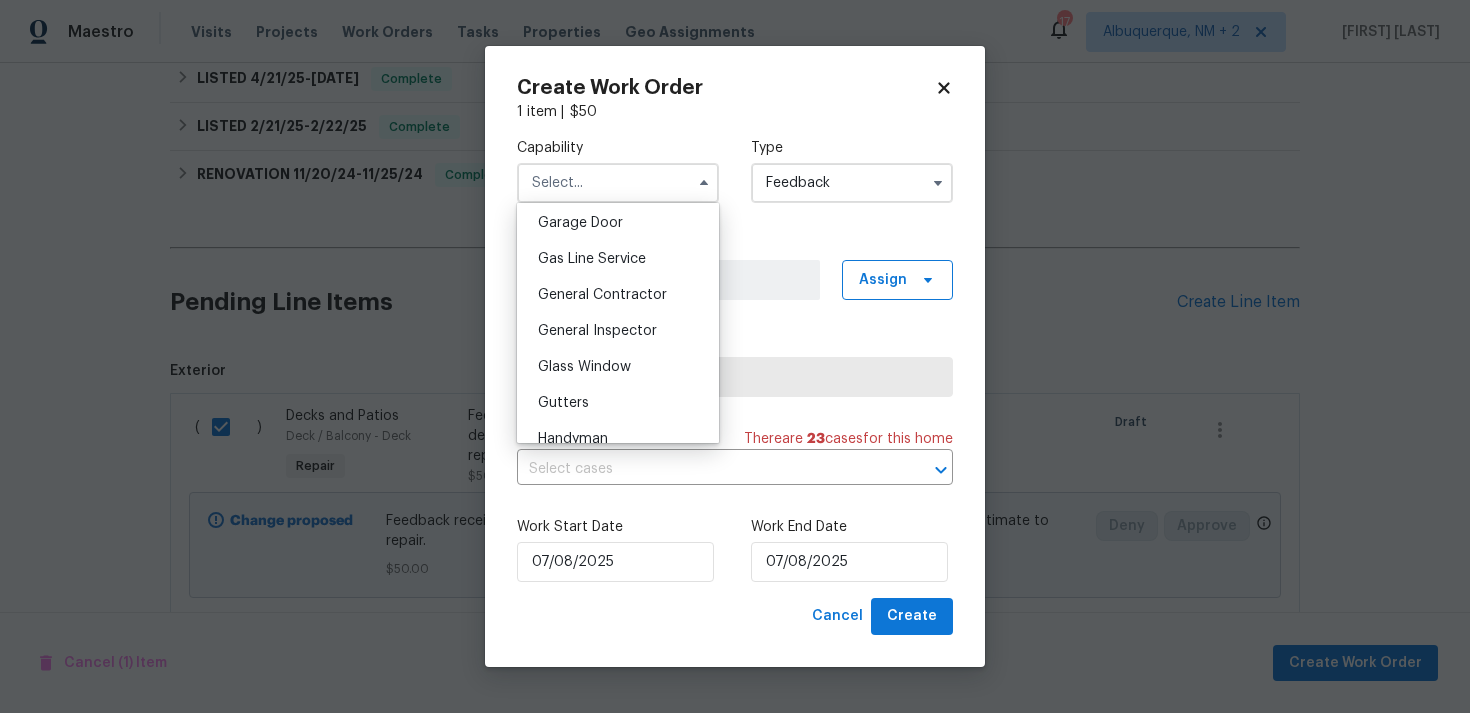 scroll, scrollTop: 979, scrollLeft: 0, axis: vertical 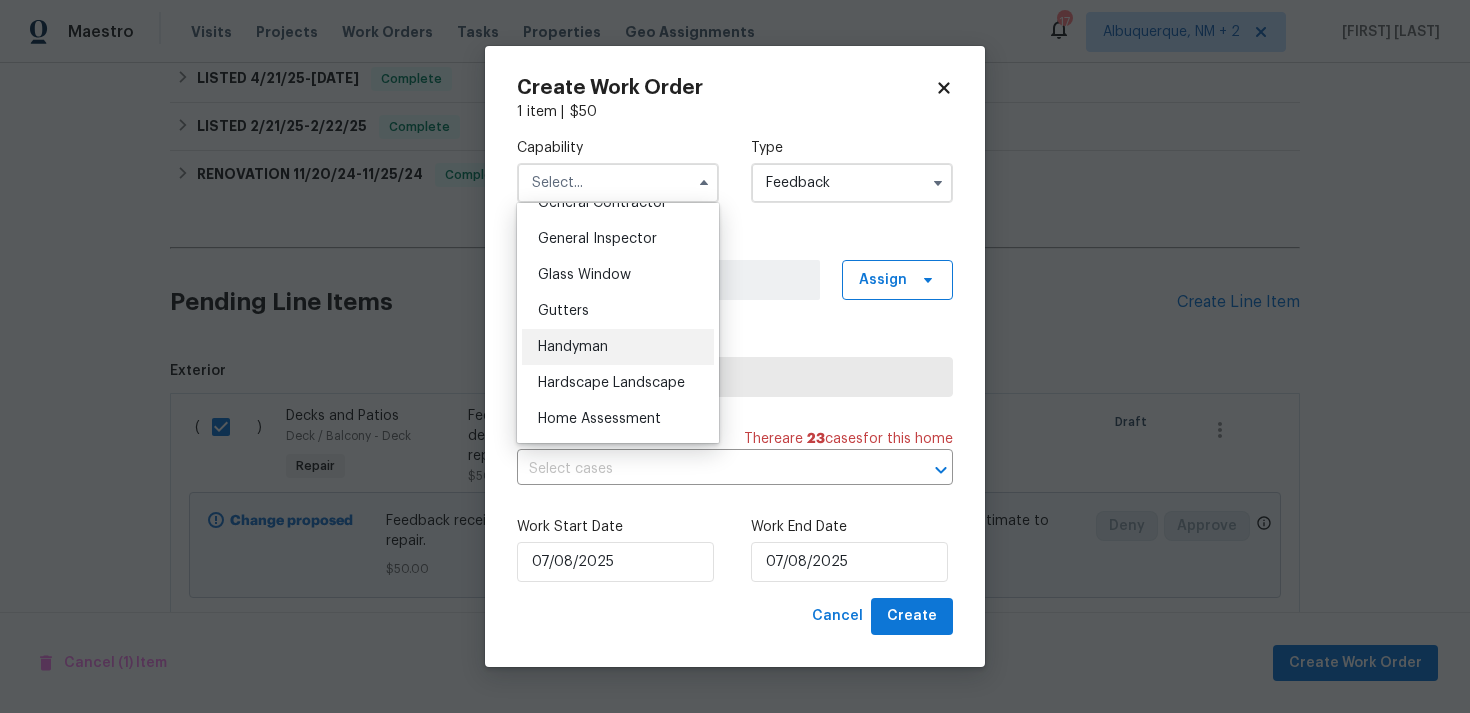 click on "Handyman" at bounding box center (618, 347) 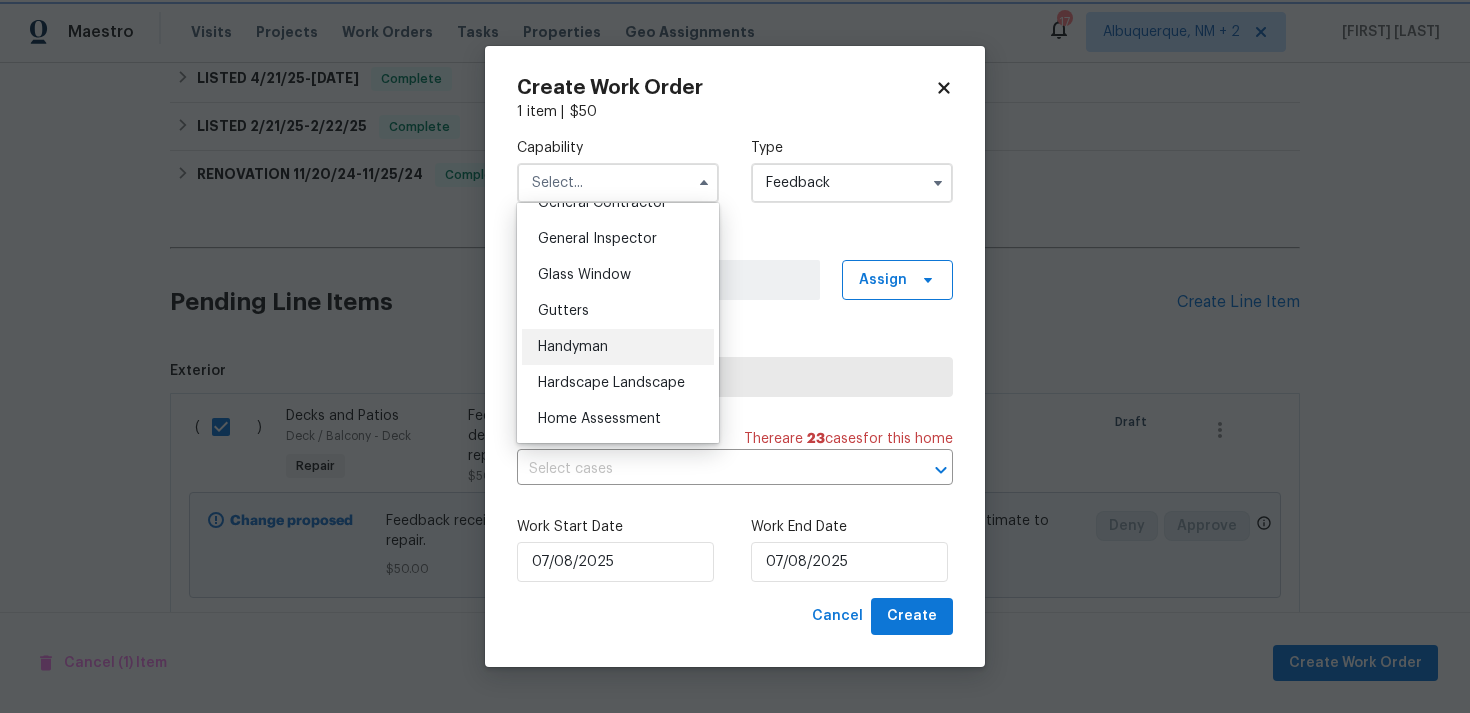 type on "Handyman" 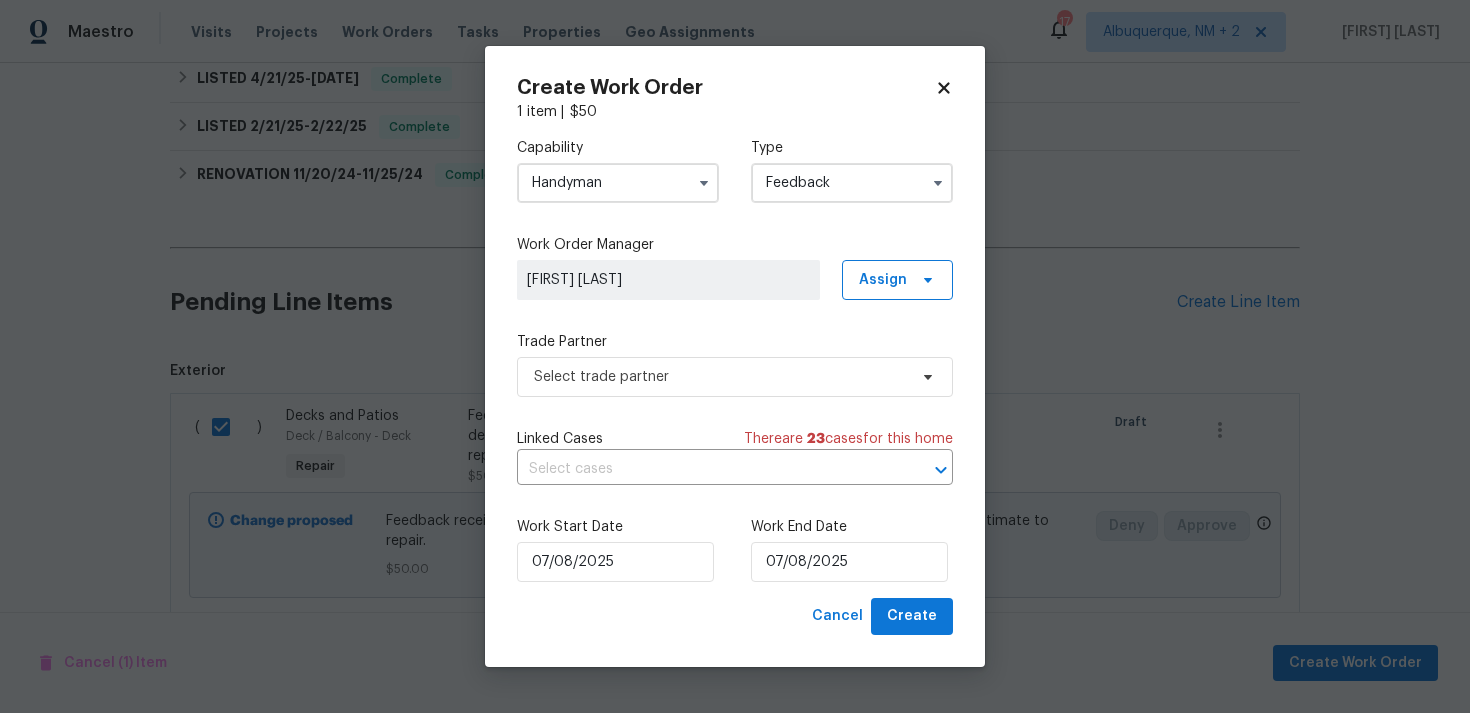 click on "Capability Handyman Type Feedback Work Order Manager [FIRST] [LAST] Assign Trade Partner Select trade partner Linked Cases There are 23 cases for this home ​ Work Start Date [DATE] Work End Date [DATE]" at bounding box center [735, 360] 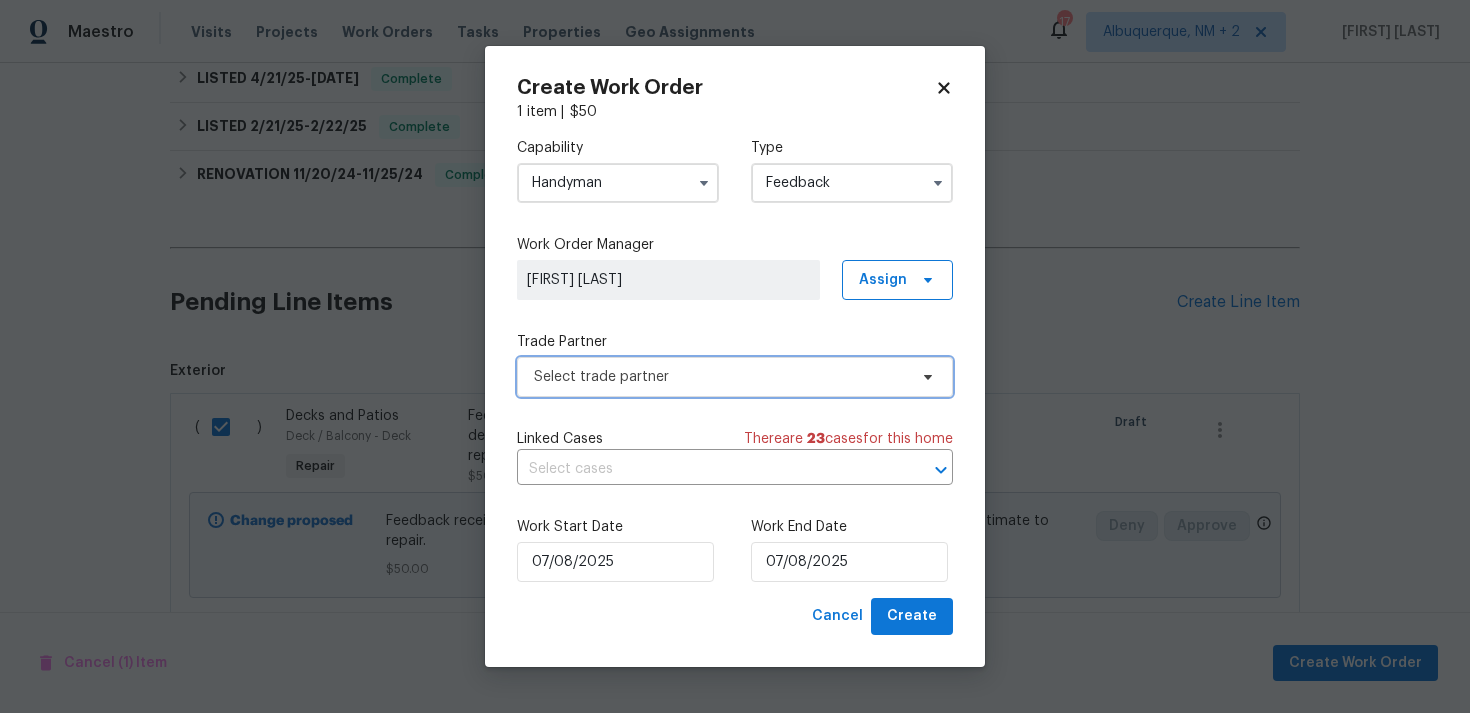 click on "Select trade partner" at bounding box center (720, 377) 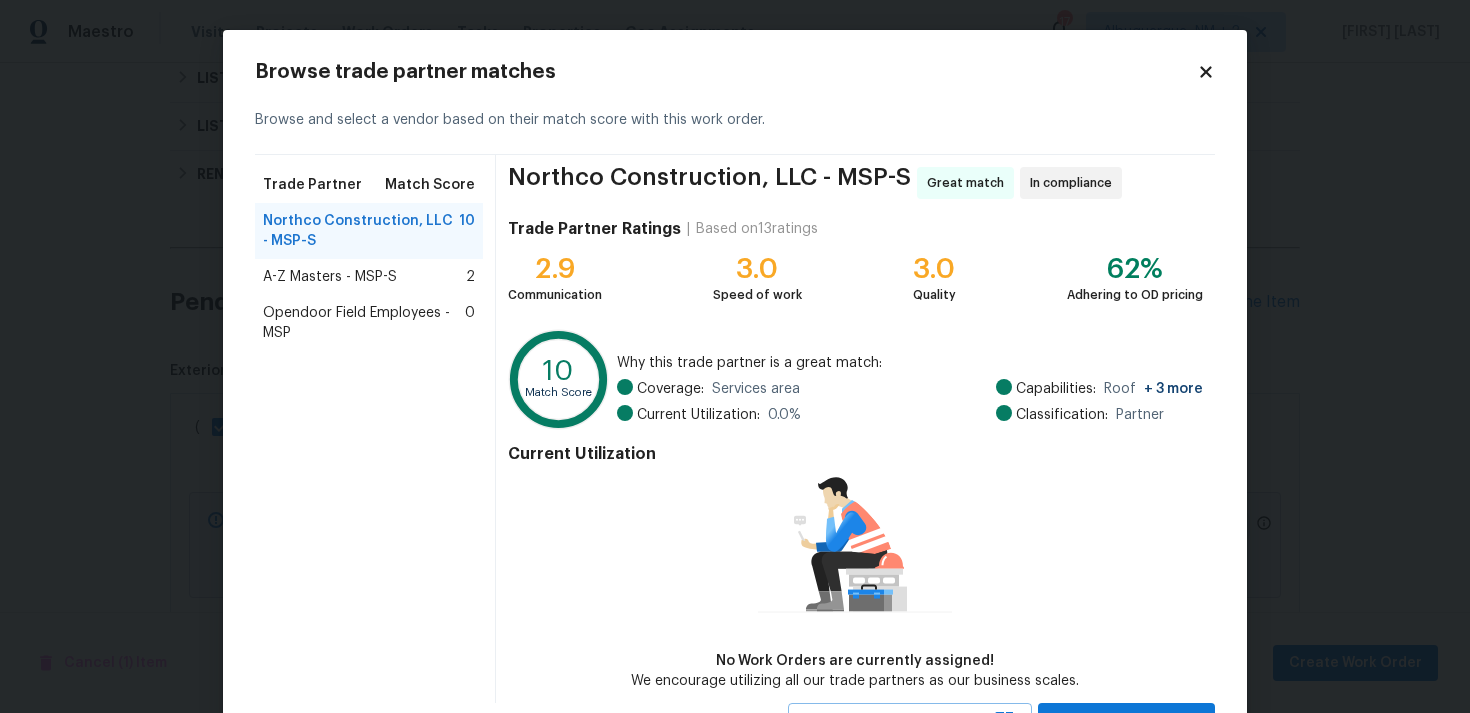click on "A-Z Masters - MSP-S 2" at bounding box center (369, 277) 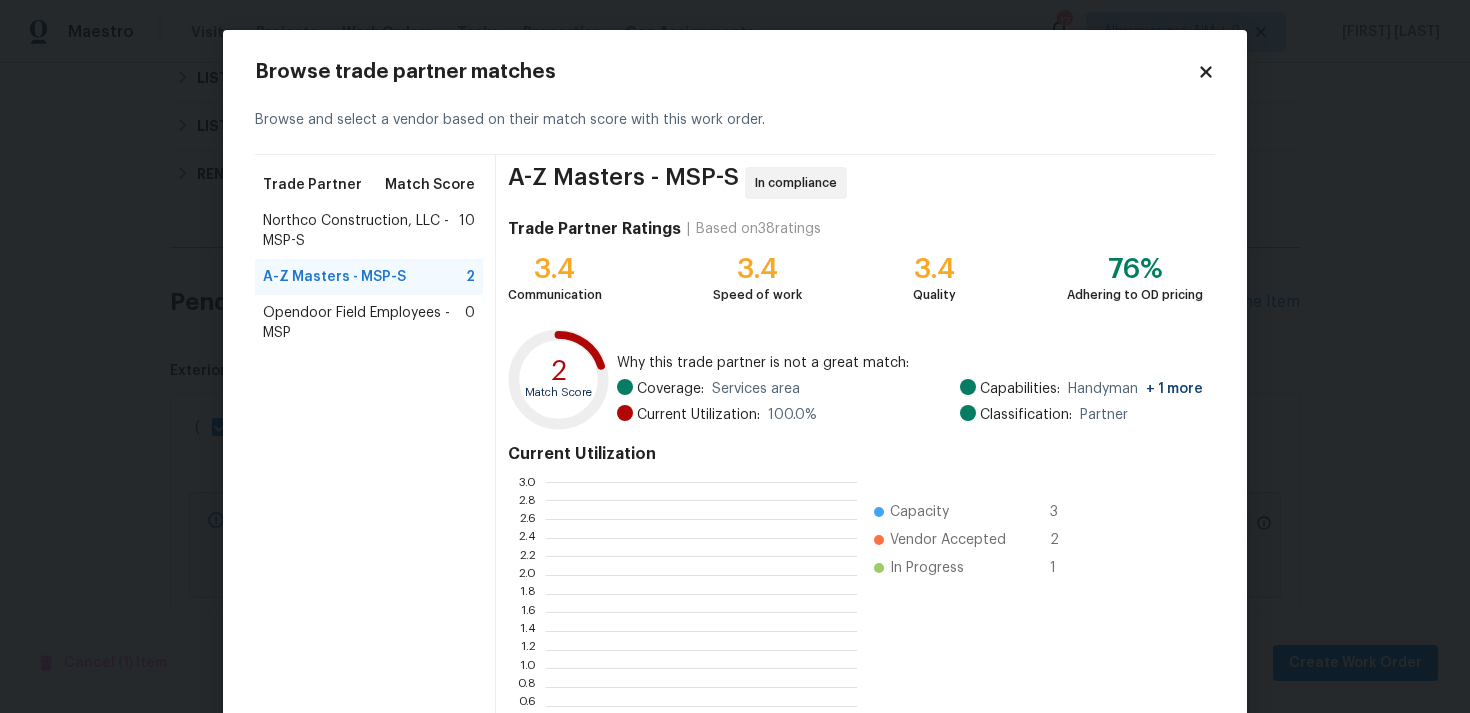 scroll, scrollTop: 2, scrollLeft: 1, axis: both 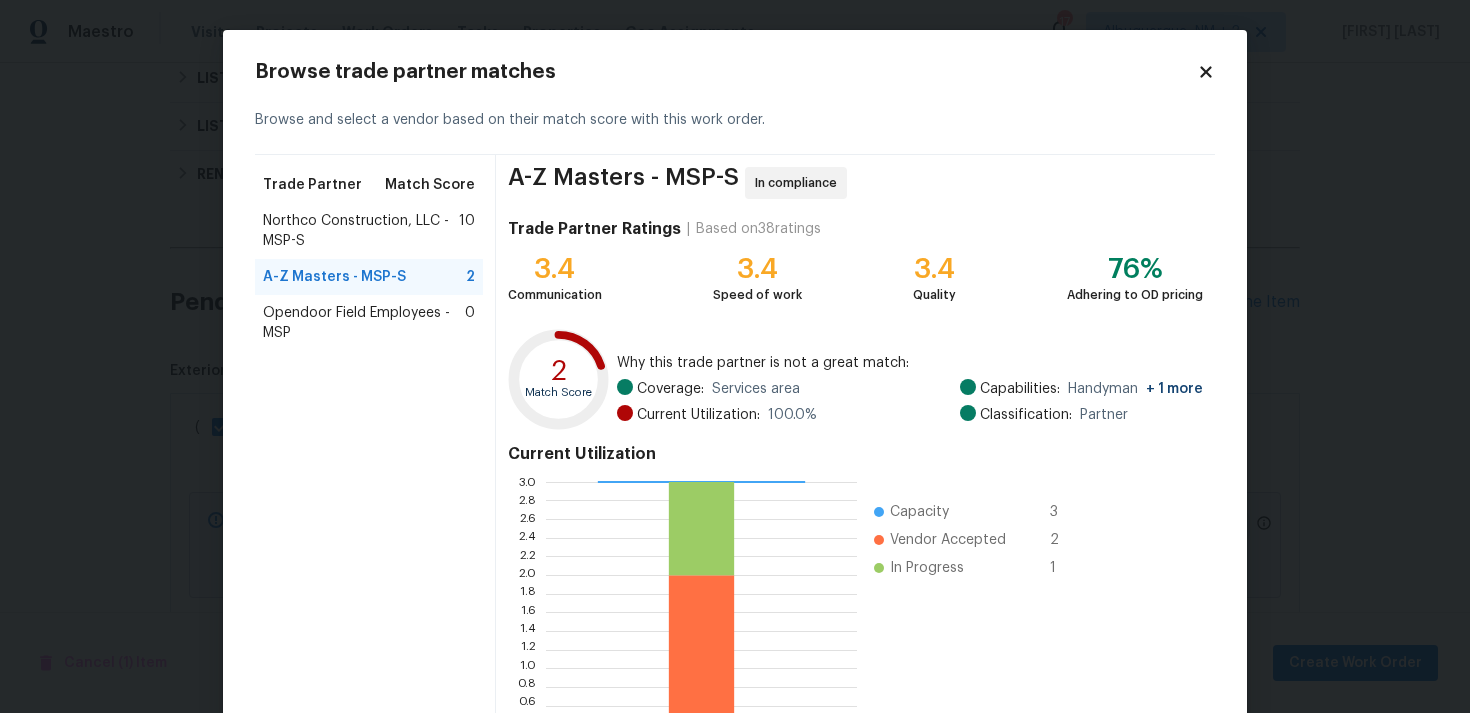 click on "Northco Construction, LLC - MSP-S" at bounding box center (361, 231) 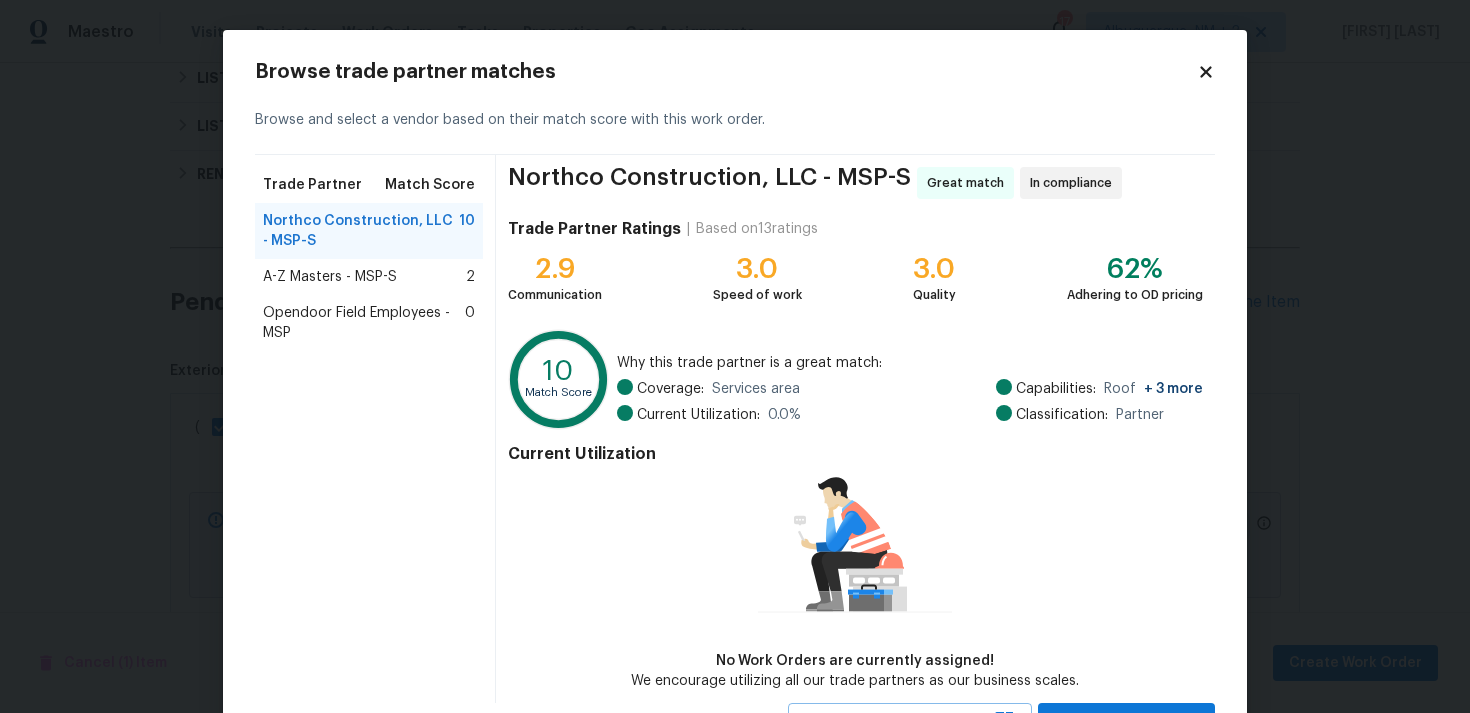 click on "A-Z Masters - MSP-S" at bounding box center [330, 277] 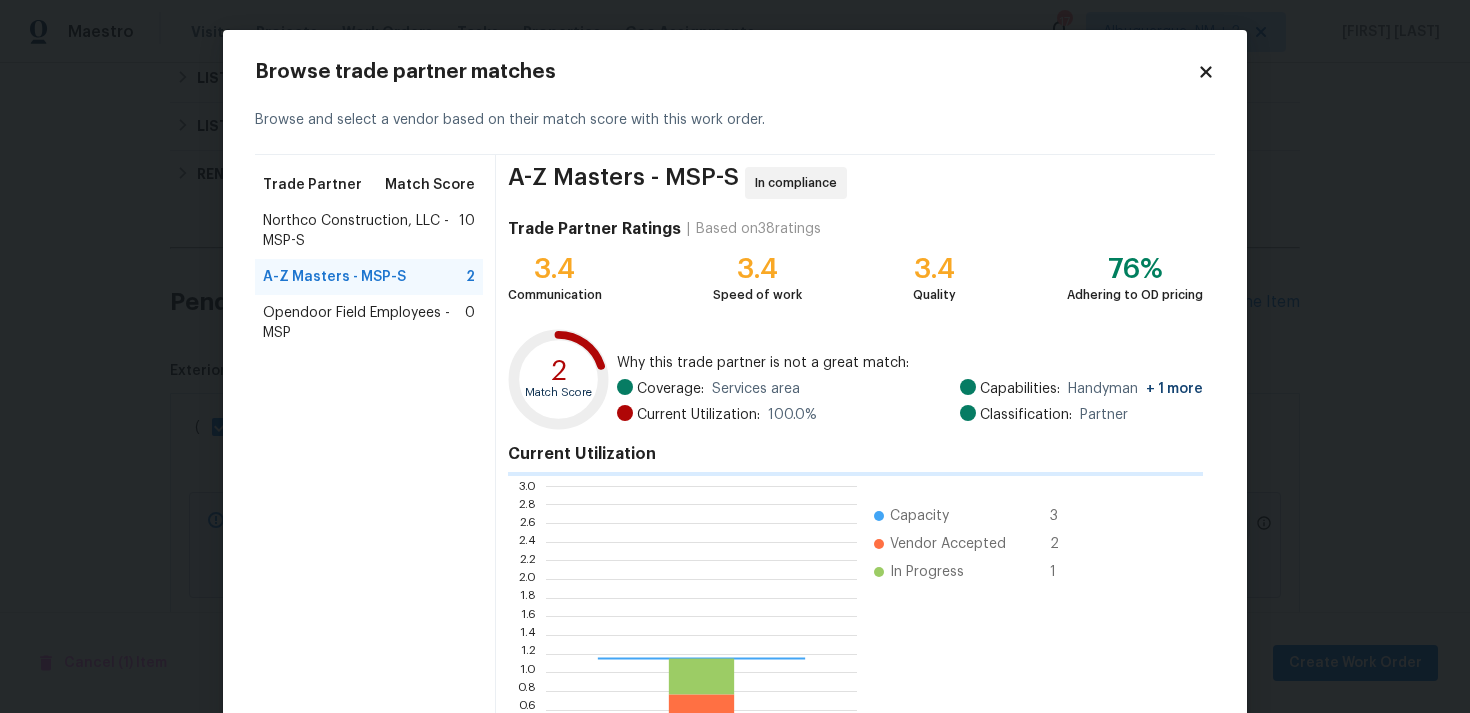 scroll, scrollTop: 2, scrollLeft: 1, axis: both 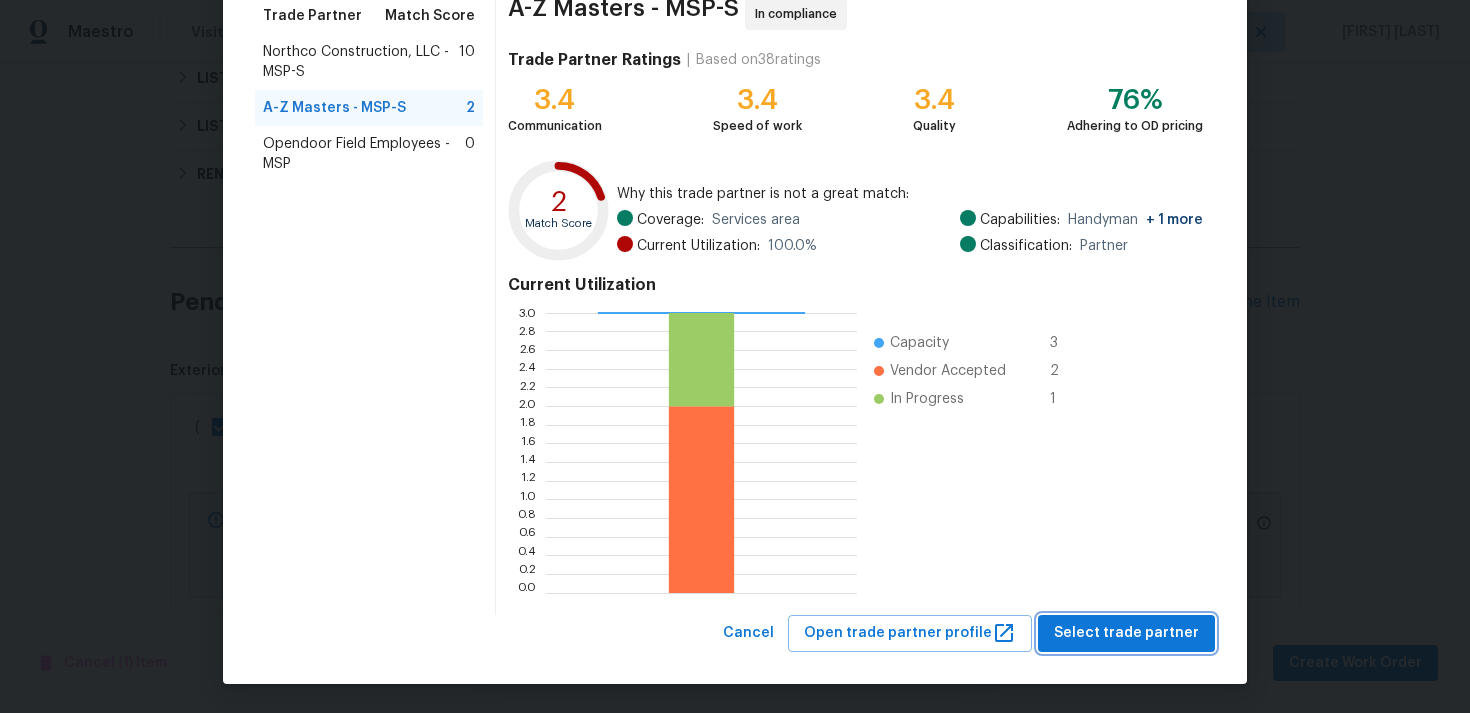 click on "Select trade partner" at bounding box center [1126, 633] 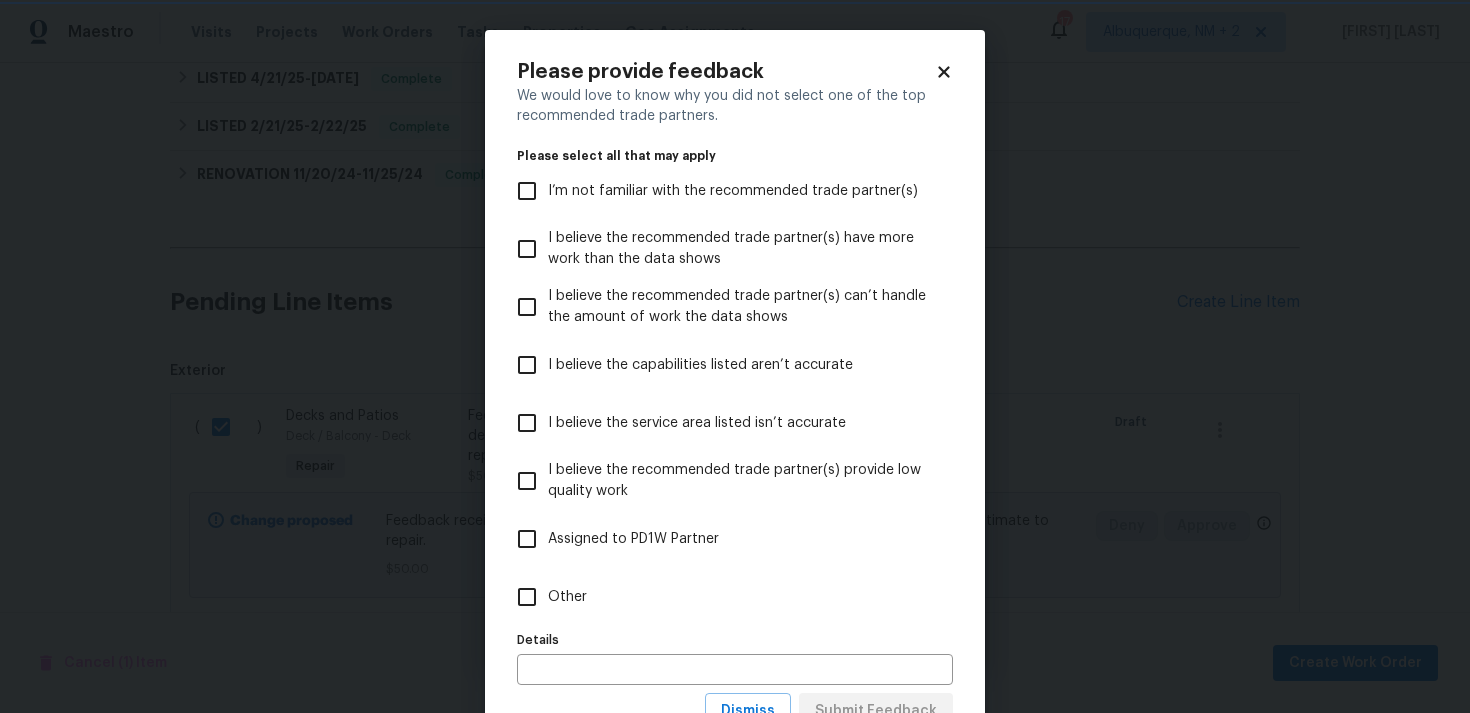 scroll, scrollTop: 0, scrollLeft: 0, axis: both 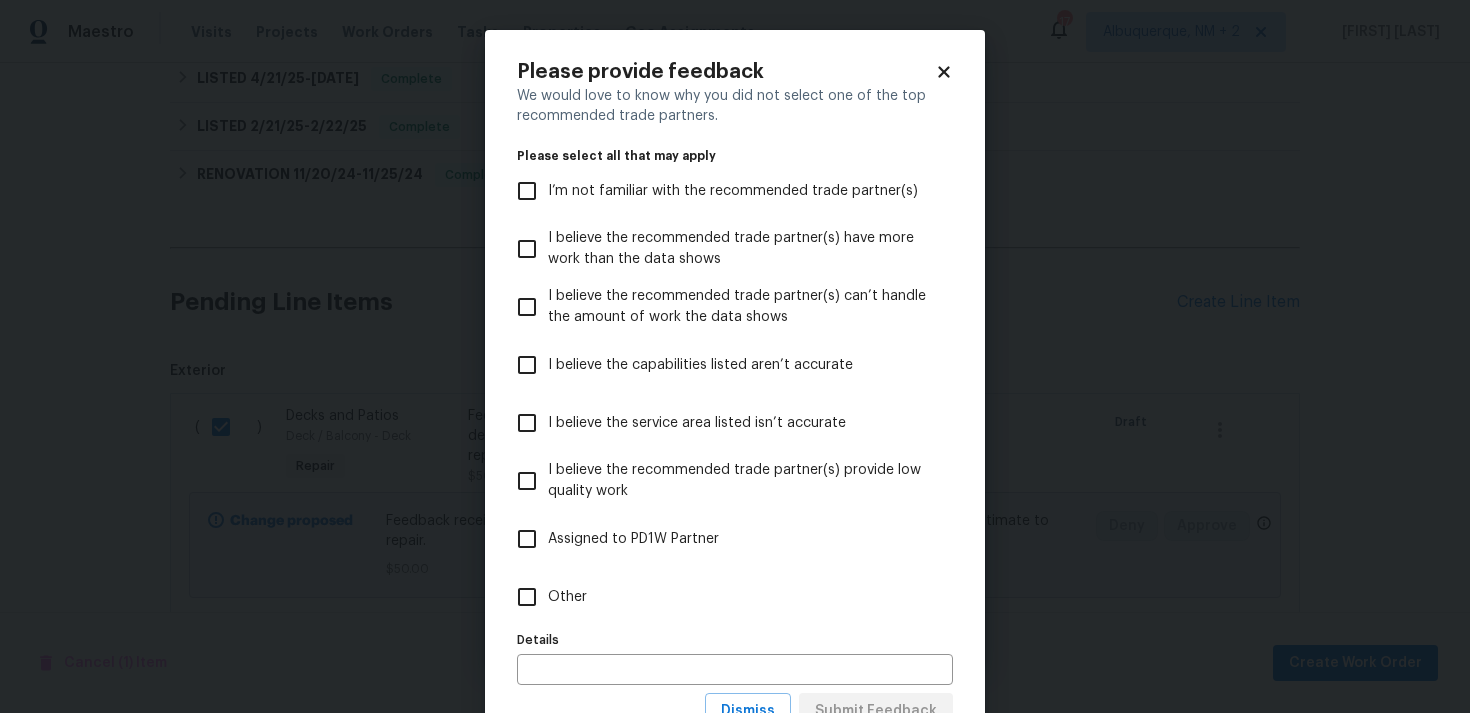 click on "Please provide feedback We would love to know why you did not select one of the top recommended trade partners. Please select all that may apply I’m not familiar with the recommended trade partner(s) I believe the recommended trade partner(s) have more work than the data shows I believe the recommended trade partner(s) can’t handle the amount of work the data shows I believe the capabilities listed aren’t accurate I believe the service area listed isn’t accurate I believe the recommended trade partner(s) provide low quality work Assigned to PD1W Partner Other Details Details Dismiss Submit Feedback" at bounding box center [735, 396] 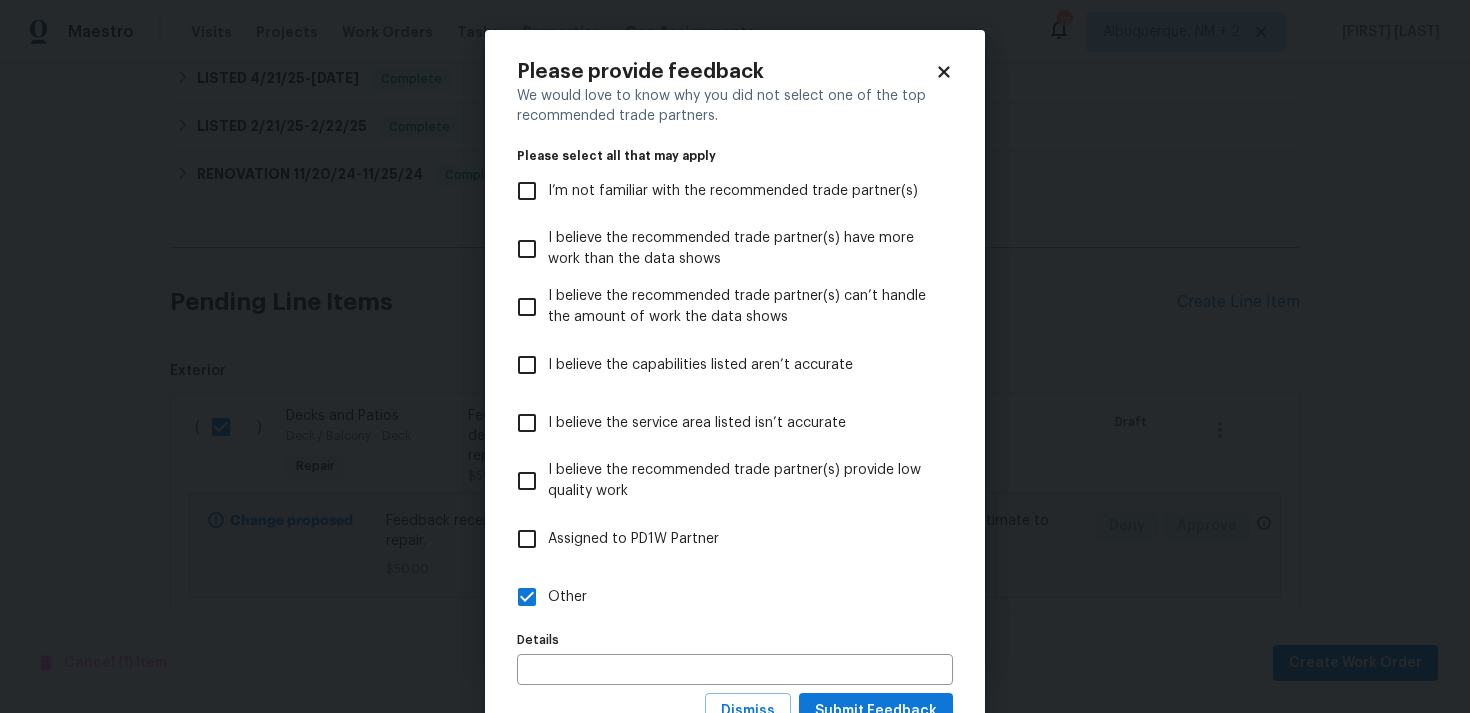 scroll, scrollTop: 79, scrollLeft: 0, axis: vertical 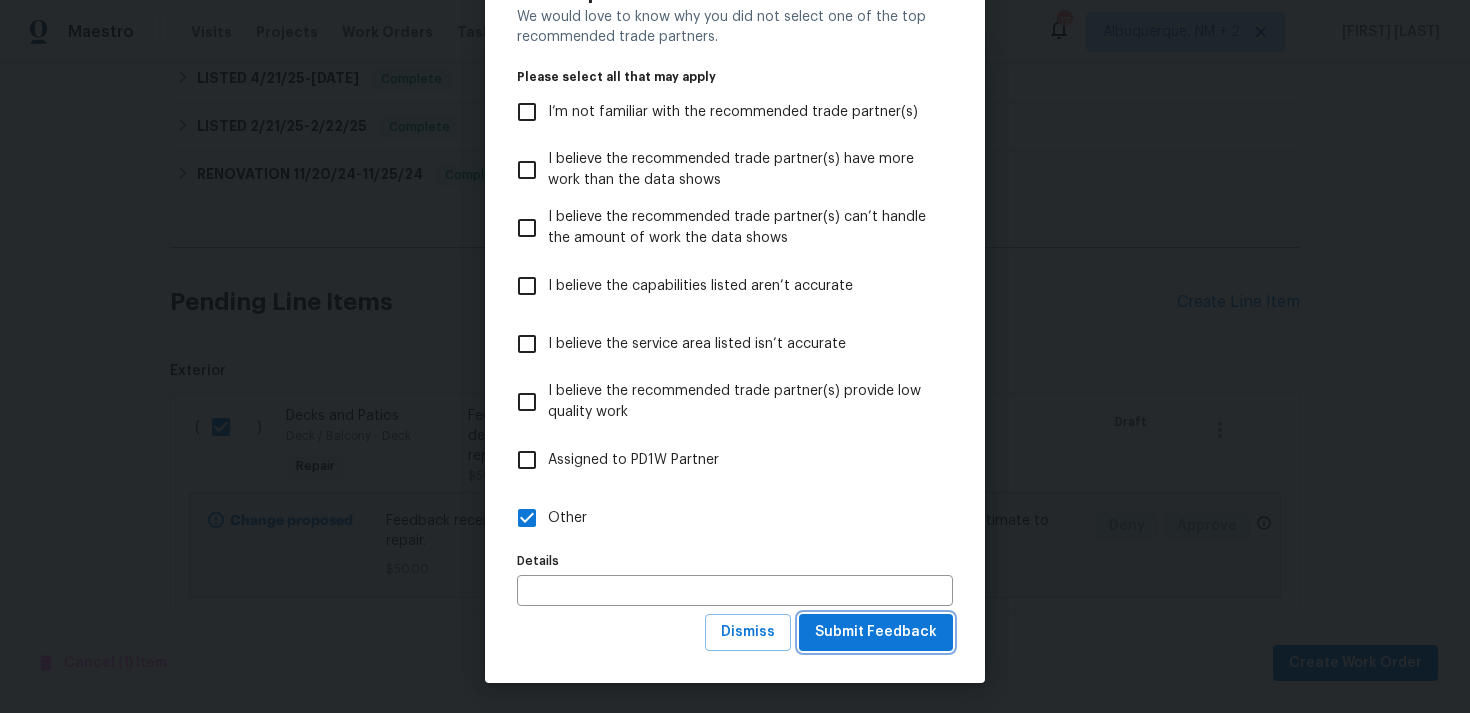 click on "Submit Feedback" at bounding box center [876, 632] 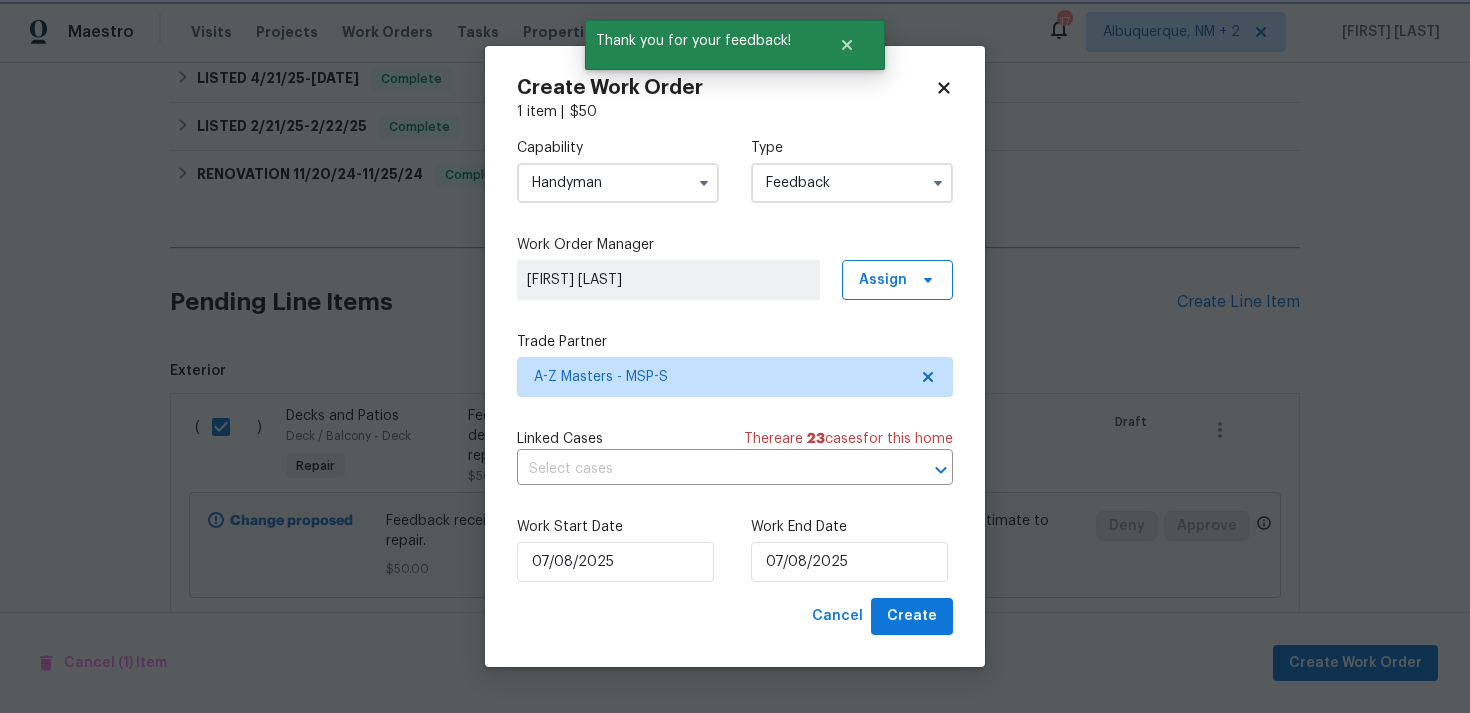 scroll, scrollTop: 0, scrollLeft: 0, axis: both 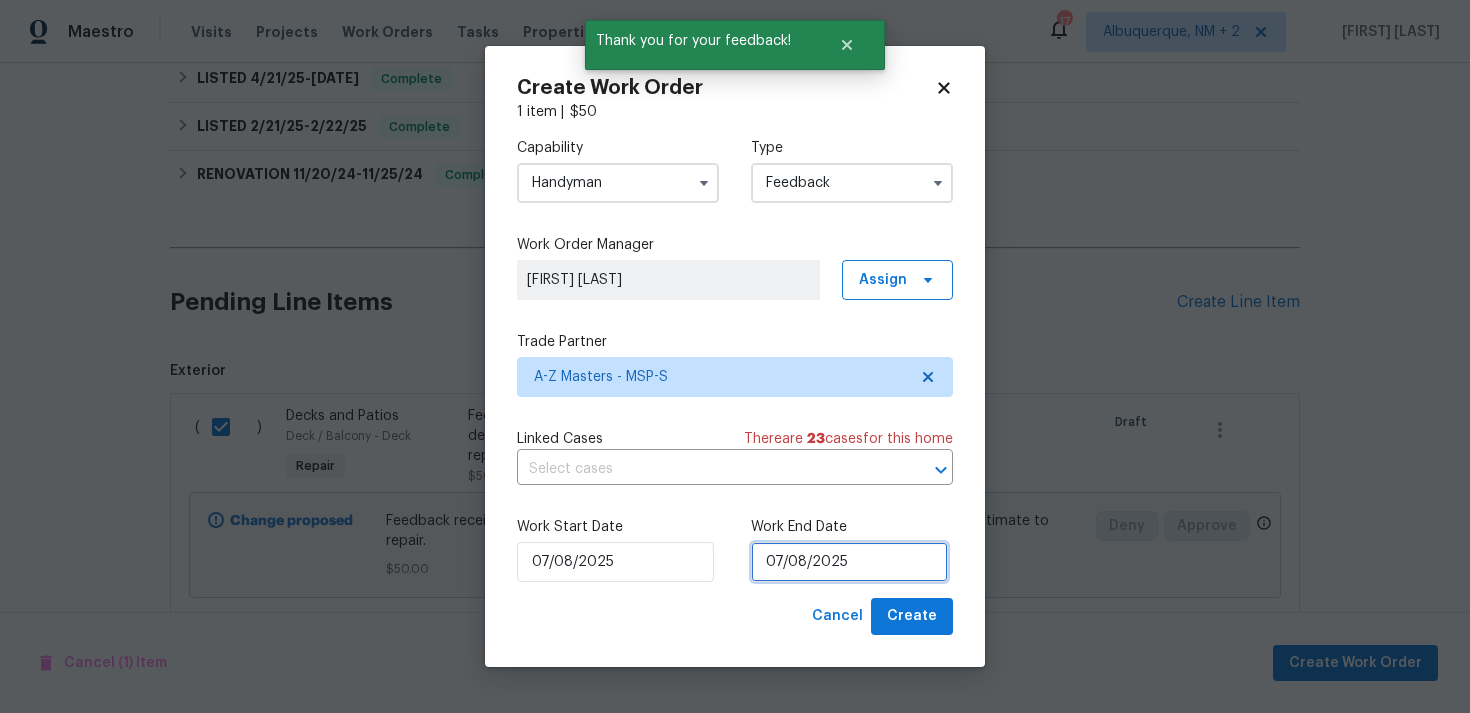 click on "07/08/2025" at bounding box center [849, 562] 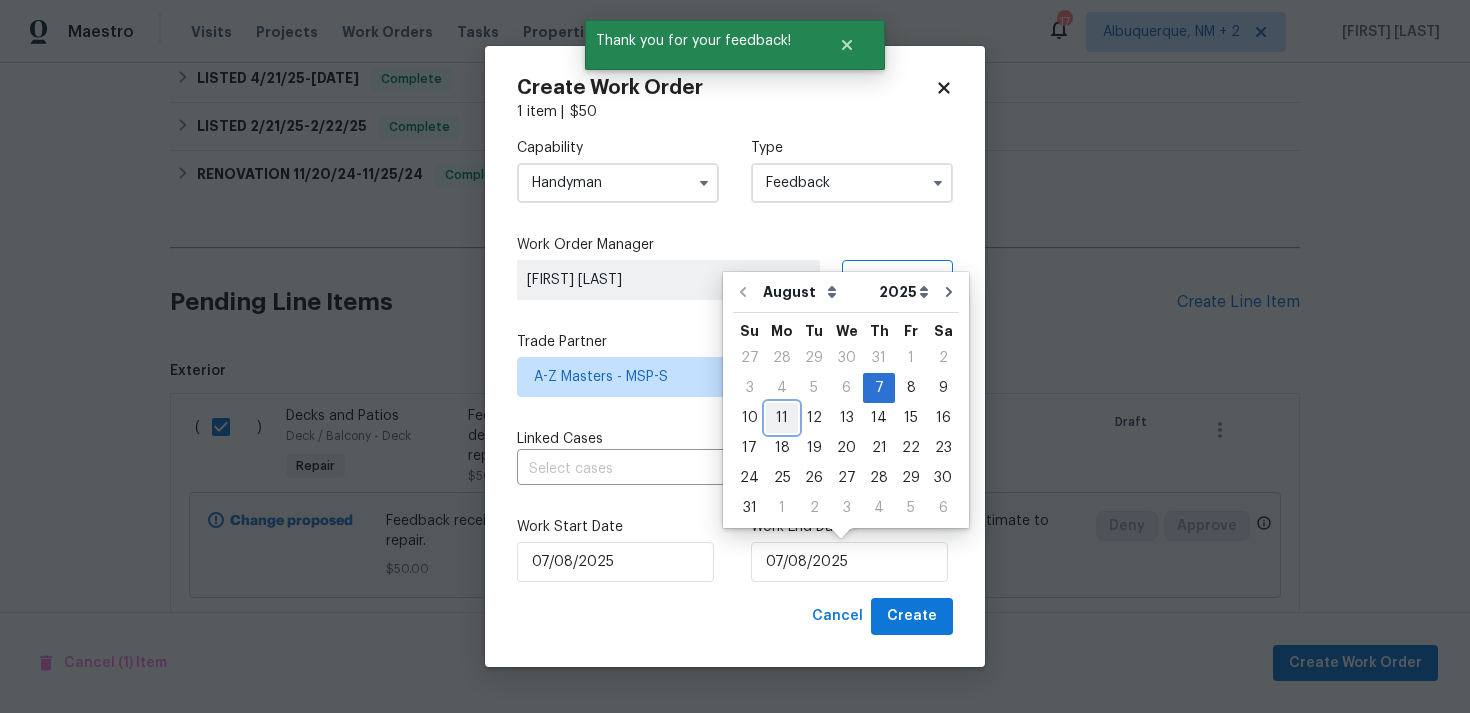 click on "11" at bounding box center [782, 418] 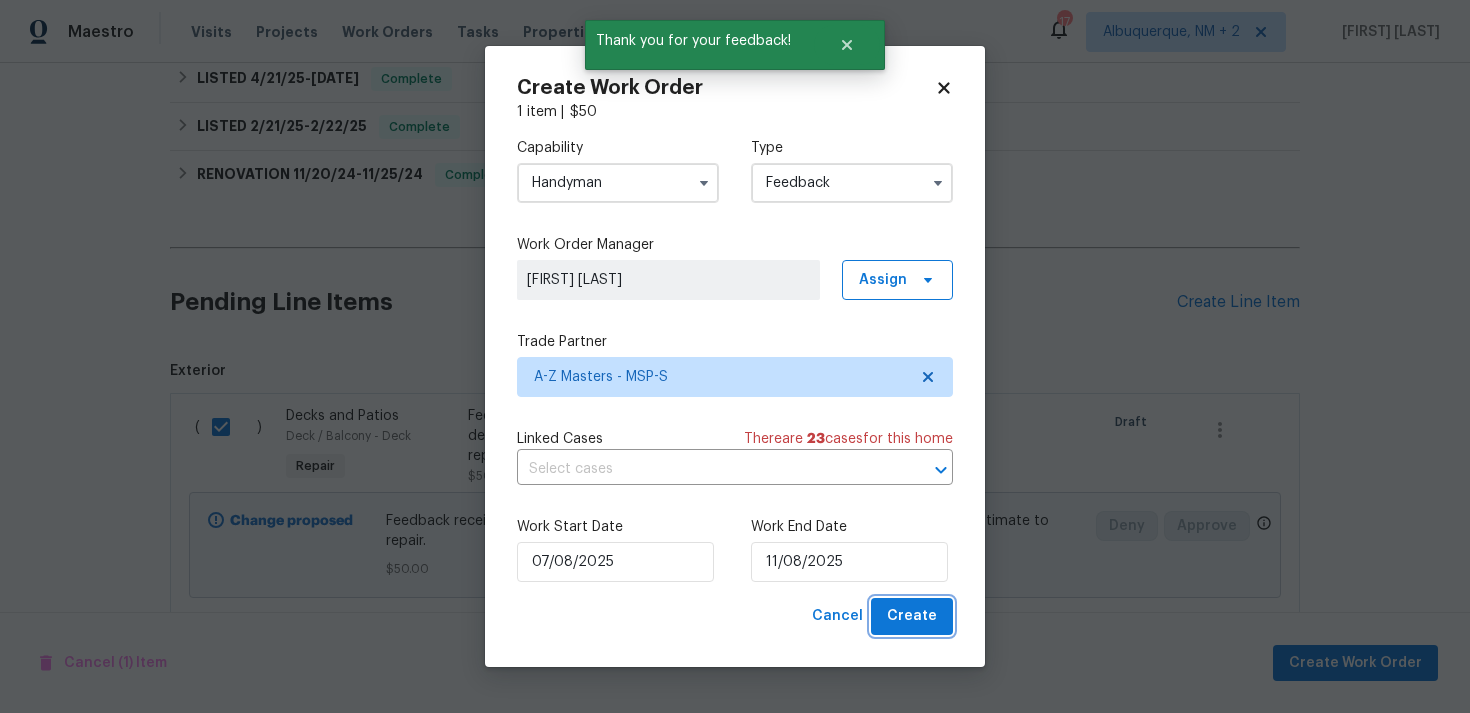 click on "Create" at bounding box center (912, 616) 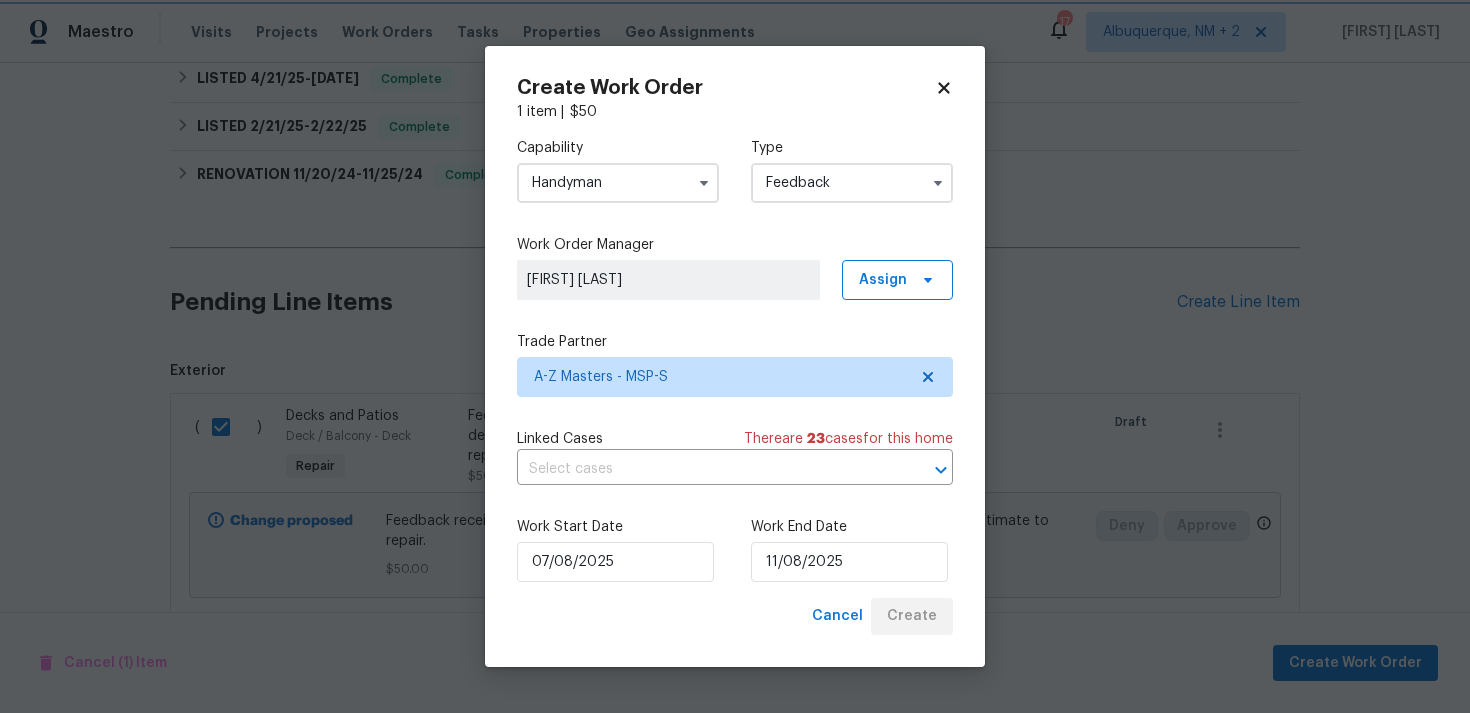 checkbox on "false" 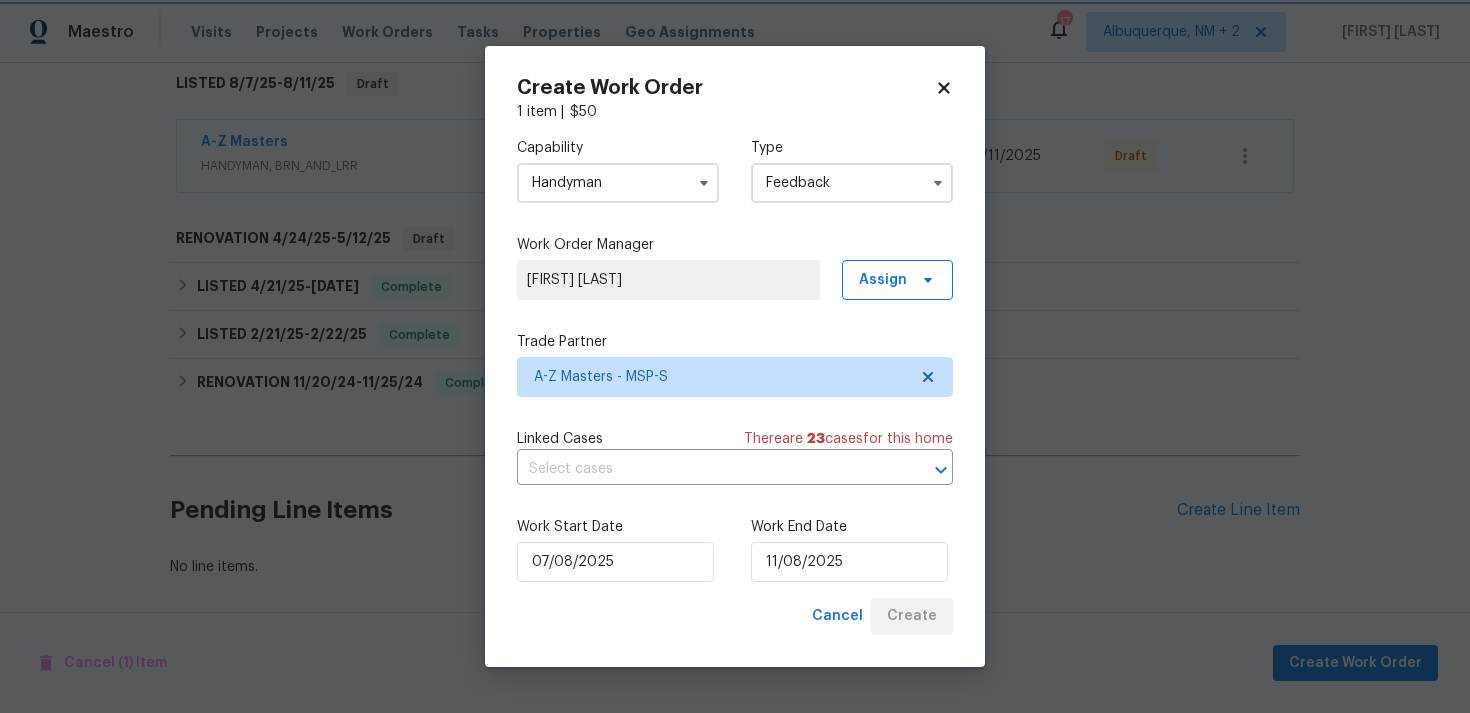 scroll, scrollTop: 327, scrollLeft: 0, axis: vertical 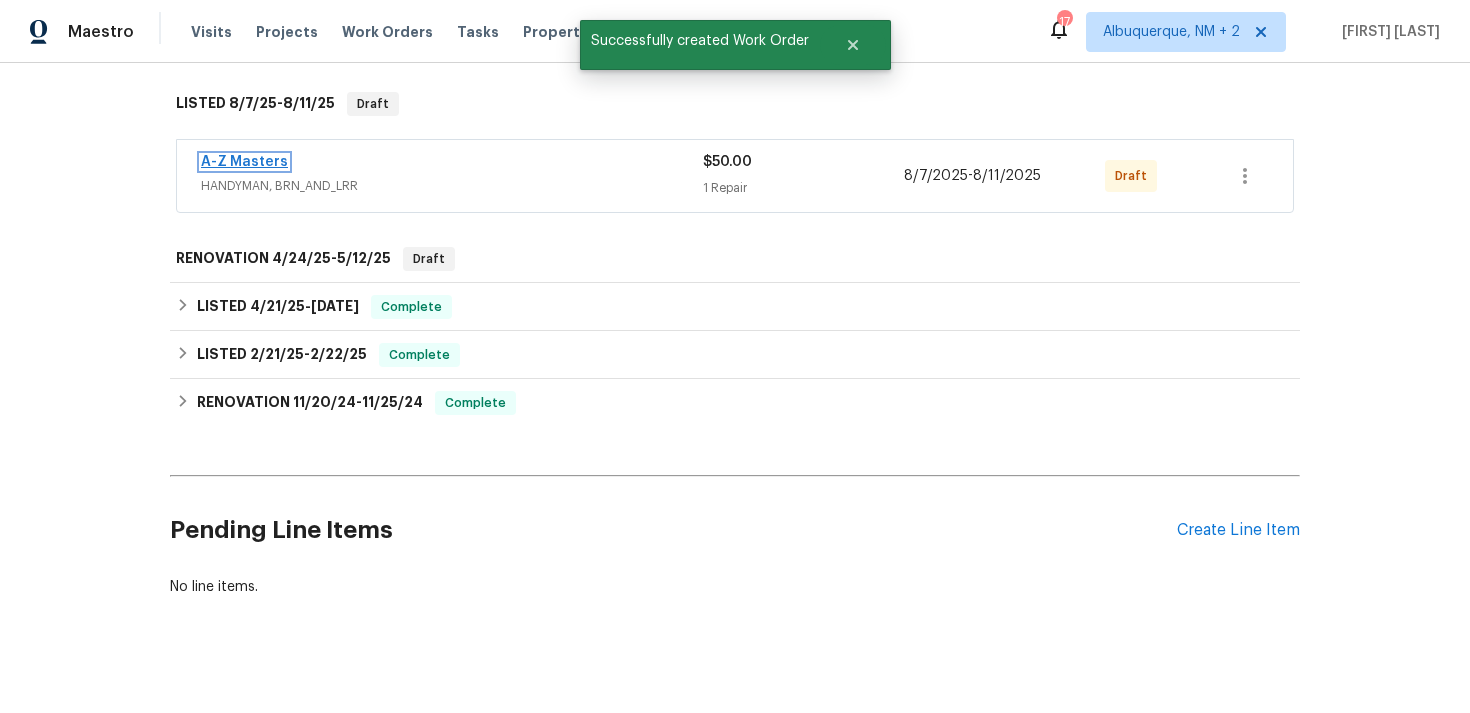 click on "A-Z Masters" at bounding box center [244, 162] 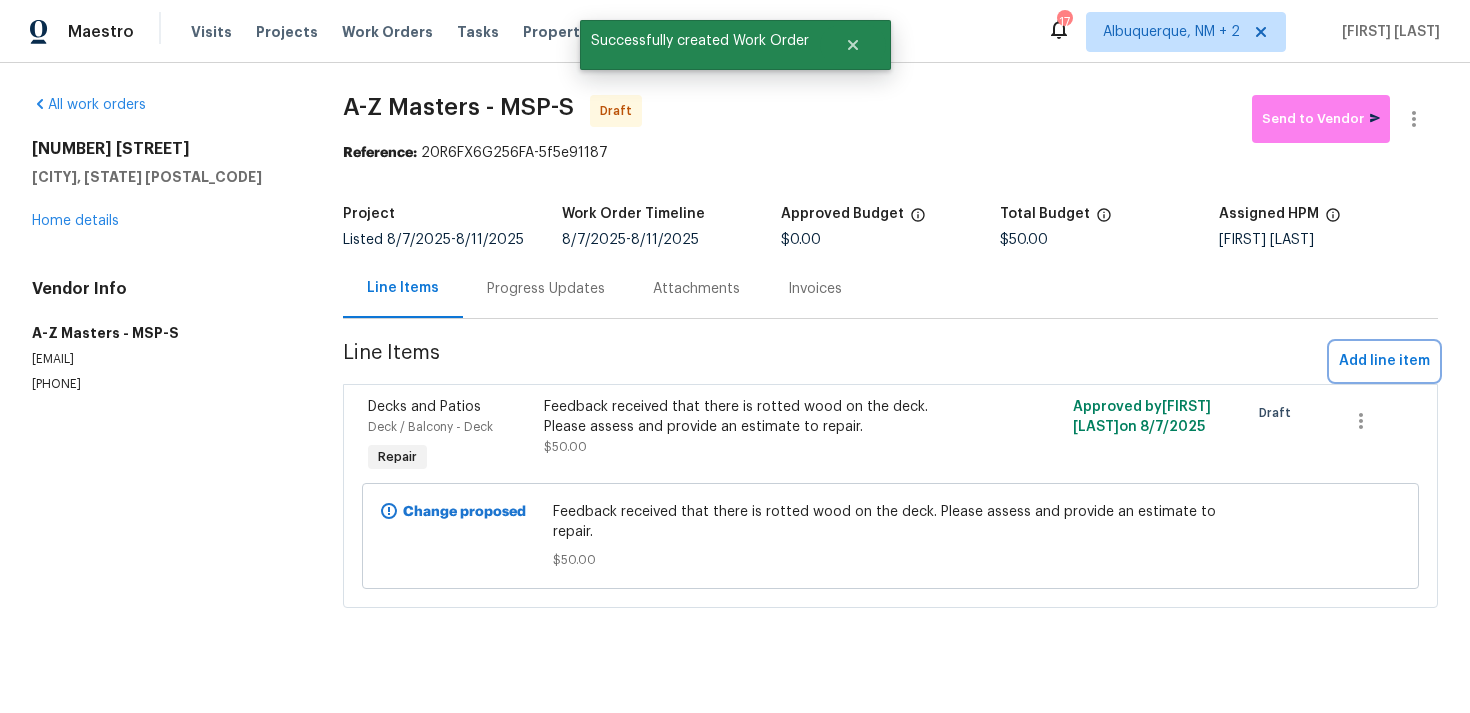 click on "Add line item" at bounding box center [1384, 361] 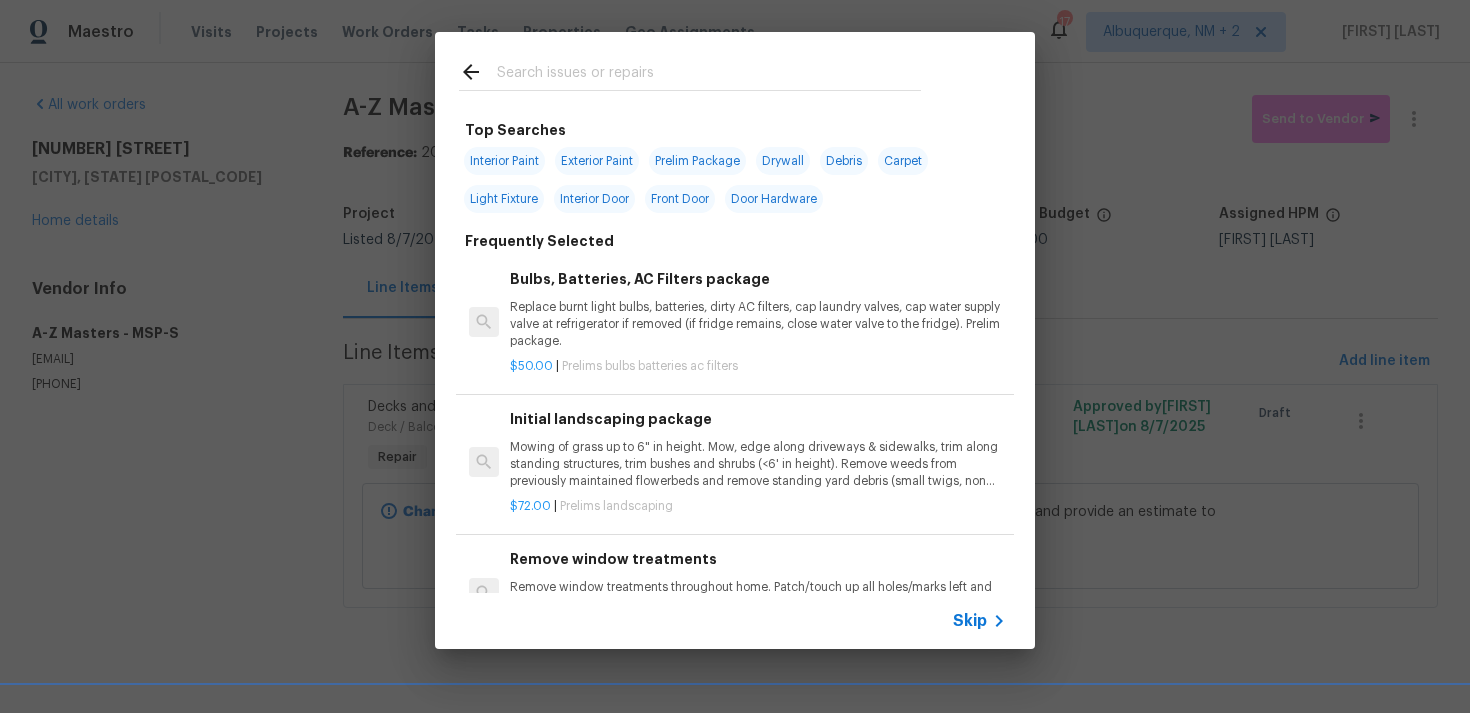 click on "Skip" at bounding box center (970, 621) 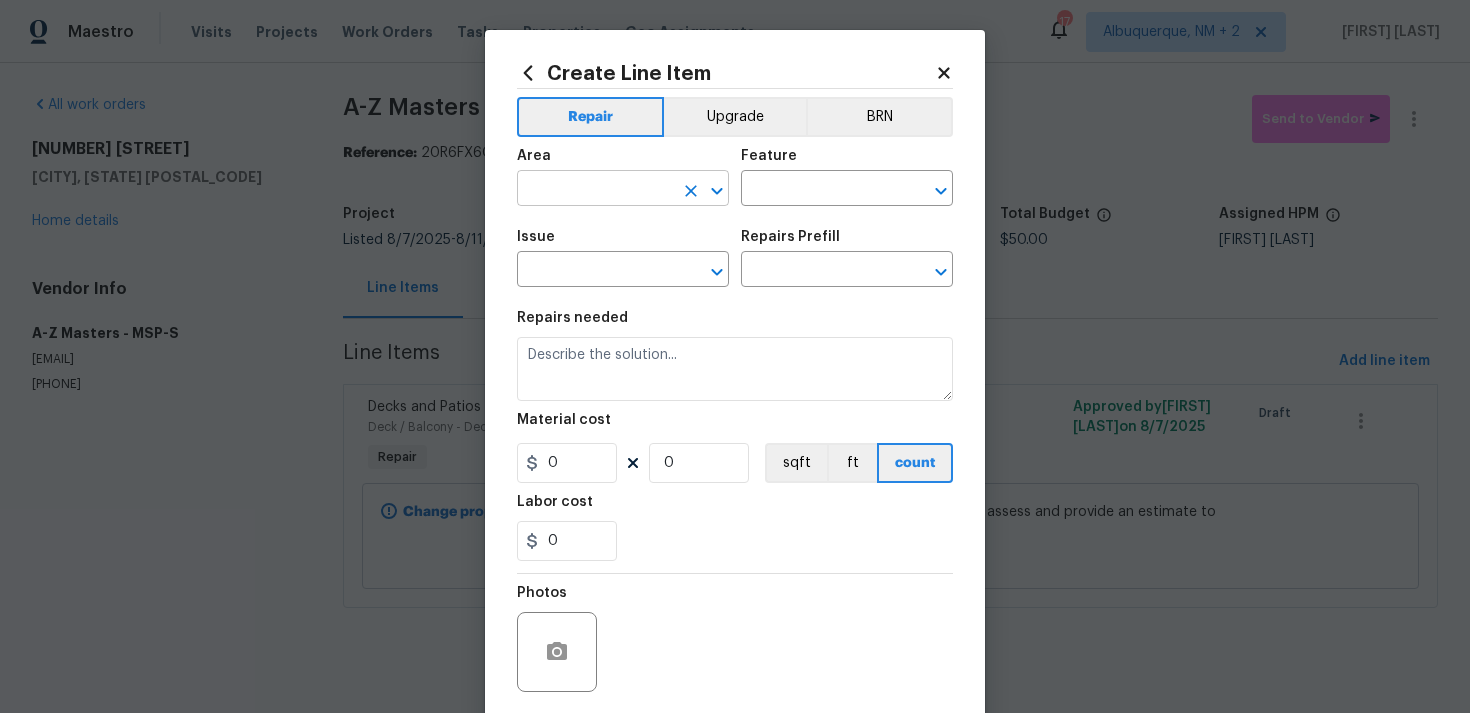 click at bounding box center [595, 190] 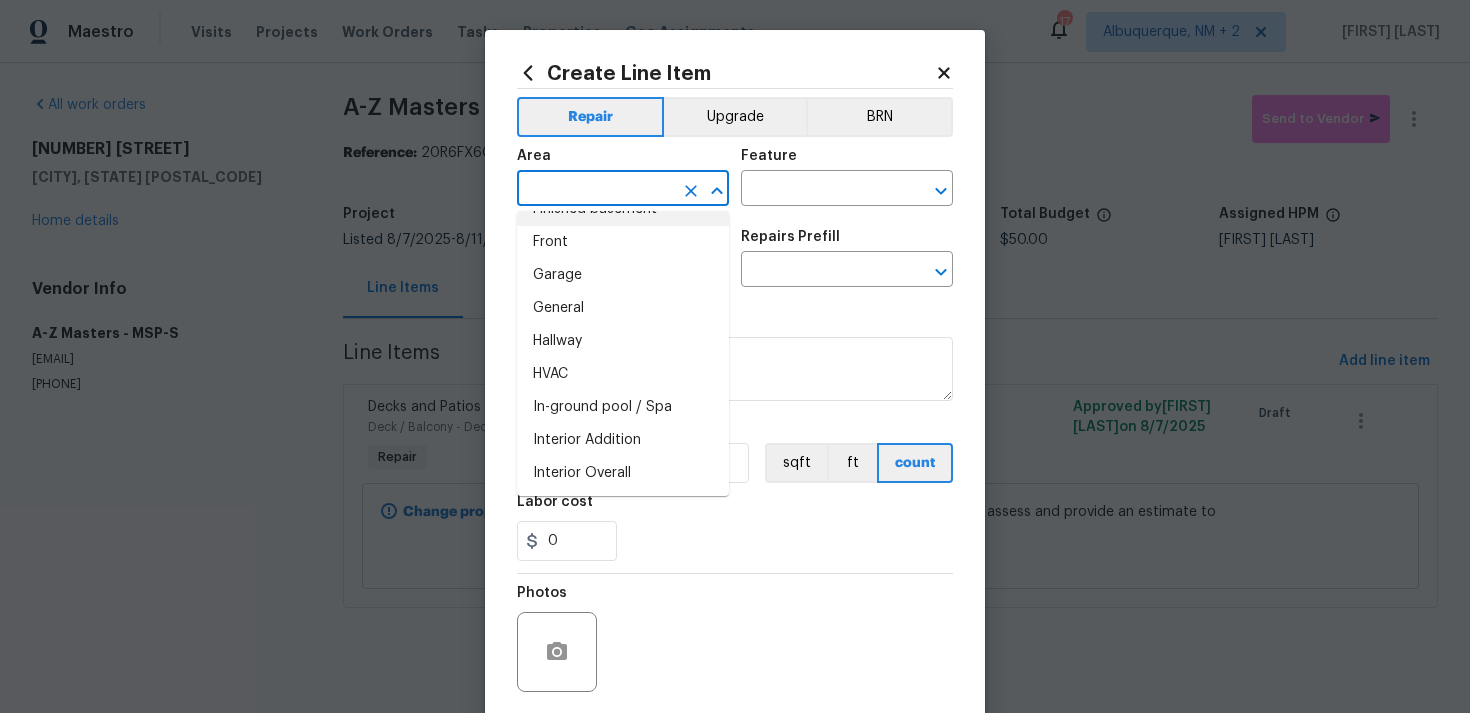 scroll, scrollTop: 706, scrollLeft: 0, axis: vertical 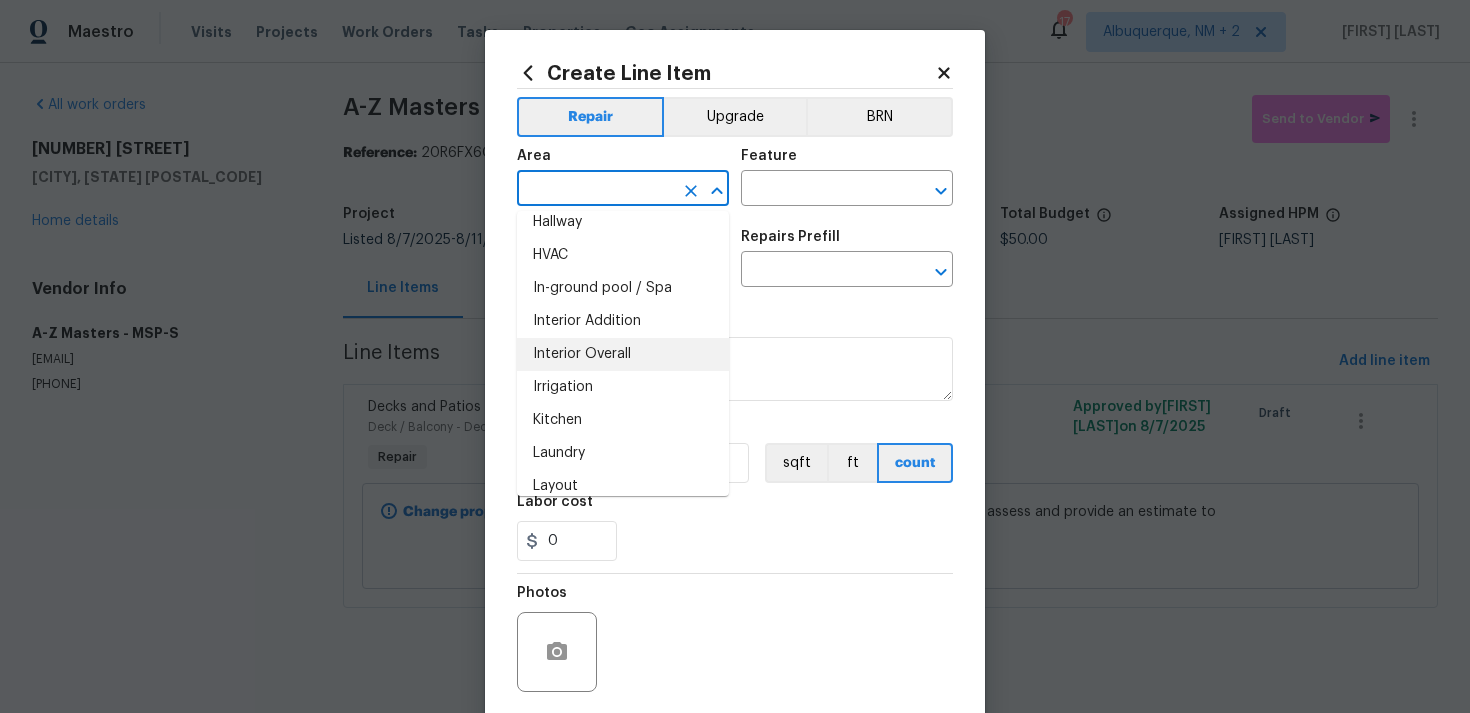 click on "Interior Overall" at bounding box center [623, 354] 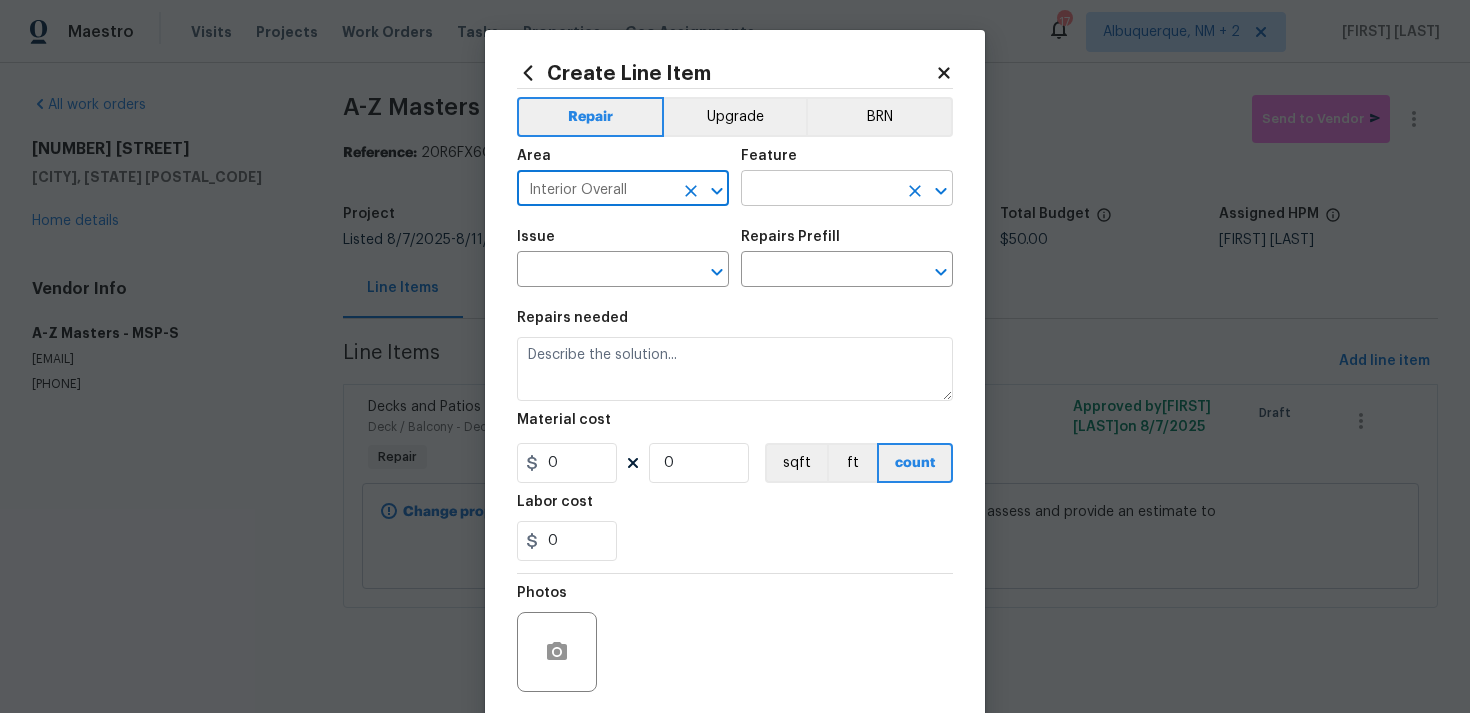 click at bounding box center [819, 190] 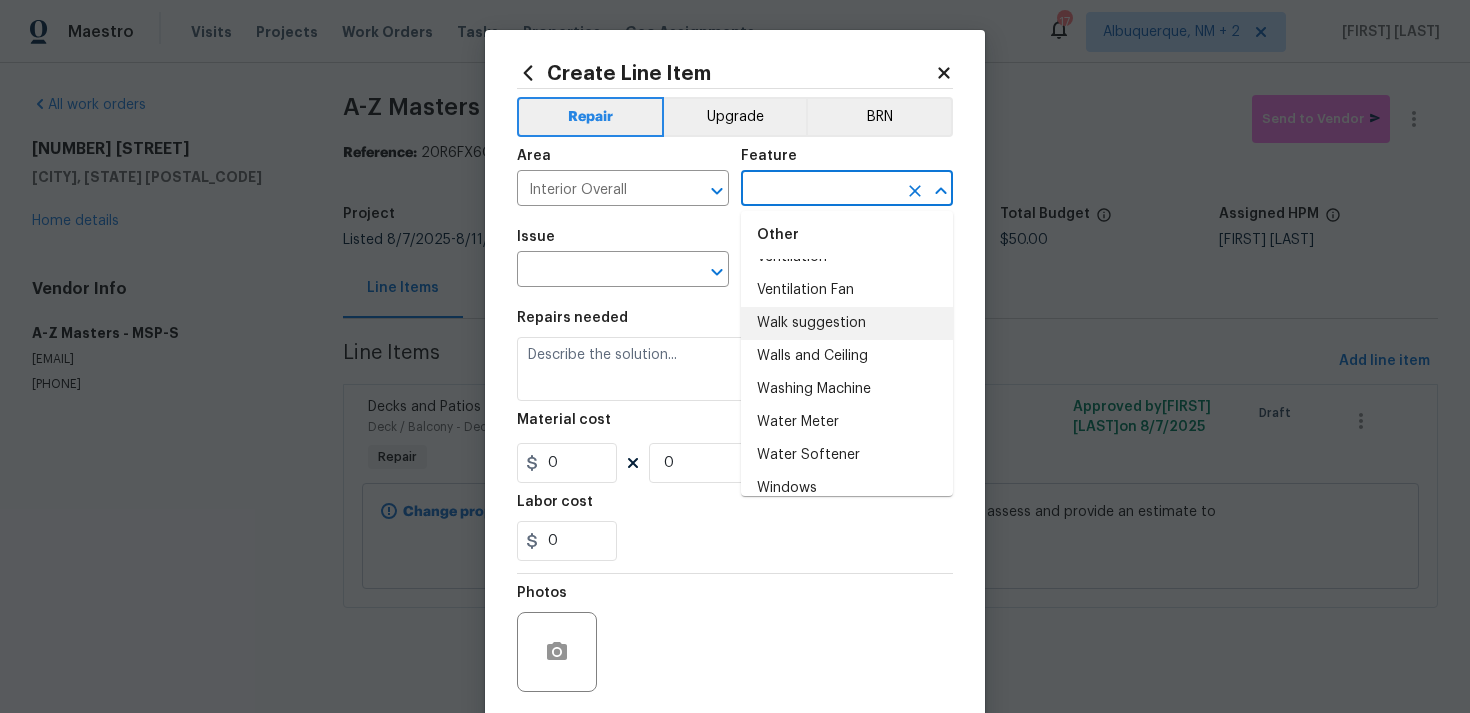 scroll, scrollTop: 5095, scrollLeft: 0, axis: vertical 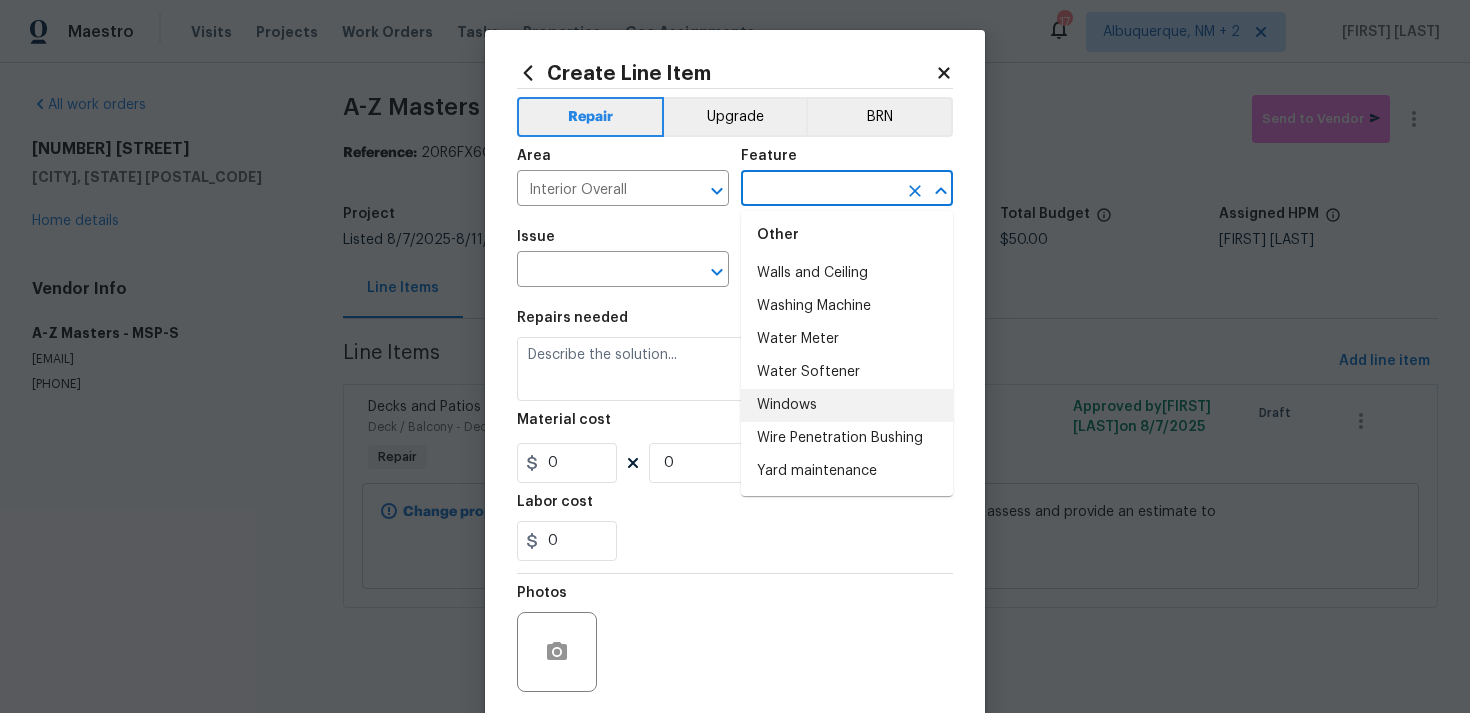 click on "Windows" at bounding box center (847, 405) 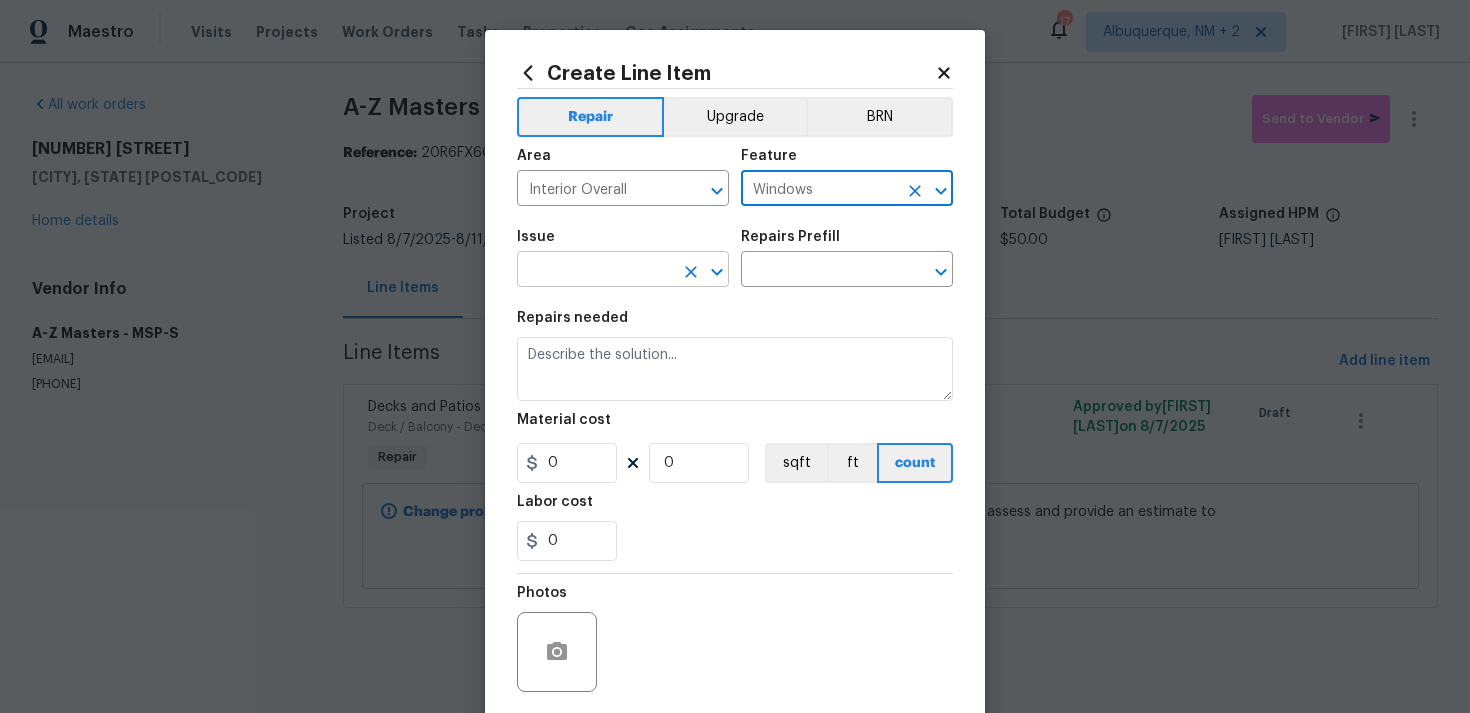 click 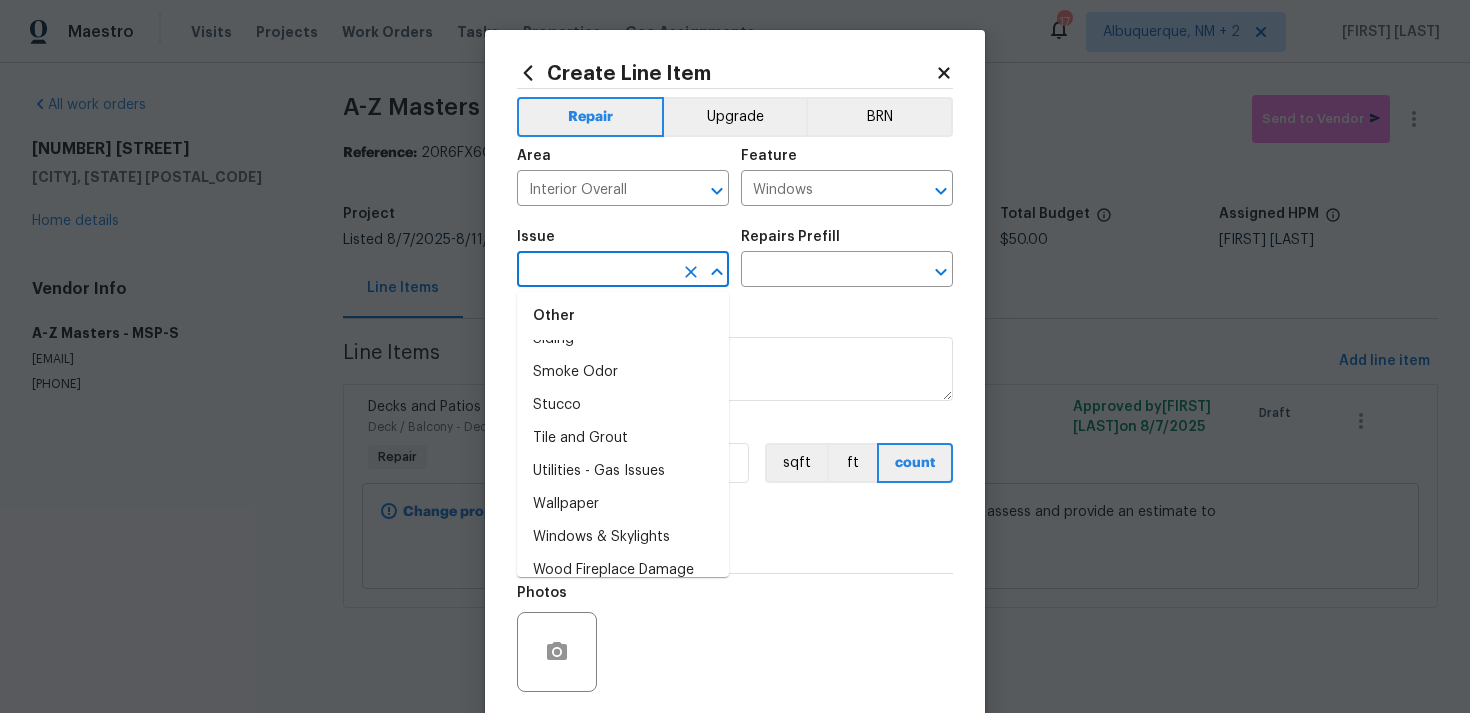 scroll, scrollTop: 3982, scrollLeft: 0, axis: vertical 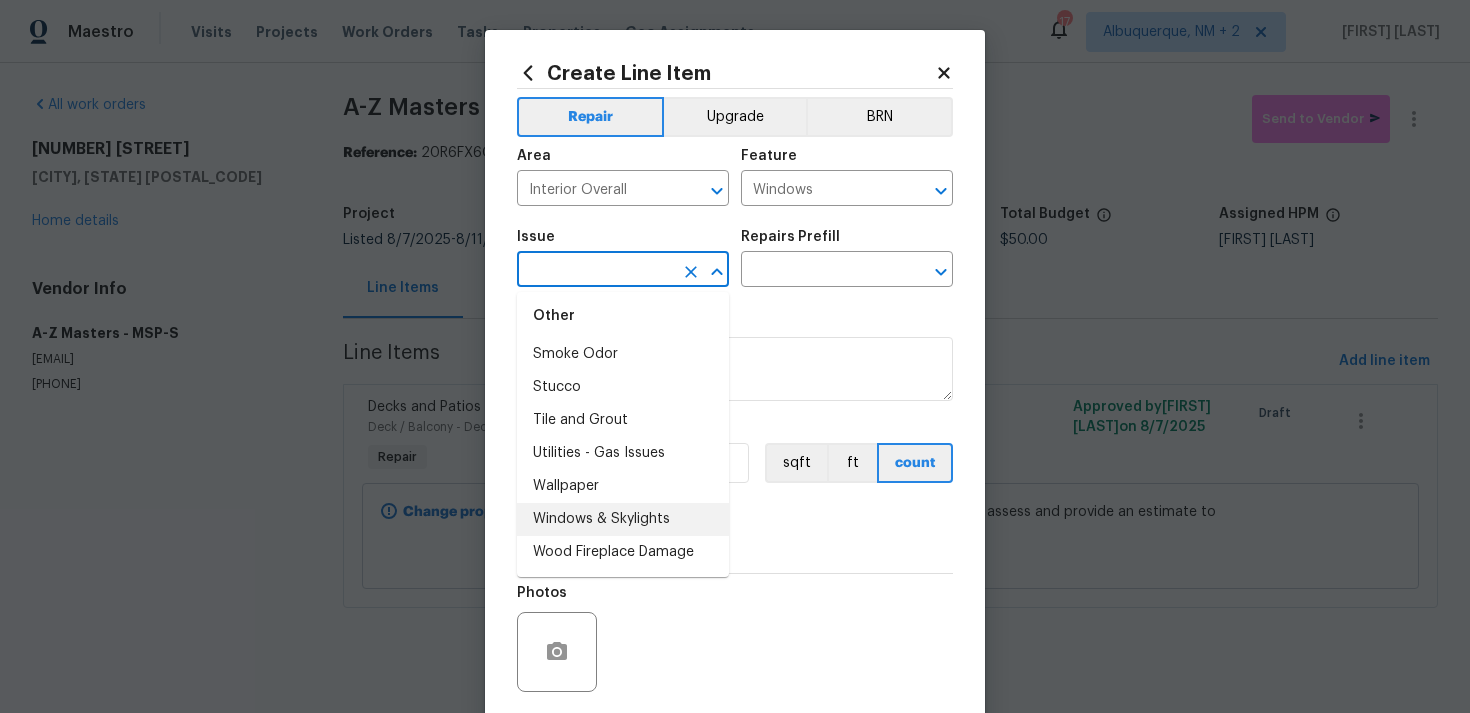 click on "Windows & Skylights" at bounding box center (623, 519) 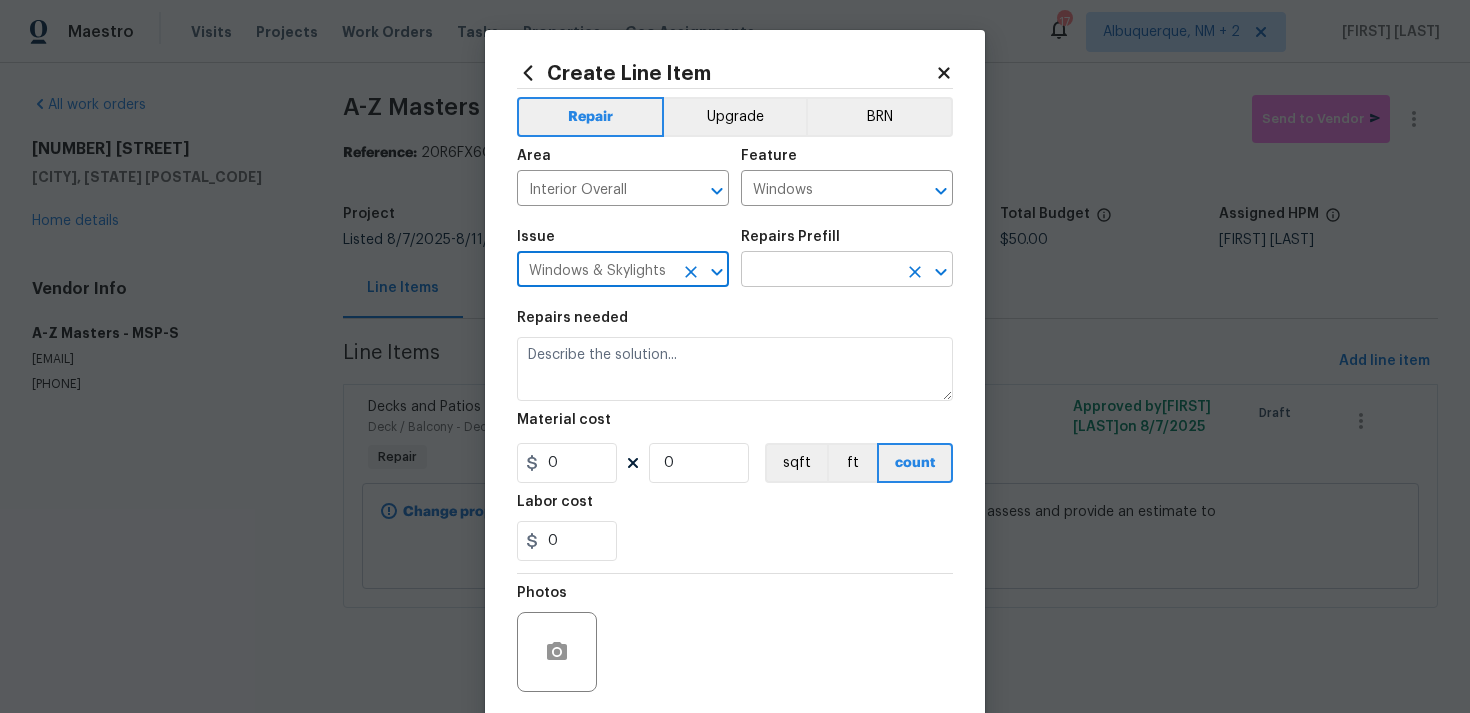 click at bounding box center [819, 271] 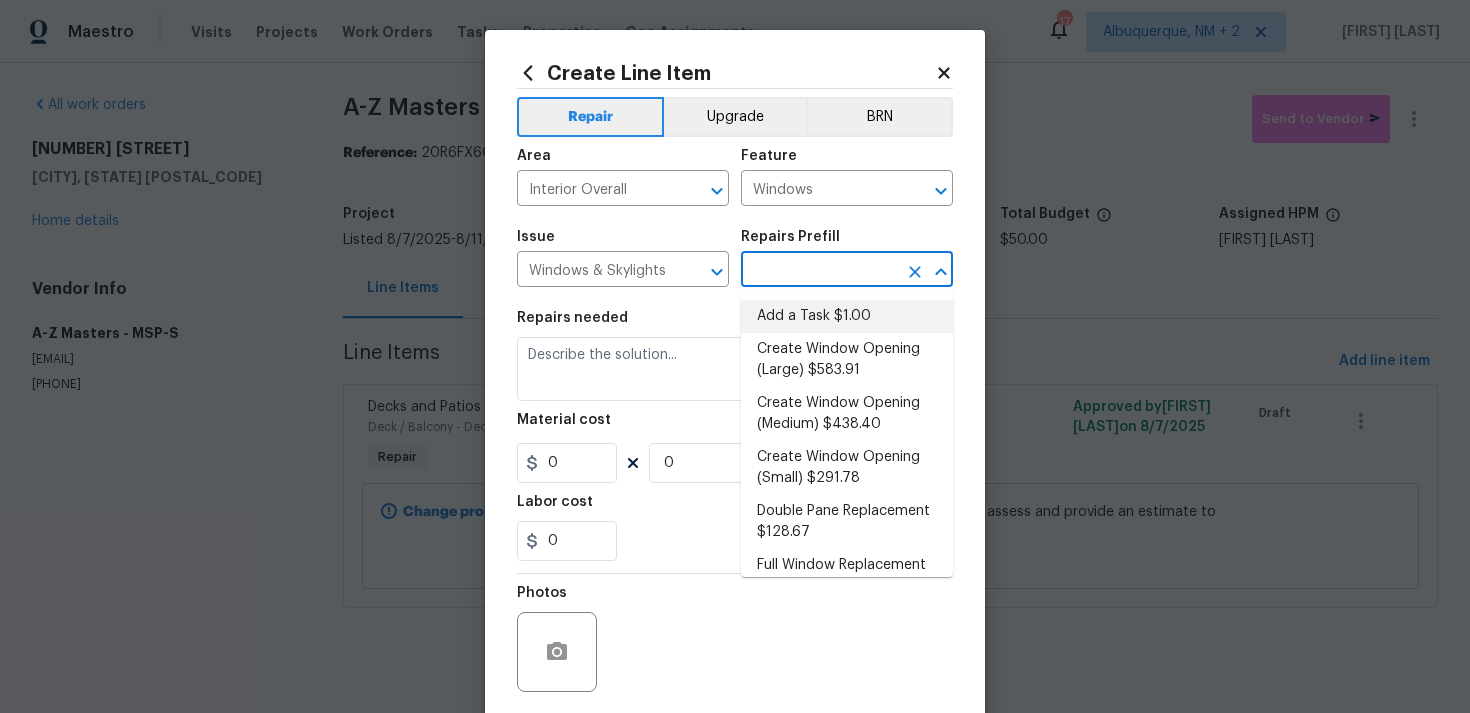 click on "Add a Task $1.00" at bounding box center [847, 316] 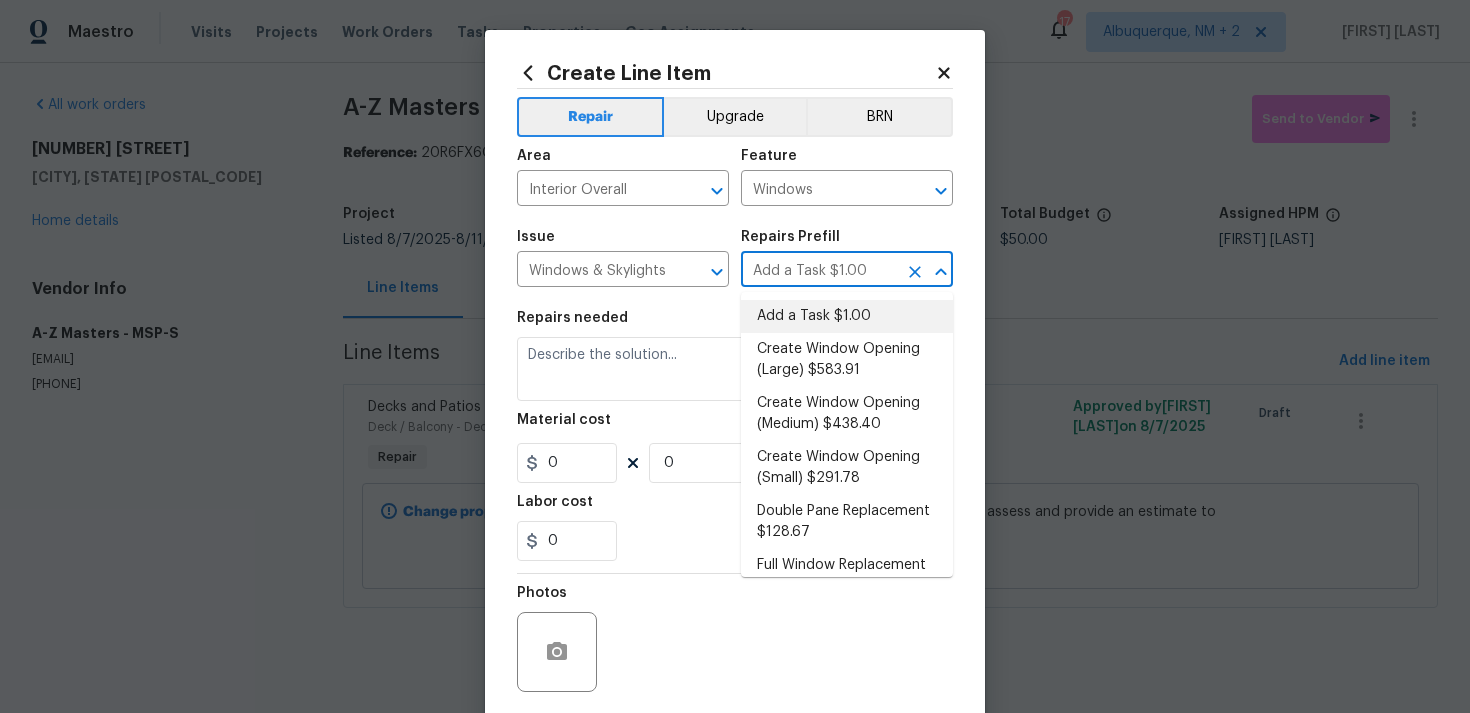 type on "HPM to detail" 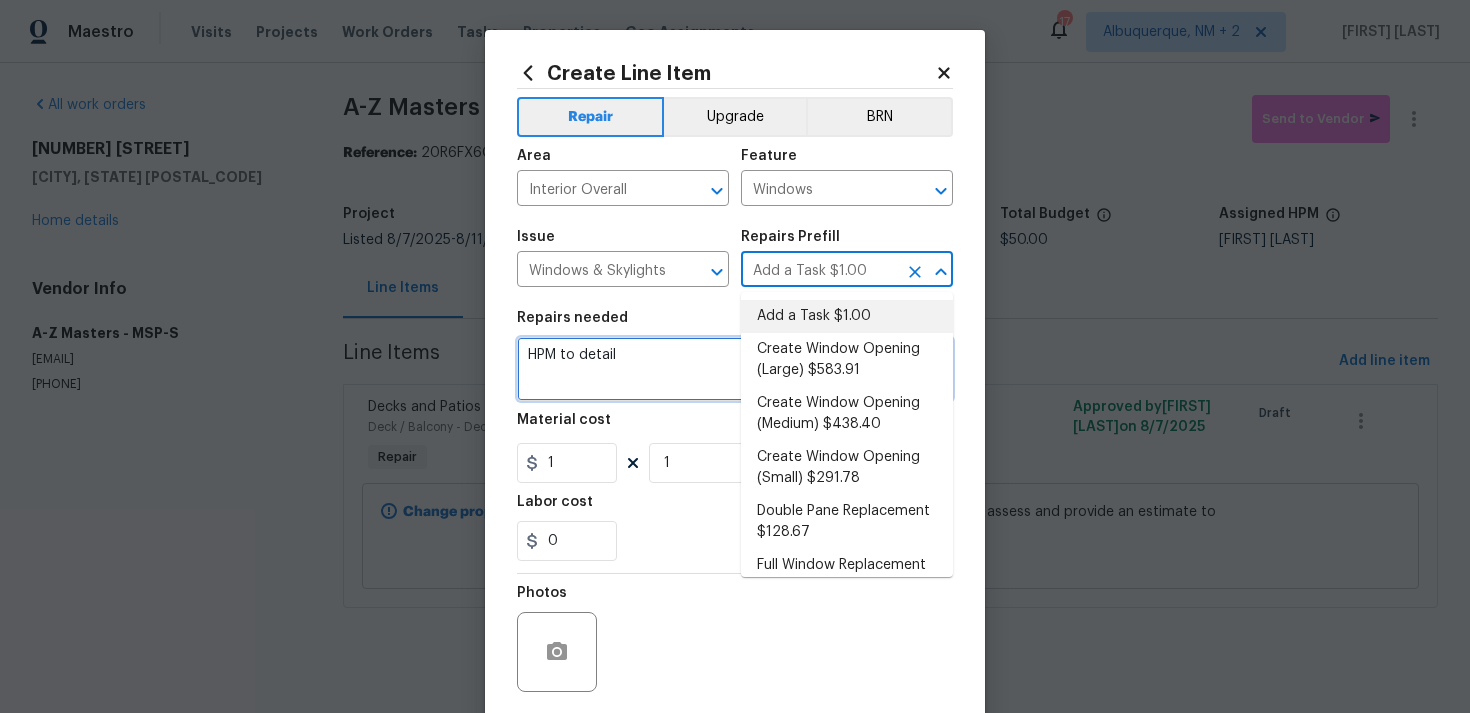 click on "HPM to detail" at bounding box center [735, 369] 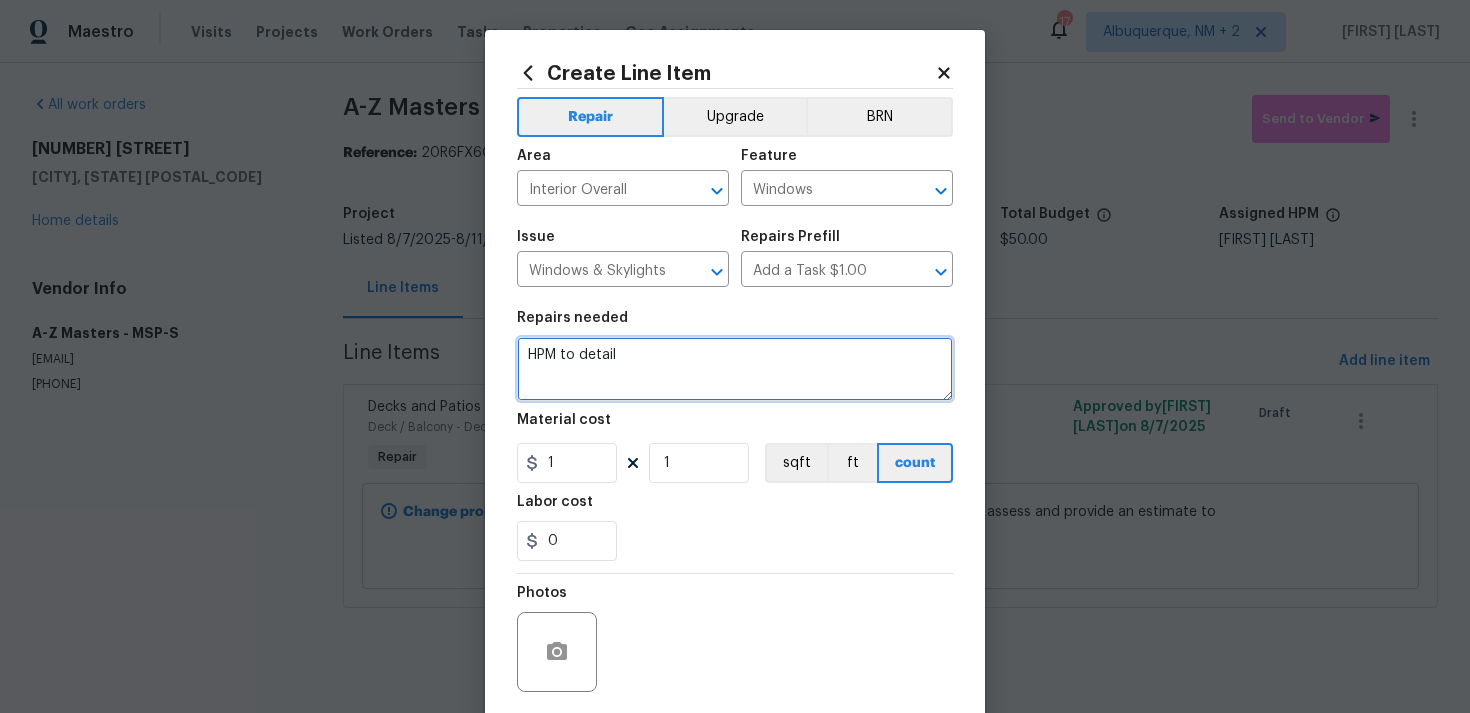click on "HPM to detail" at bounding box center (735, 369) 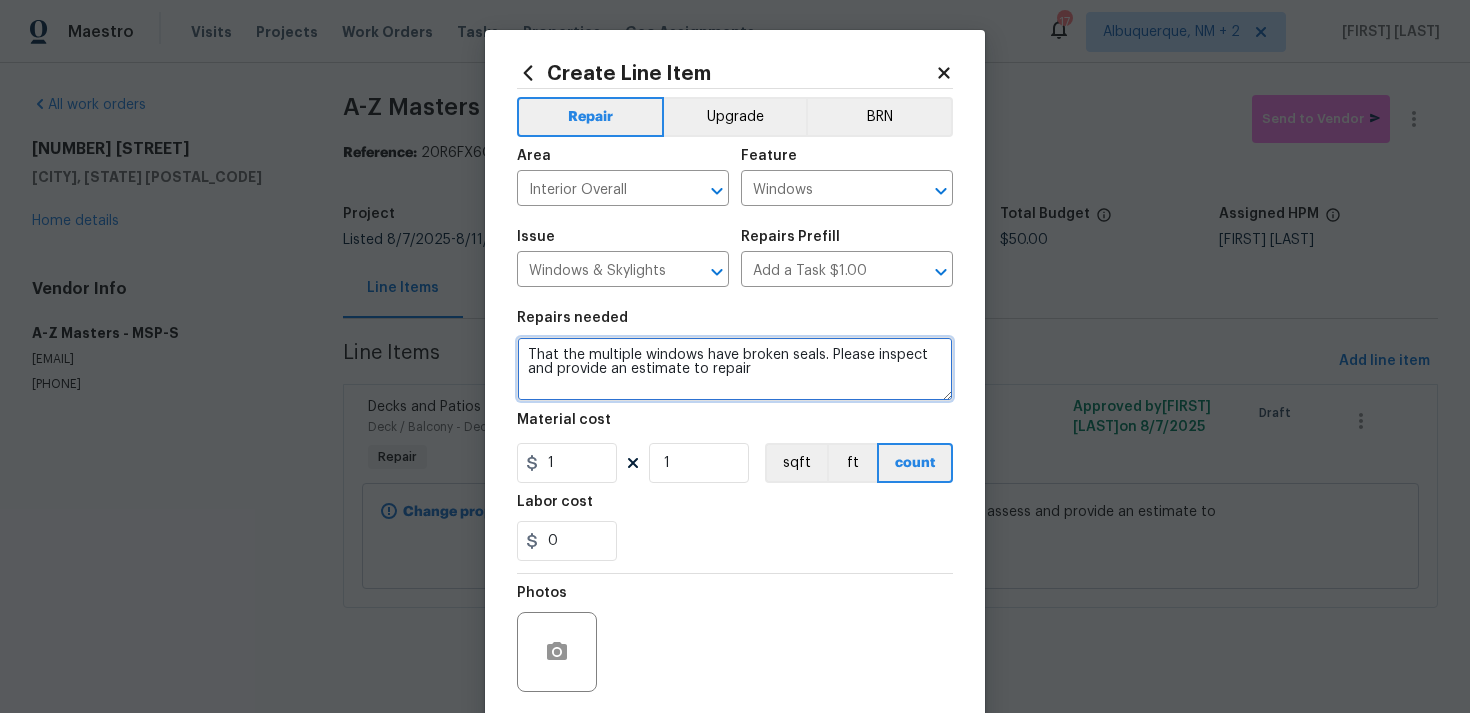 type on "That the multiple windows have broken seals. Please inspect and provide an estimate to repair" 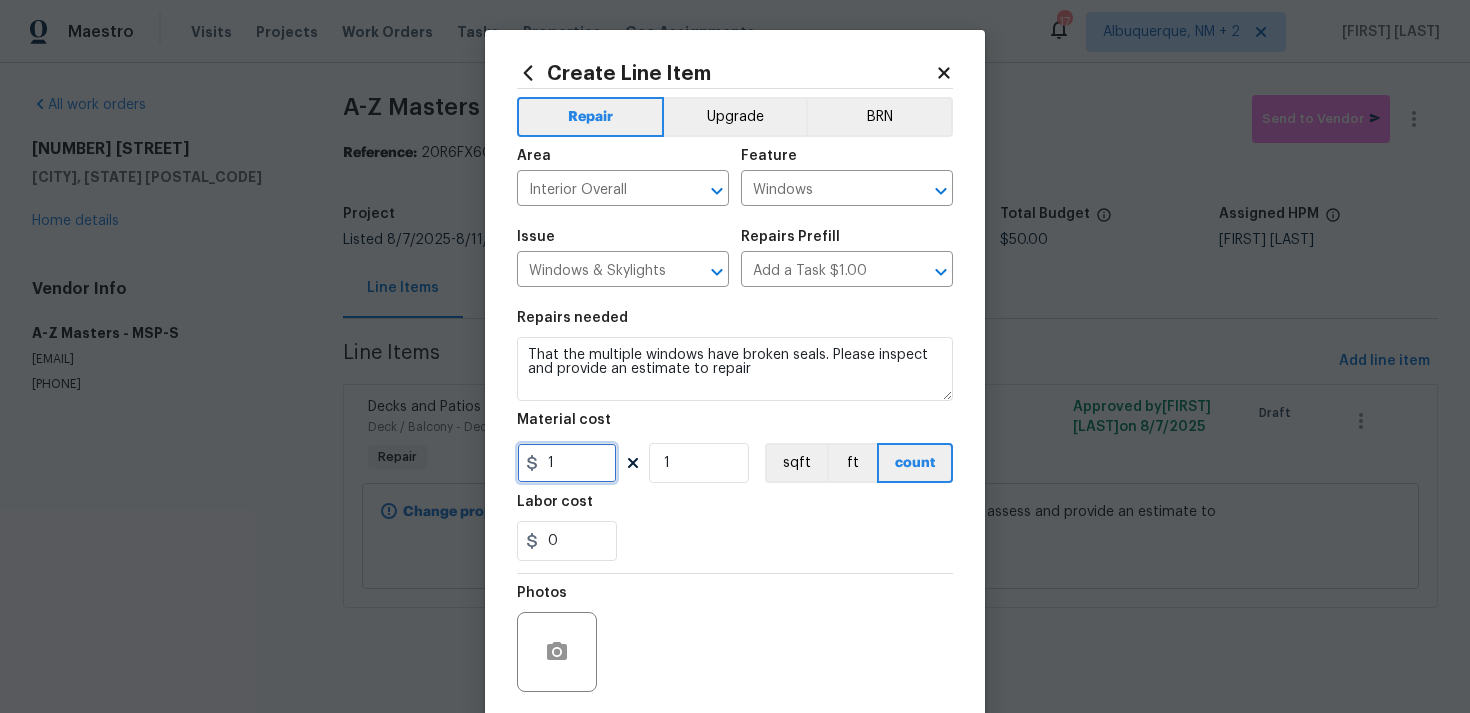 click on "1" at bounding box center [567, 463] 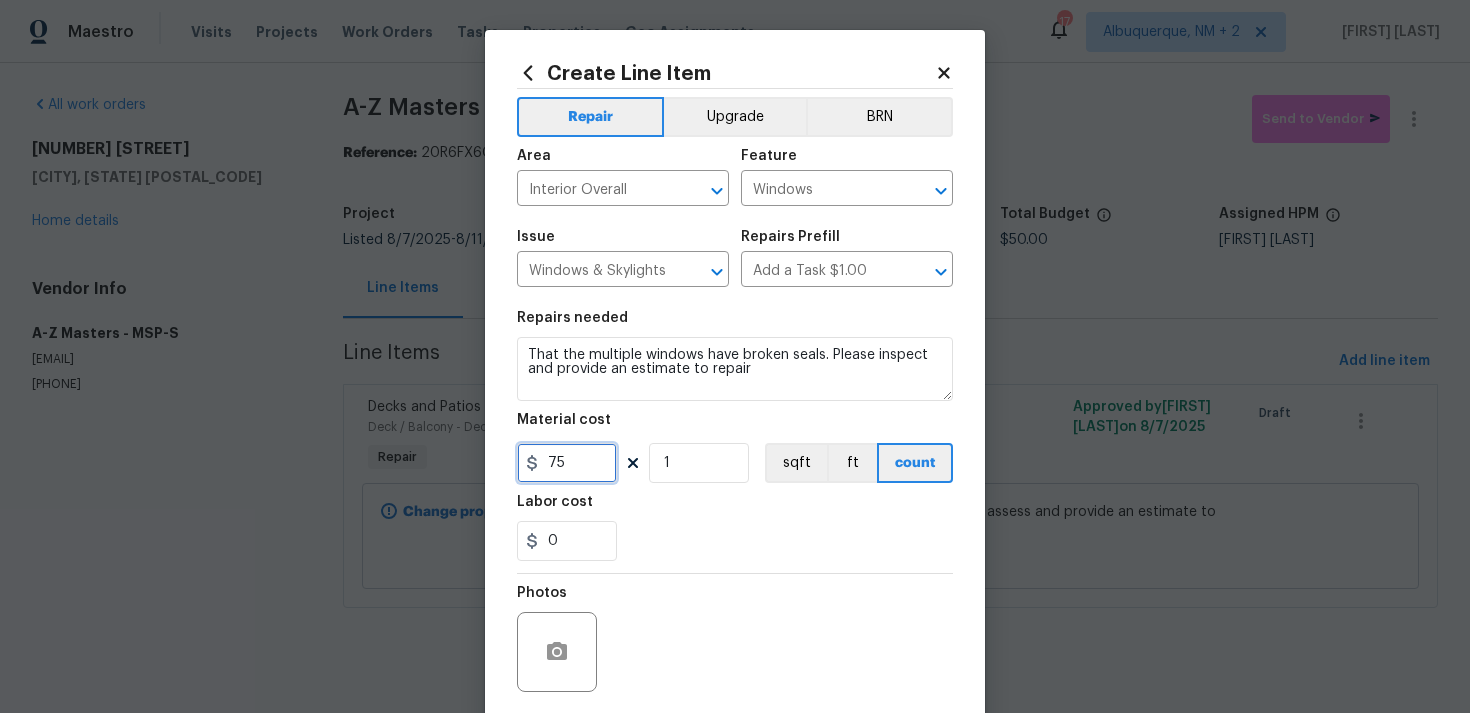 scroll, scrollTop: 149, scrollLeft: 0, axis: vertical 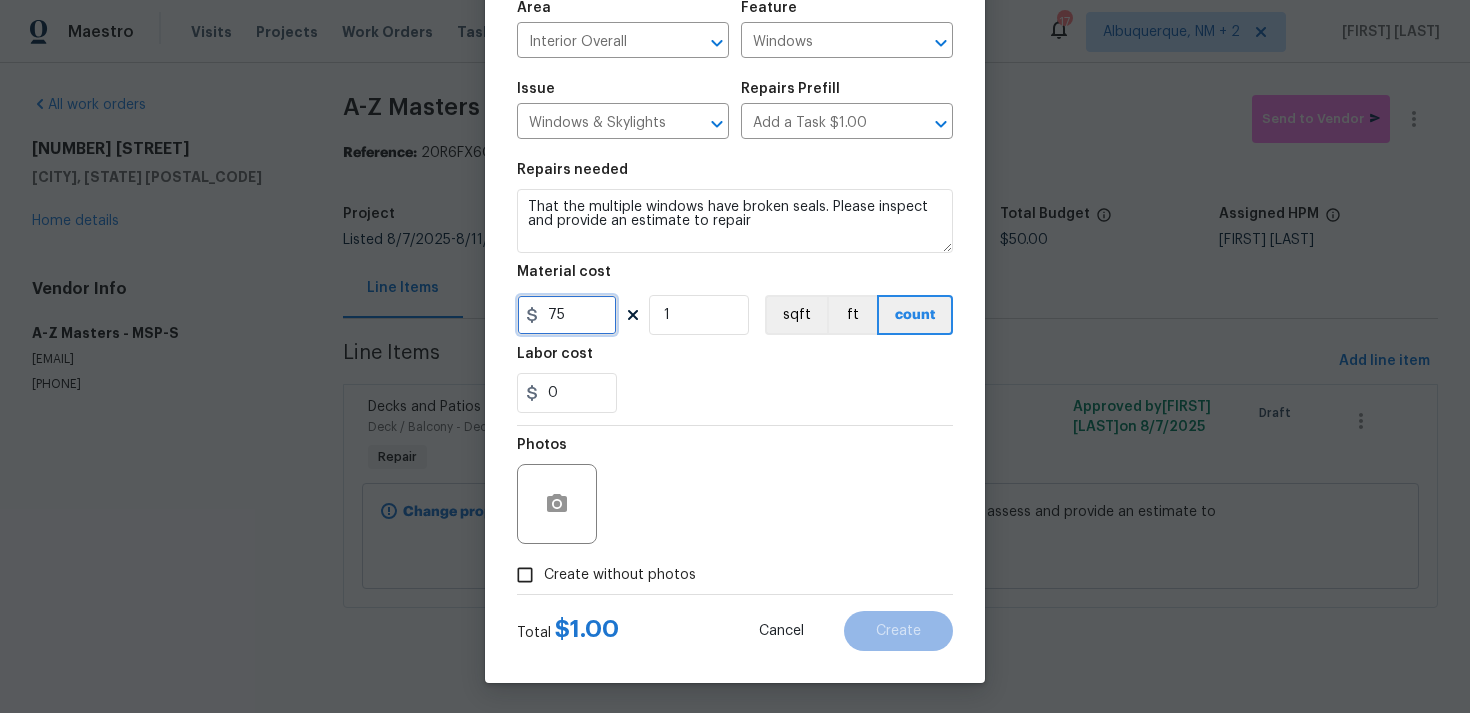 type on "75" 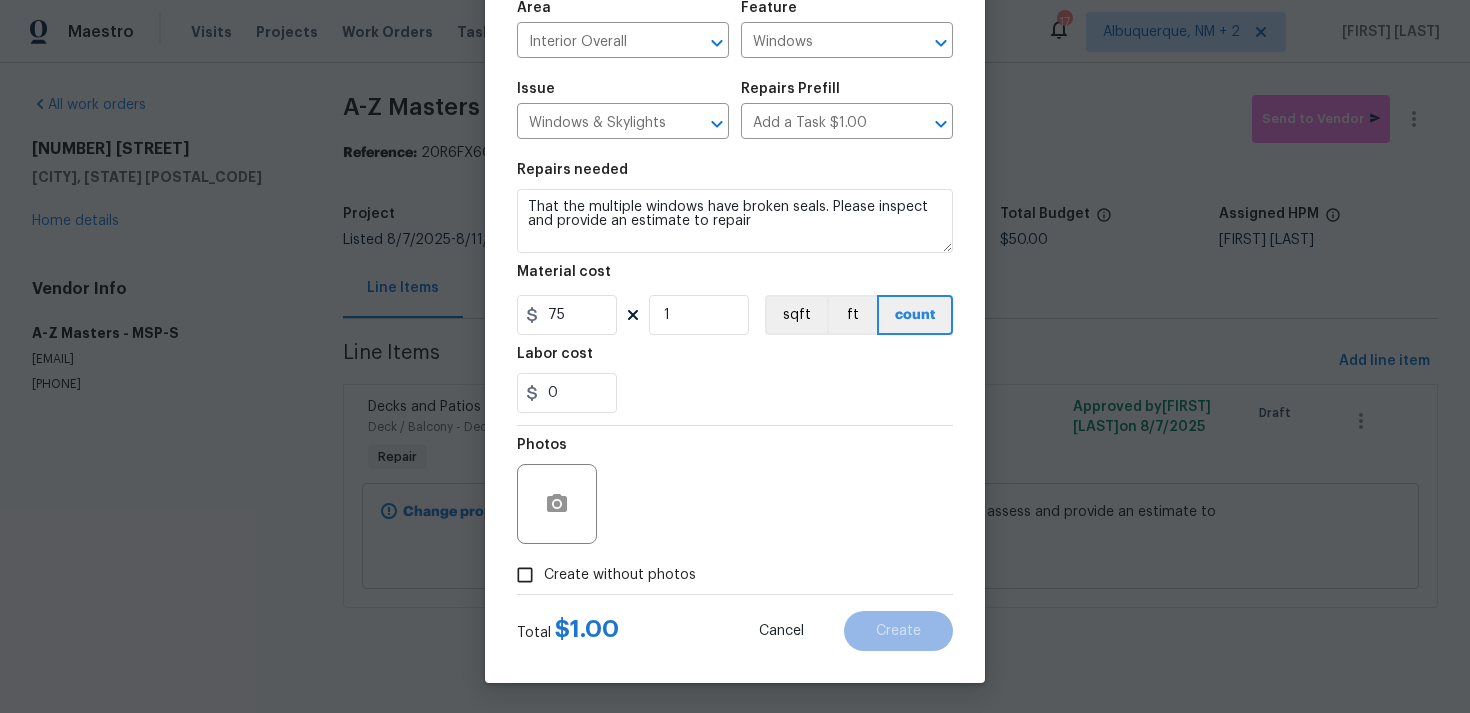 click on "Create without photos" at bounding box center (525, 575) 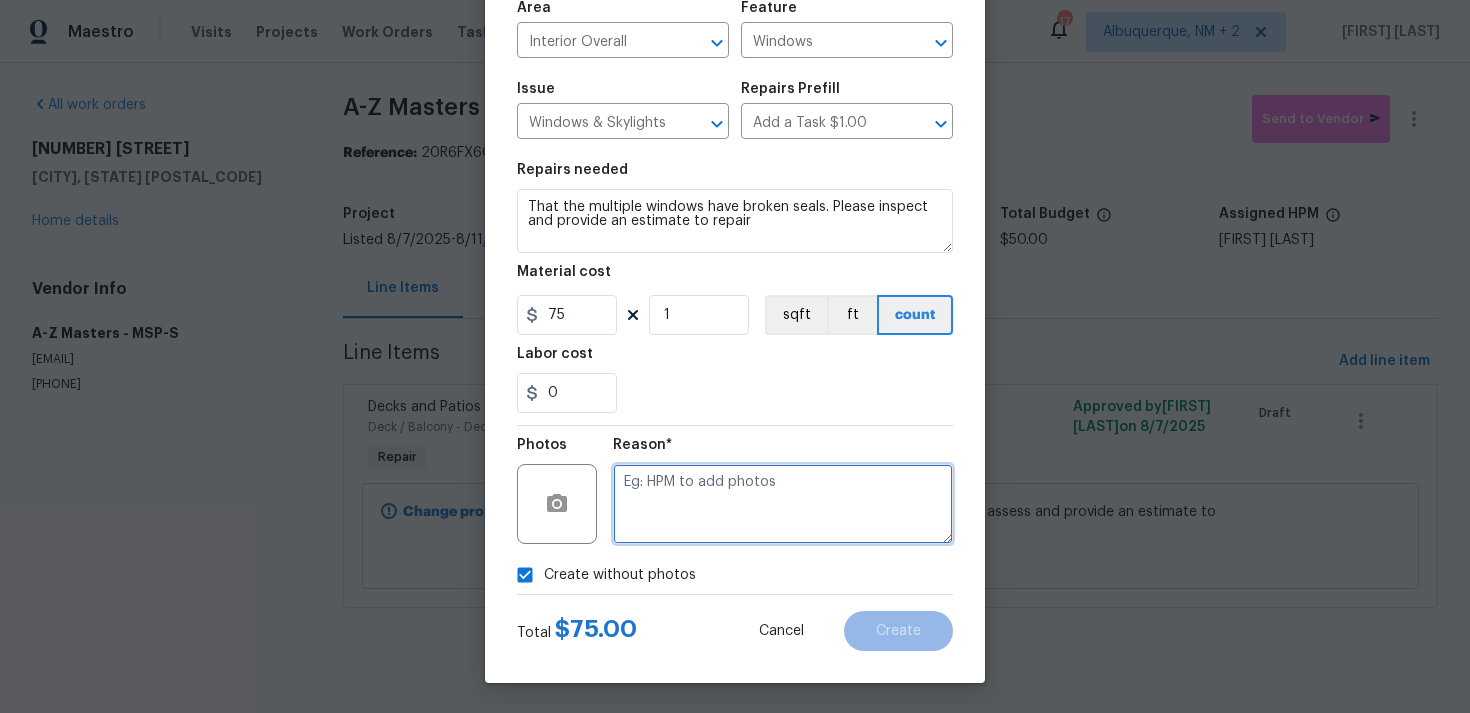 click at bounding box center (783, 504) 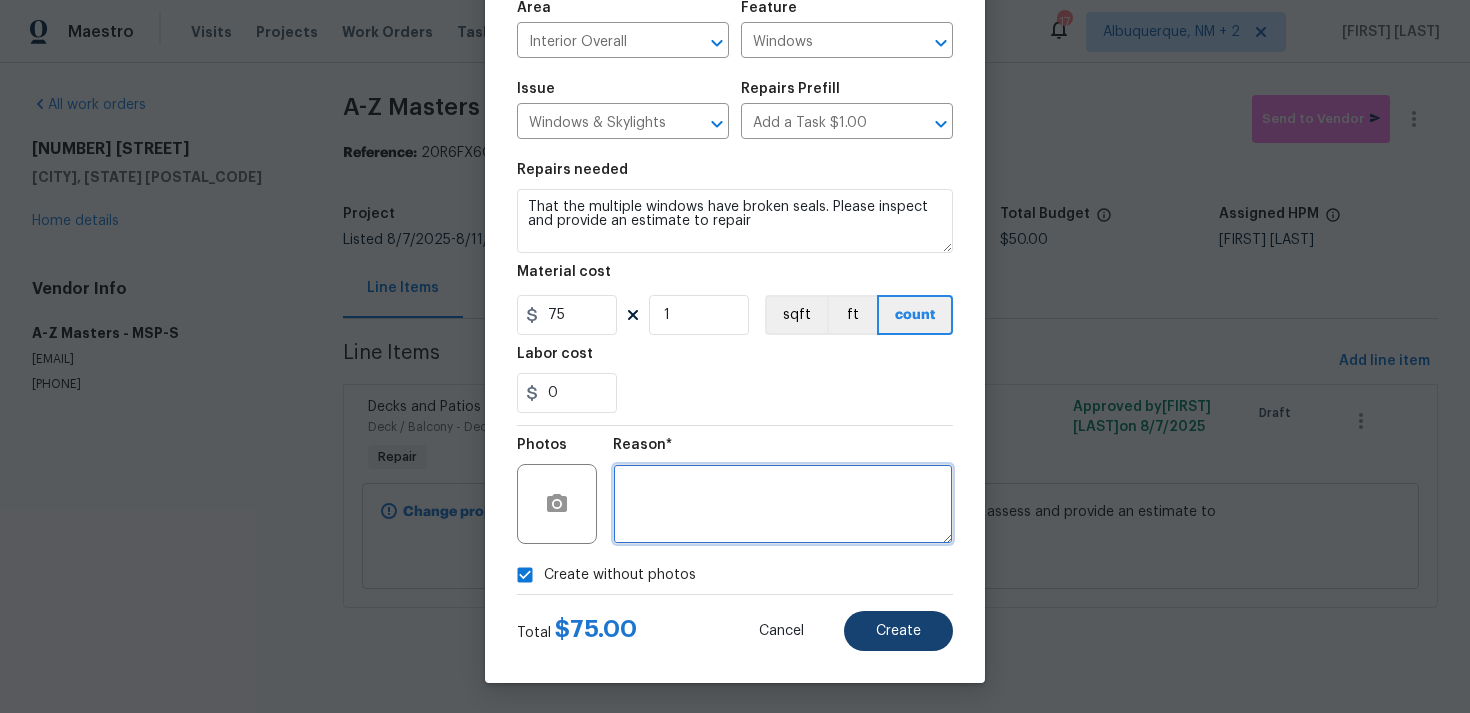 type 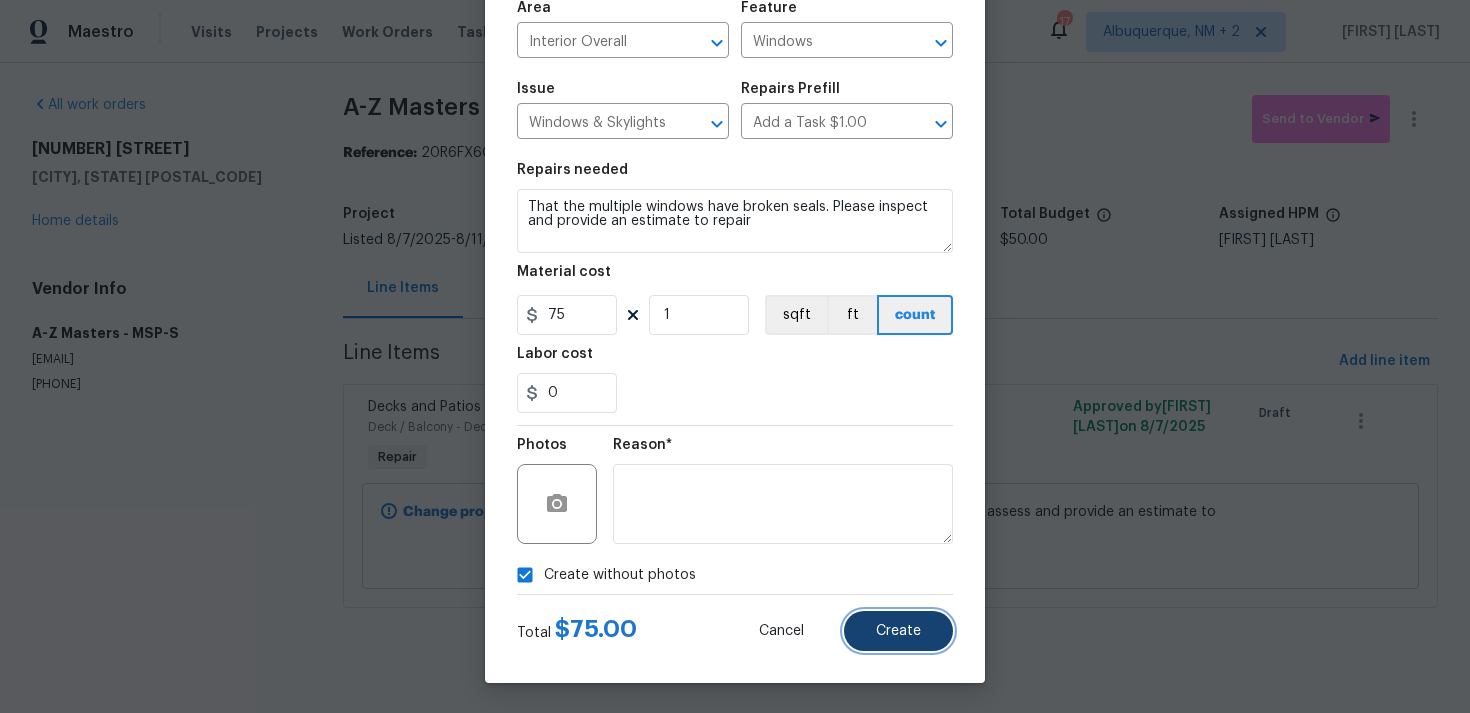 click on "Create" at bounding box center [898, 631] 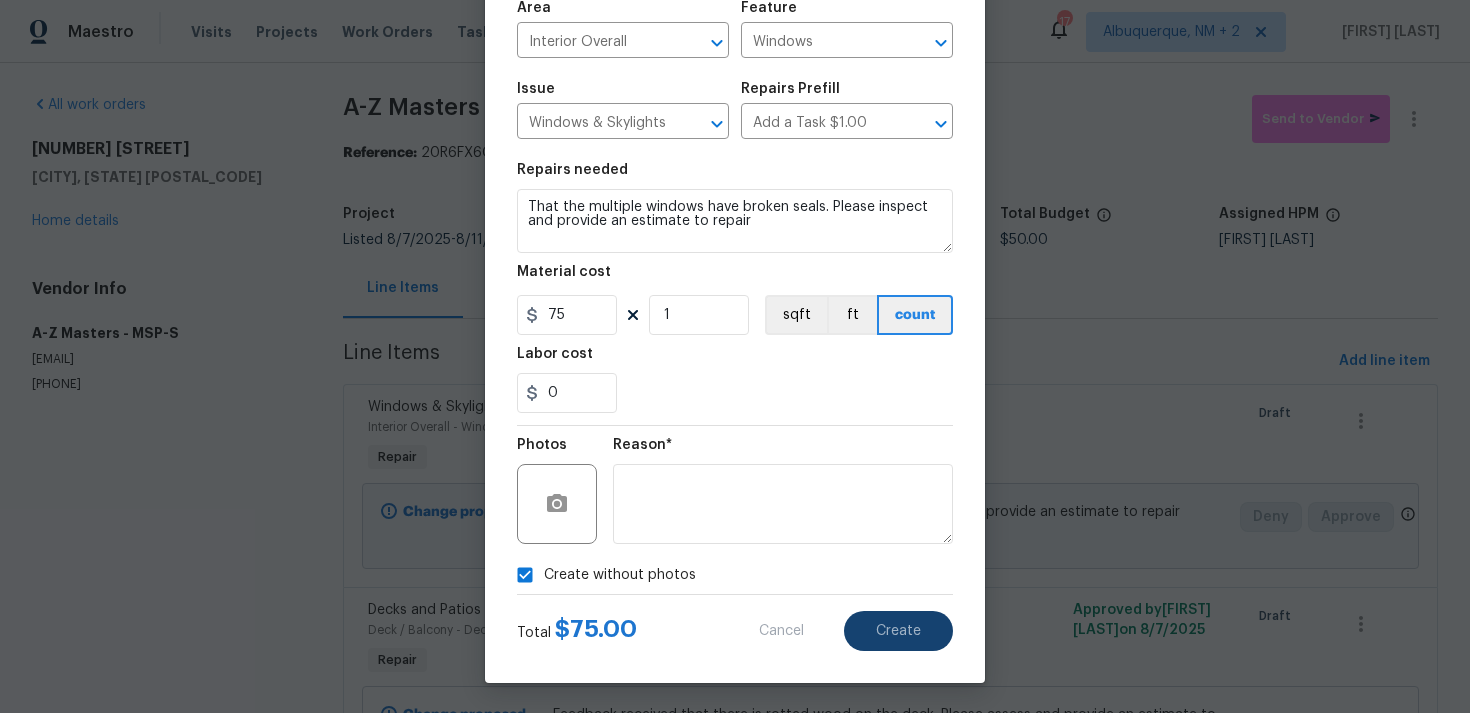 type 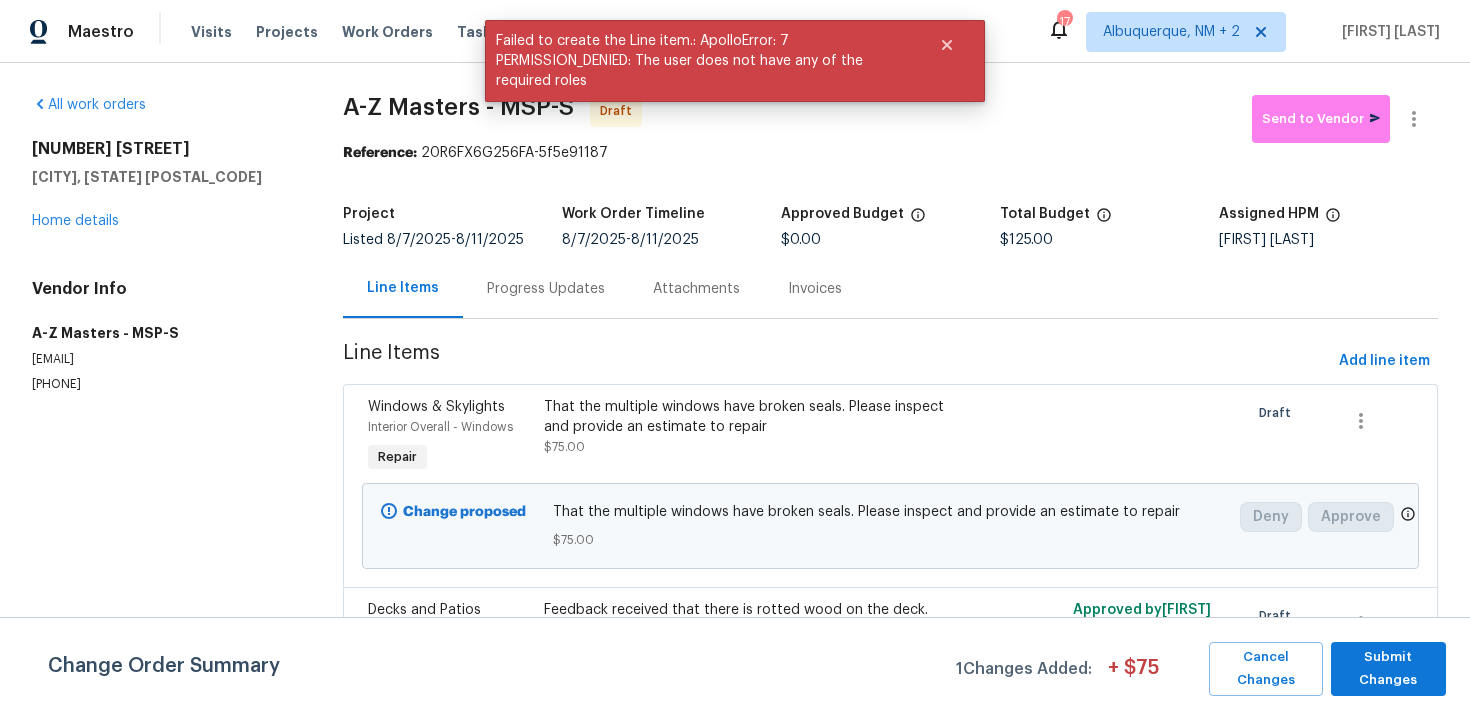 click on "Change Order Summary 1  Changes Added: + $ 75 Cancel Changes Submit Changes" at bounding box center (735, 665) 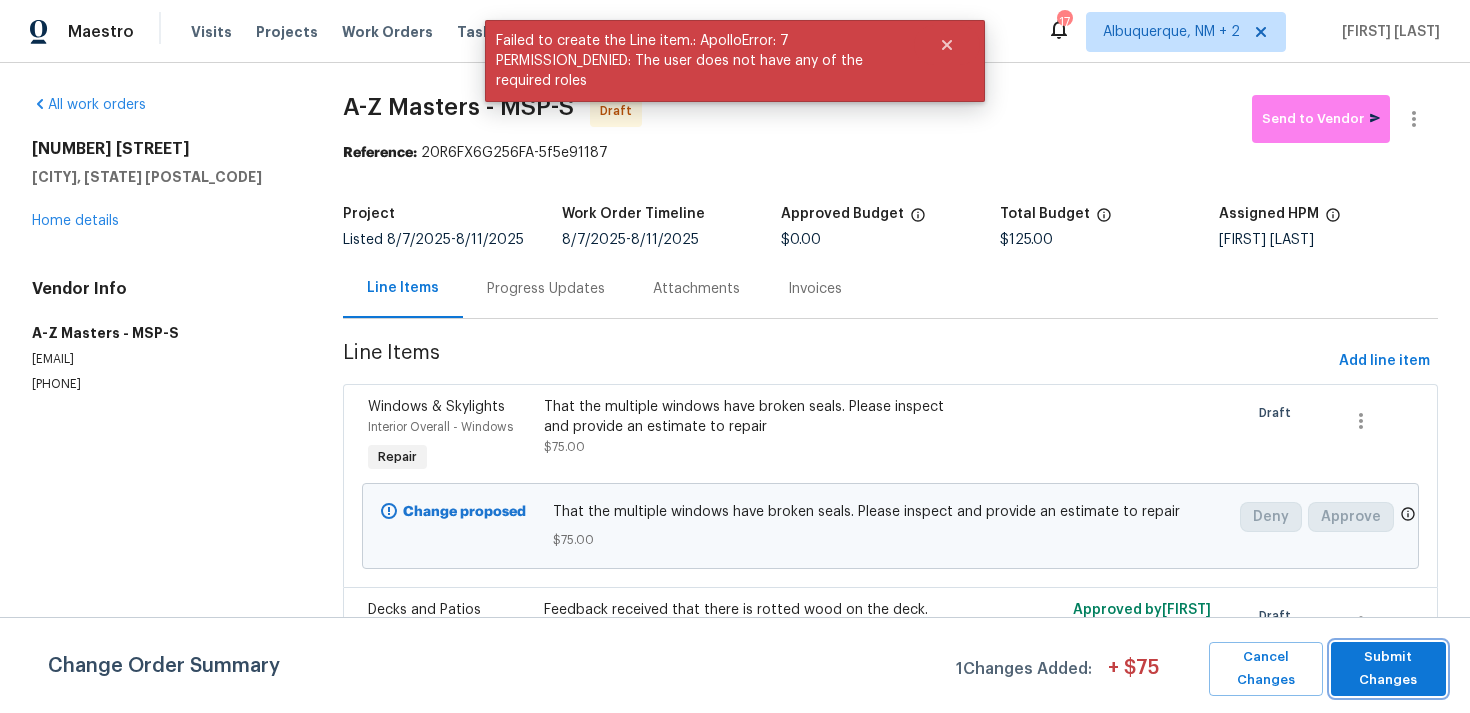 click on "Submit Changes" at bounding box center (1388, 669) 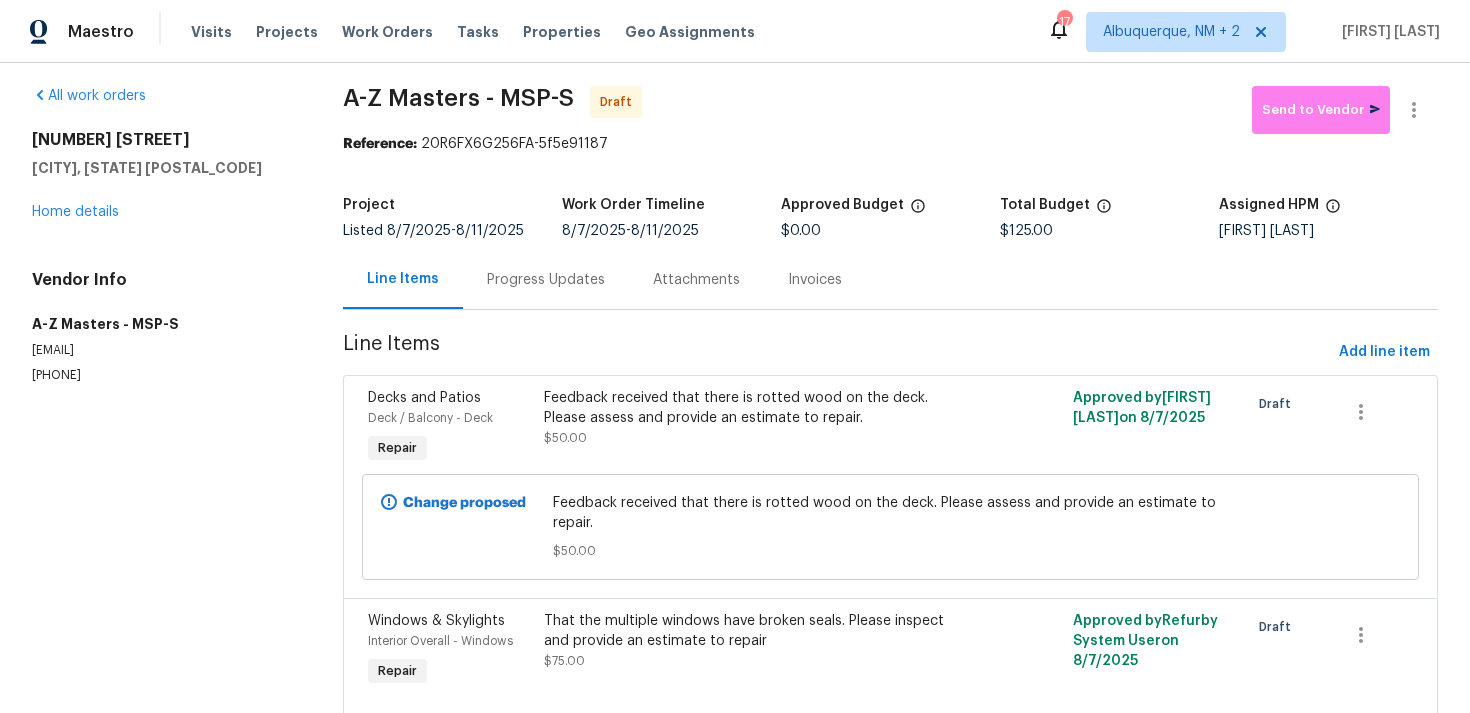 scroll, scrollTop: 0, scrollLeft: 0, axis: both 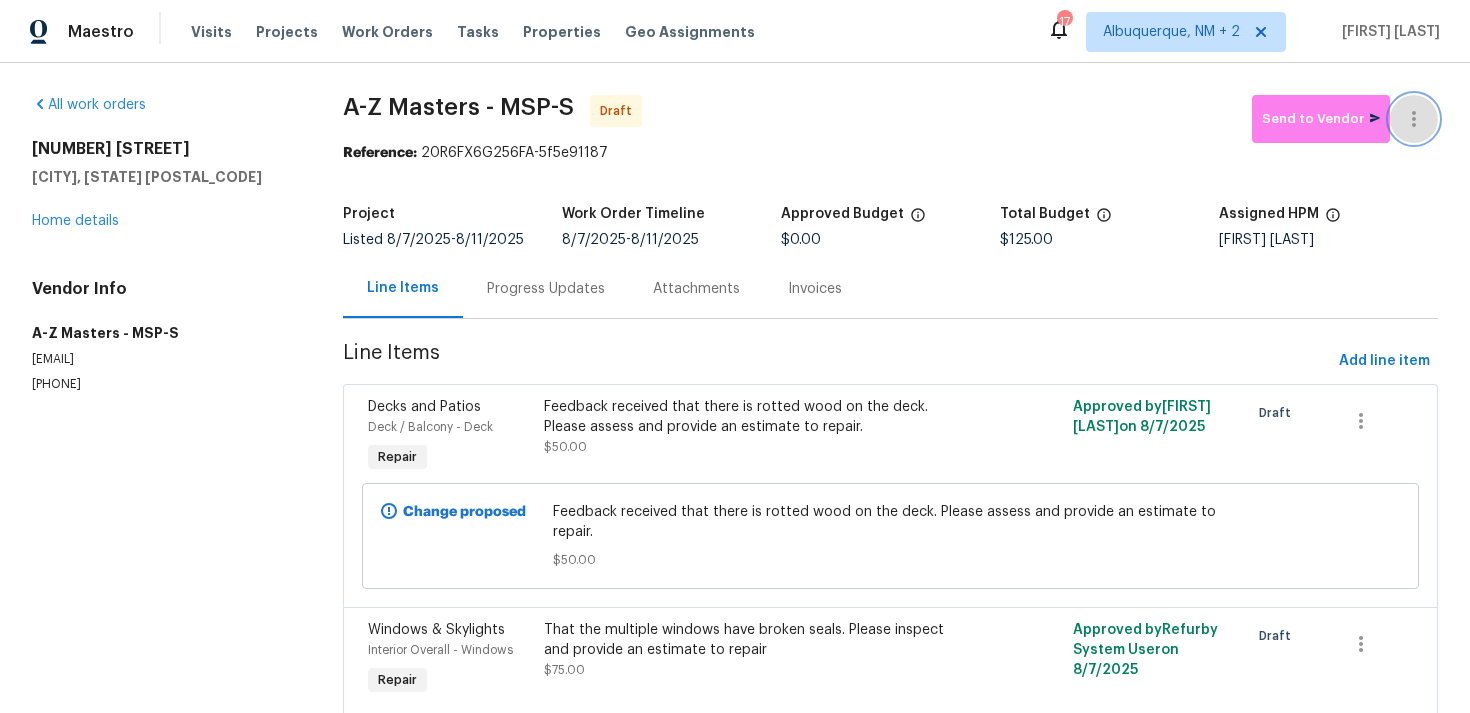 click at bounding box center [1414, 119] 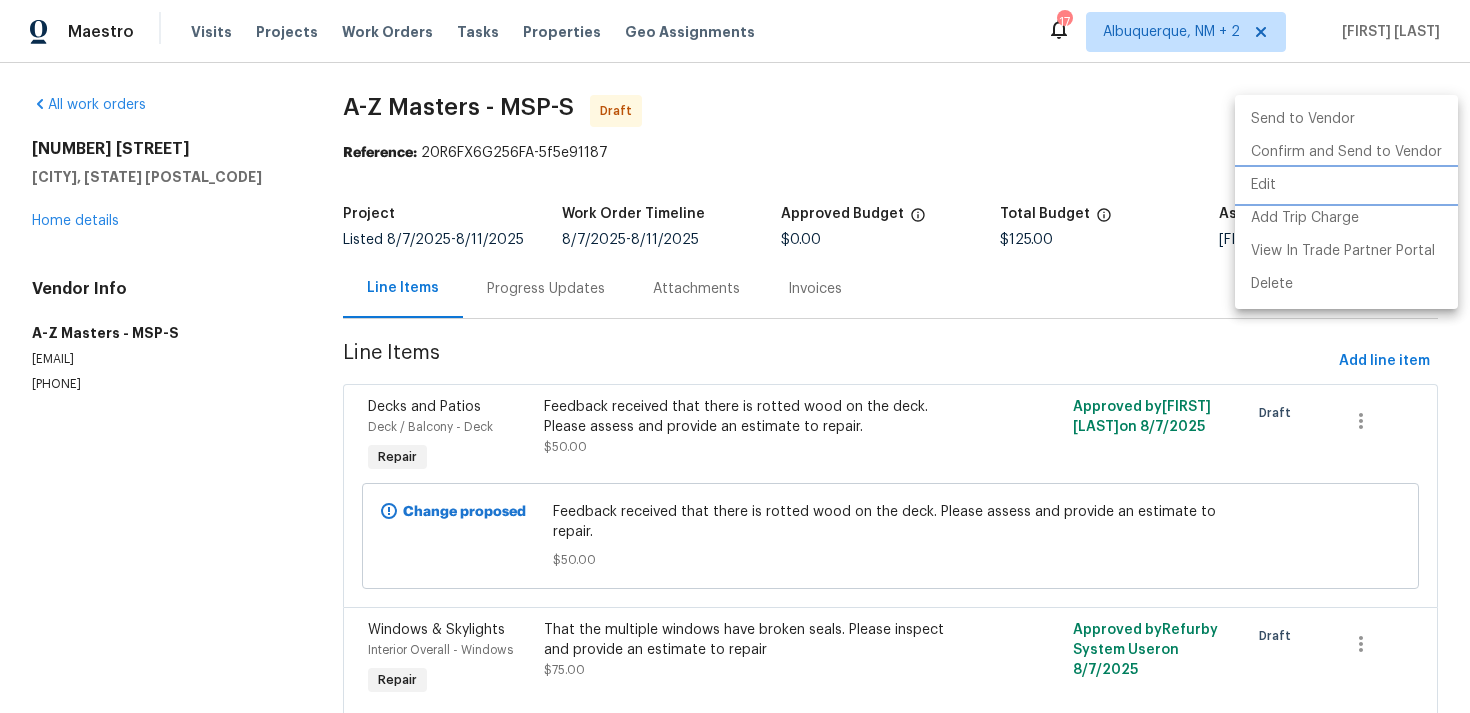 click on "Edit" at bounding box center (1346, 185) 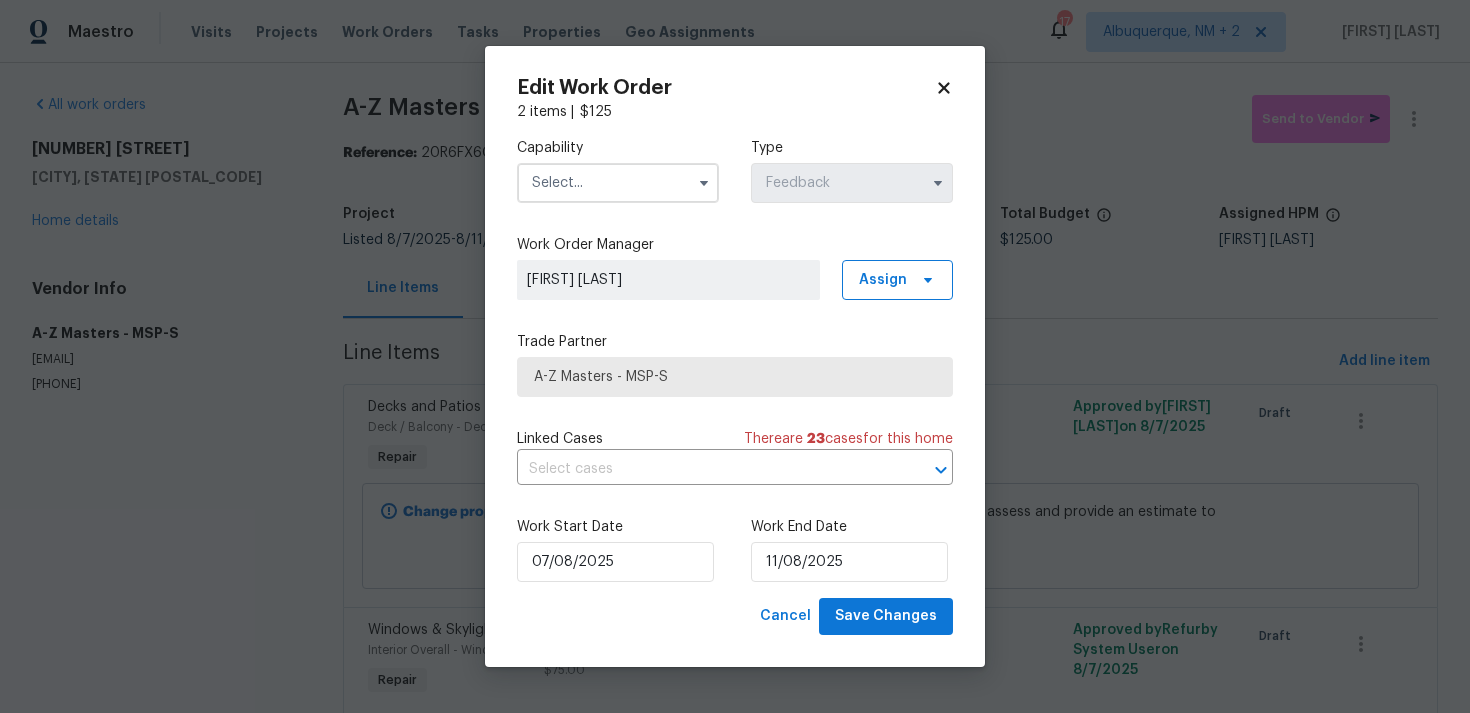 click at bounding box center (618, 183) 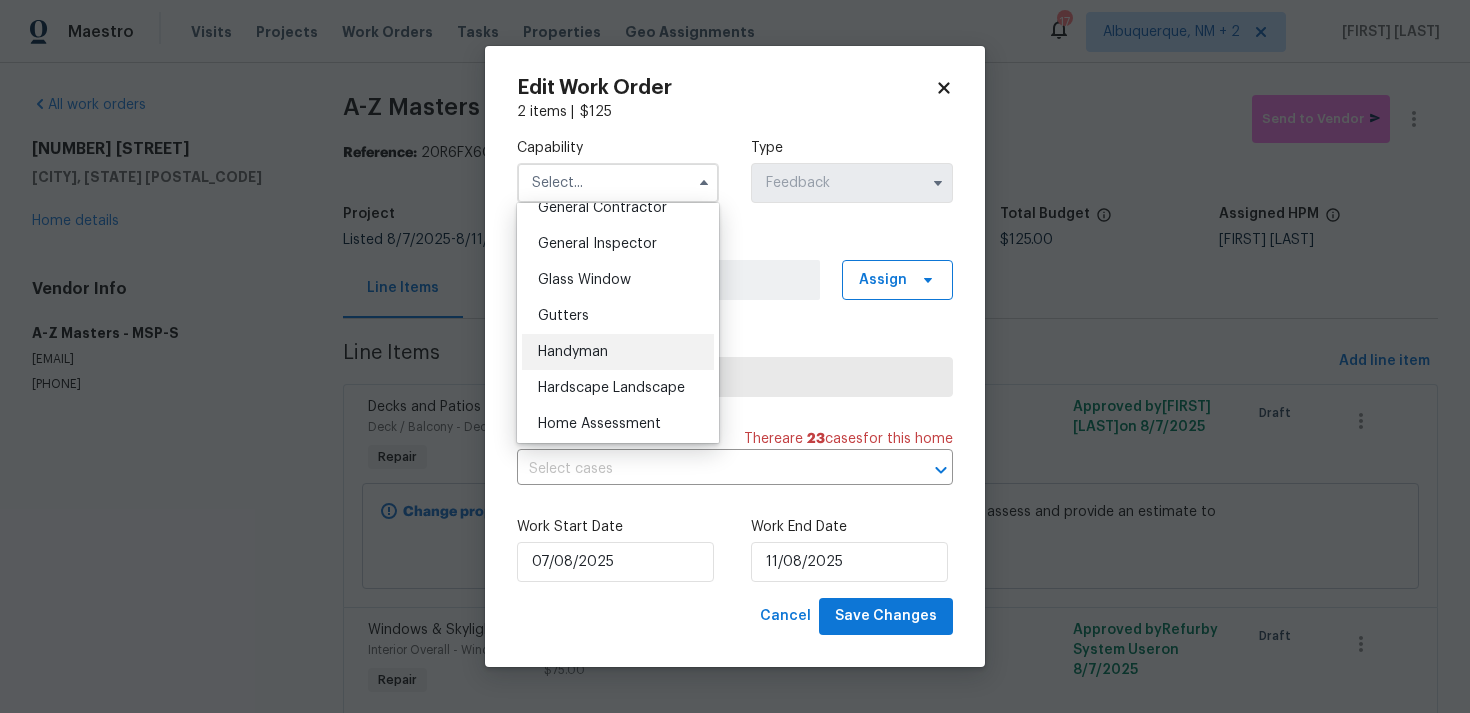 scroll, scrollTop: 995, scrollLeft: 0, axis: vertical 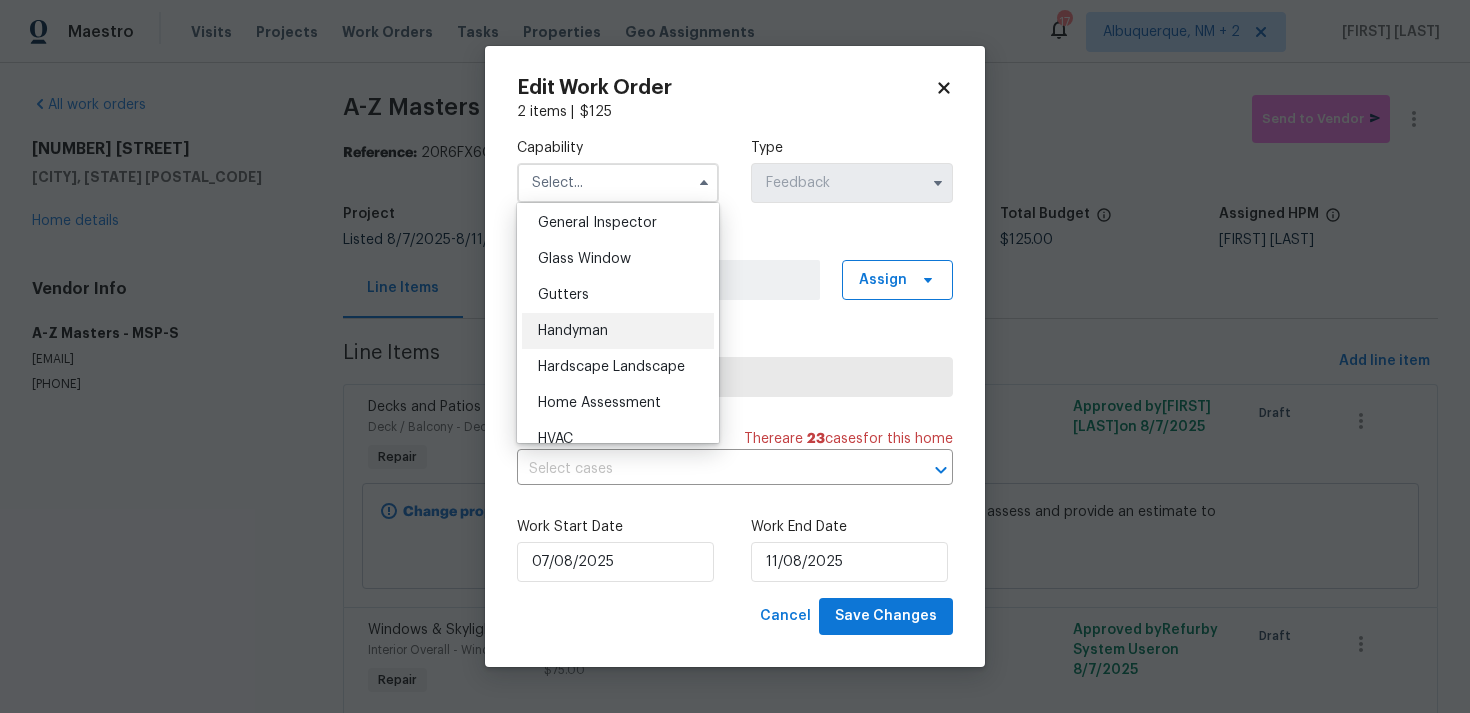 click on "Handyman" at bounding box center [573, 331] 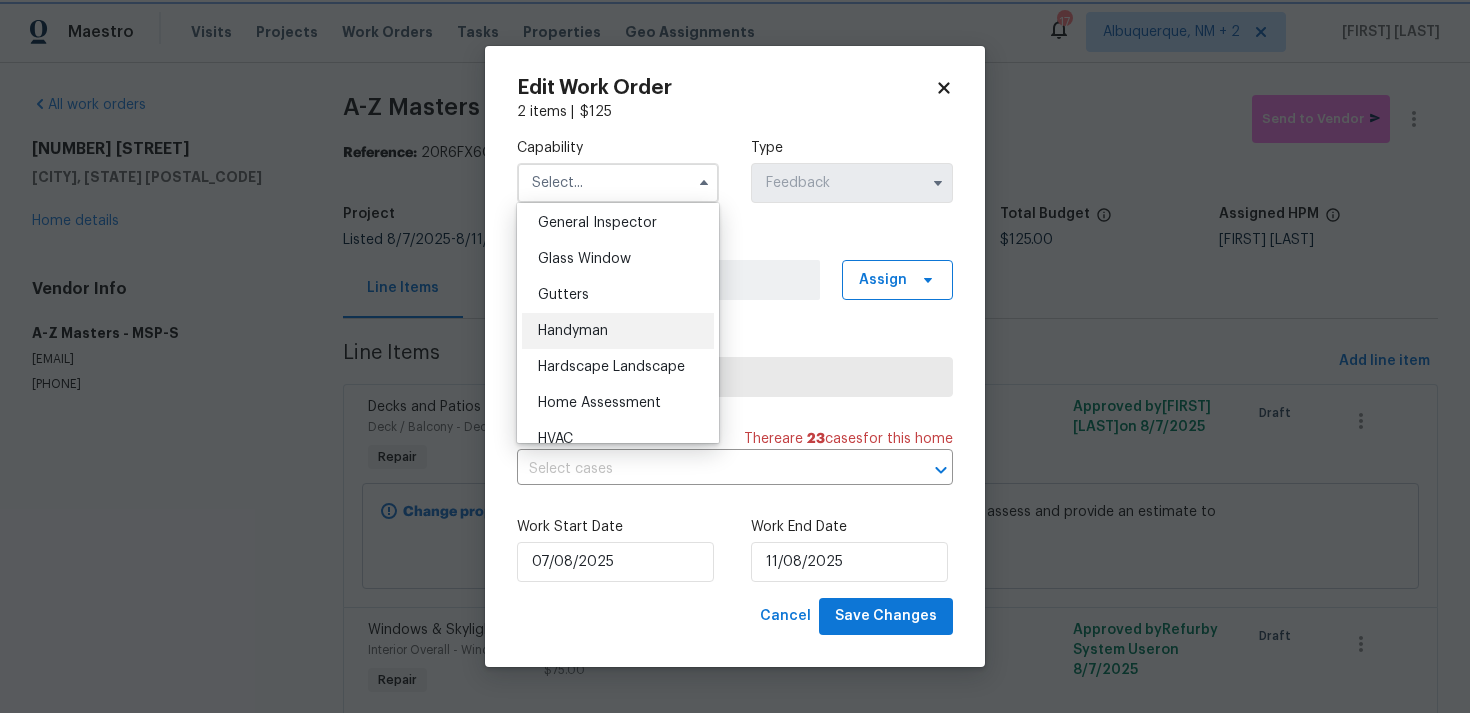 type on "Handyman" 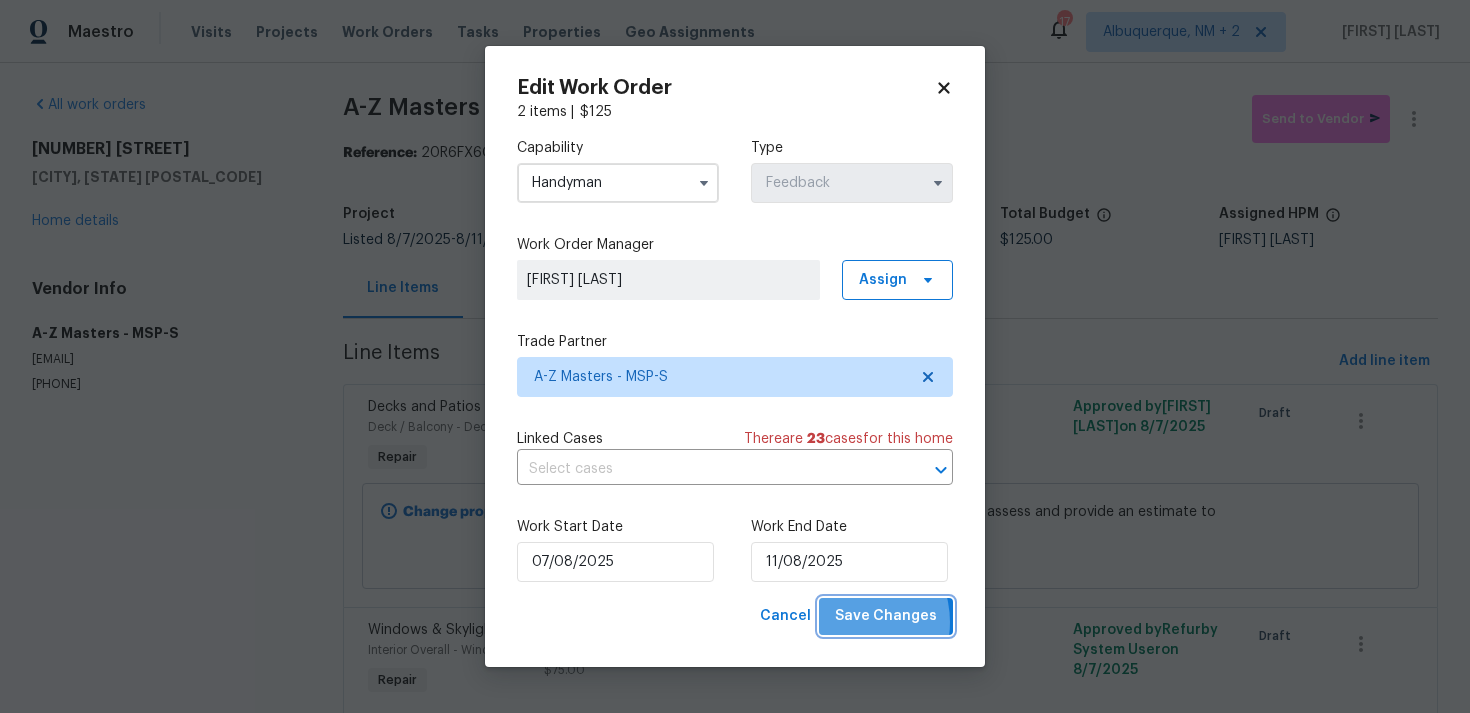 click on "Save Changes" at bounding box center [886, 616] 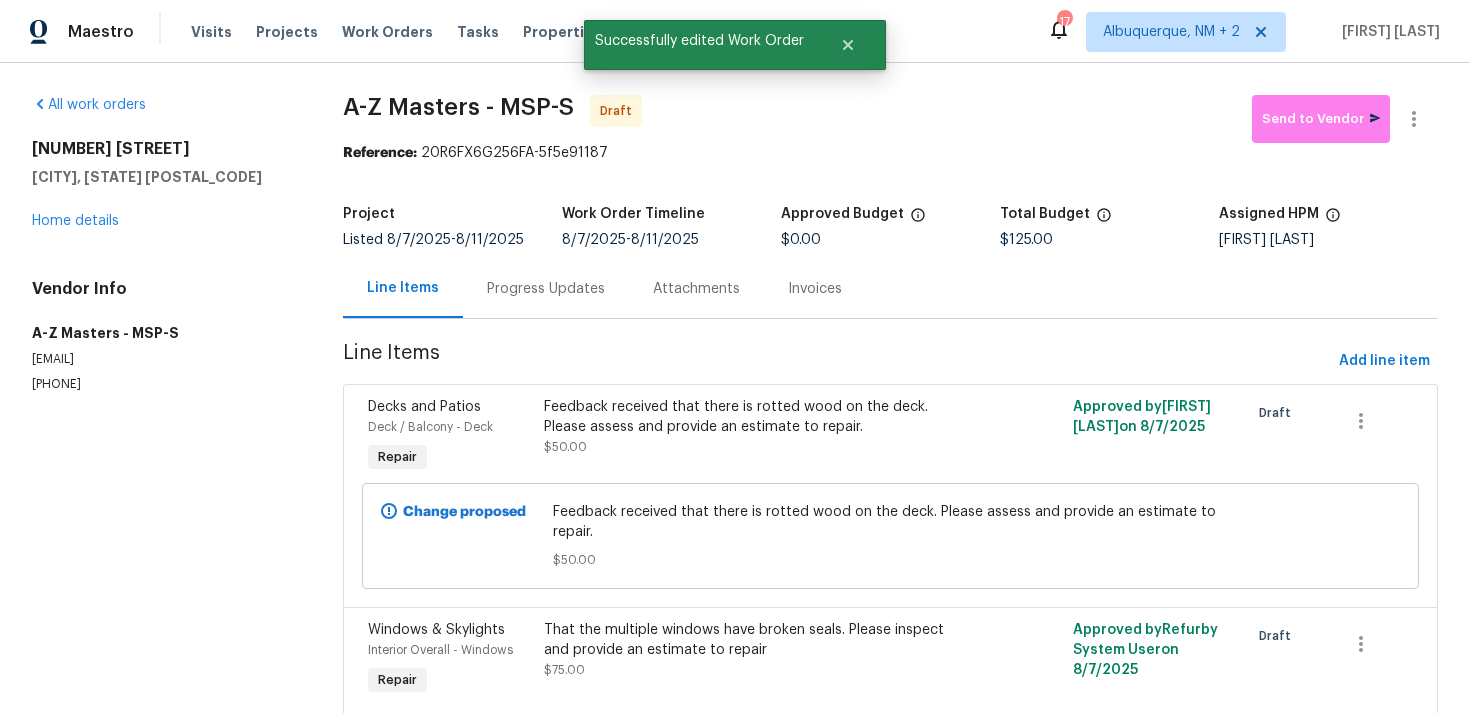 click on "Progress Updates" at bounding box center (546, 289) 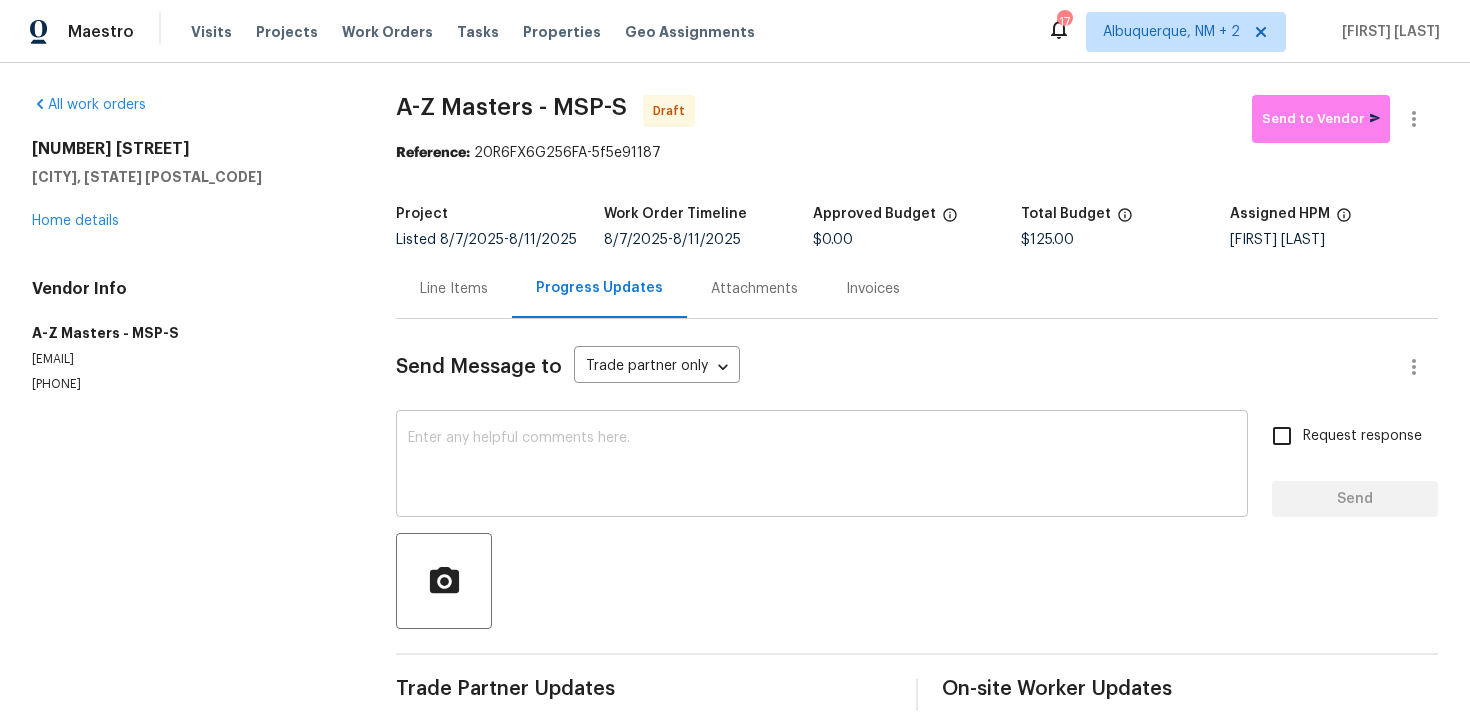 click at bounding box center [822, 466] 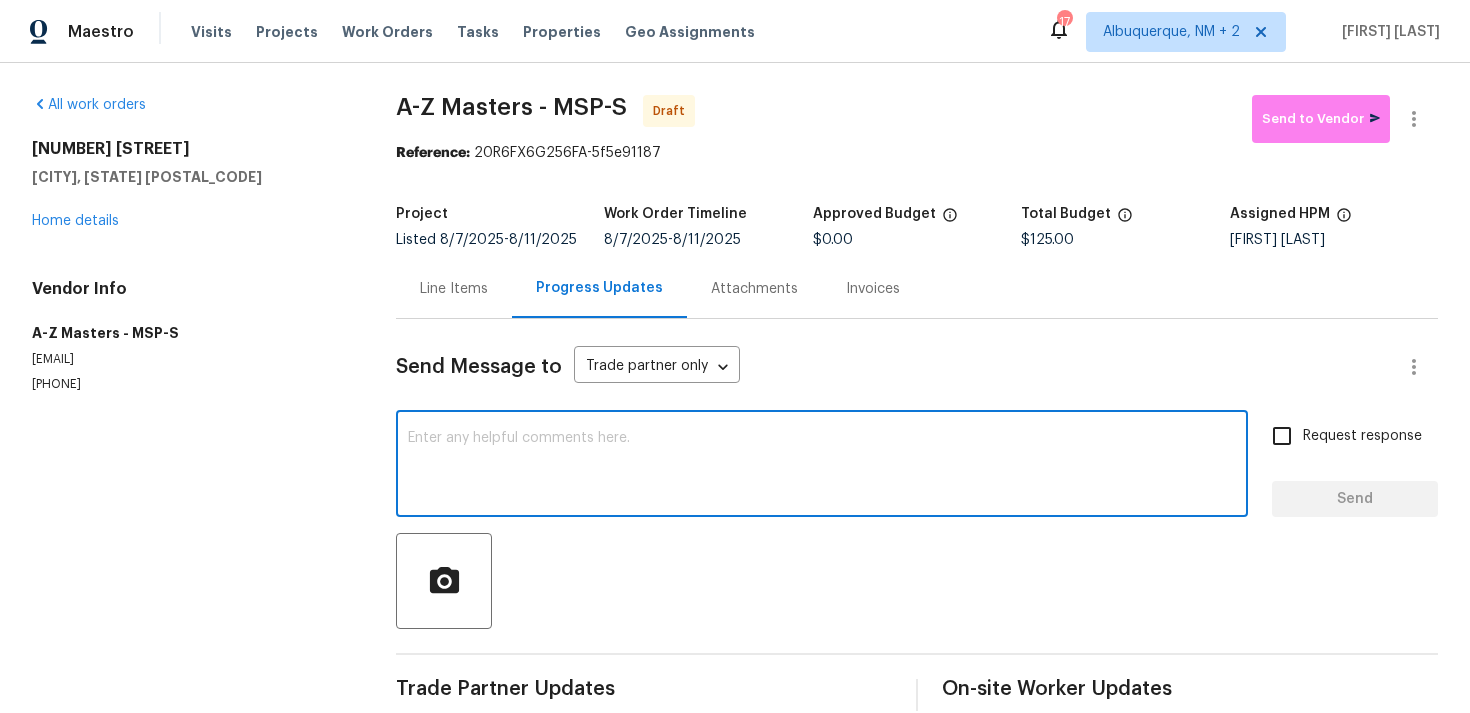 paste on "Hi, this is [FIRST] [LAST] with Opendoor. I’m confirming you received the WO for the property at (Address). Please review and accept the WO within 24 hours and provide a schedule date. Please disregard the contact information for the HPM included in the WO. Our Centralised LWO Team is responsible for Listed WOs" 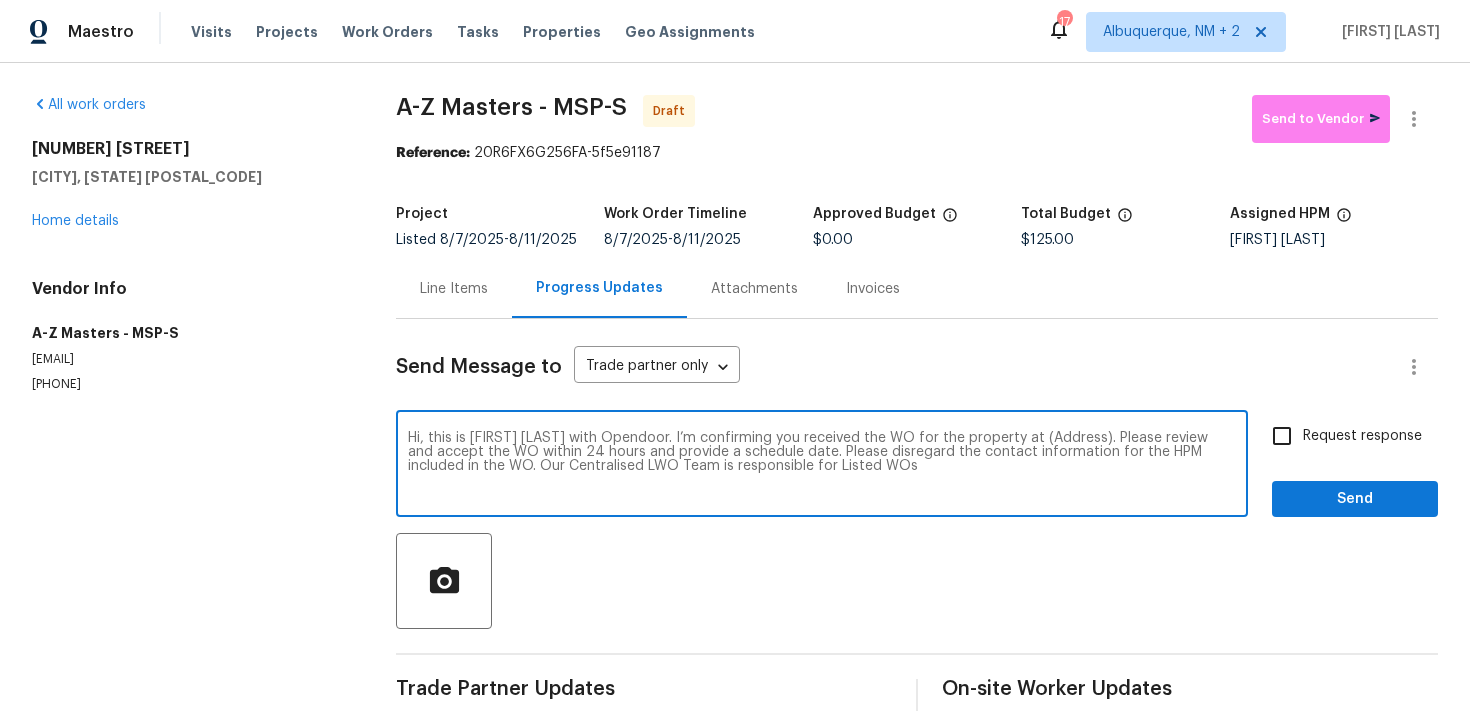 drag, startPoint x: 1001, startPoint y: 436, endPoint x: 1062, endPoint y: 434, distance: 61.03278 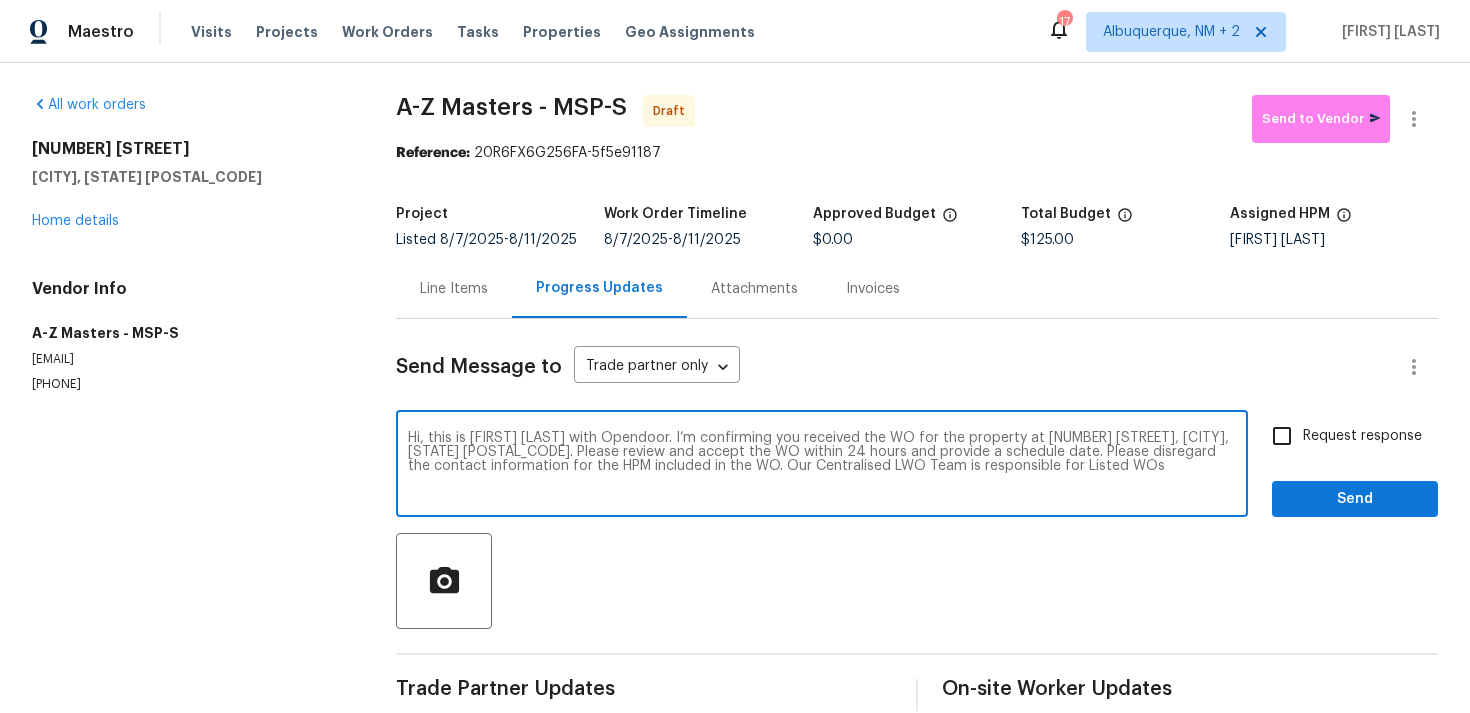 type on "Hi, this is [FIRST] [LAST] with Opendoor. I’m confirming you received the WO for the property at [NUMBER] [STREET], [CITY], [STATE] [POSTAL_CODE]. Please review and accept the WO within 24 hours and provide a schedule date. Please disregard the contact information for the HPM included in the WO. Our Centralised LWO Team is responsible for Listed WOs" 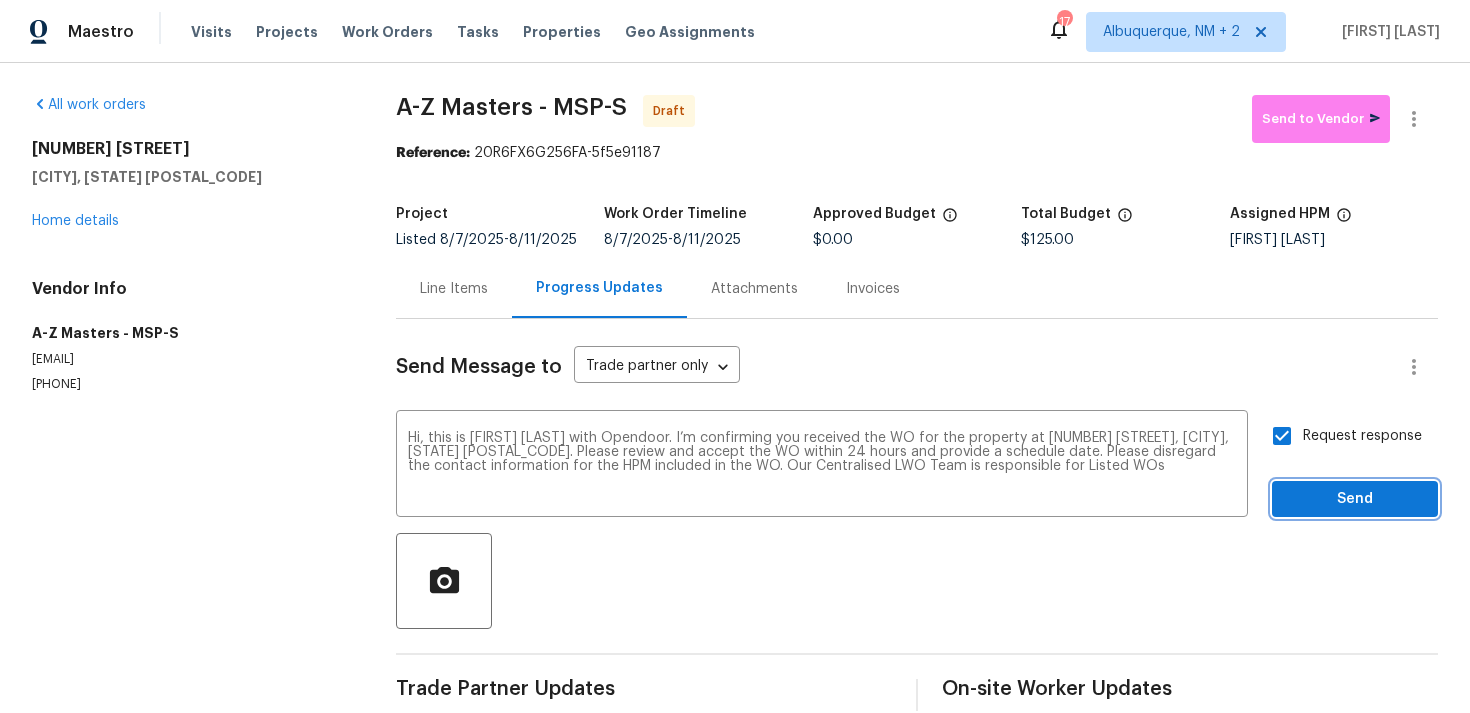 click on "Send" at bounding box center (1355, 499) 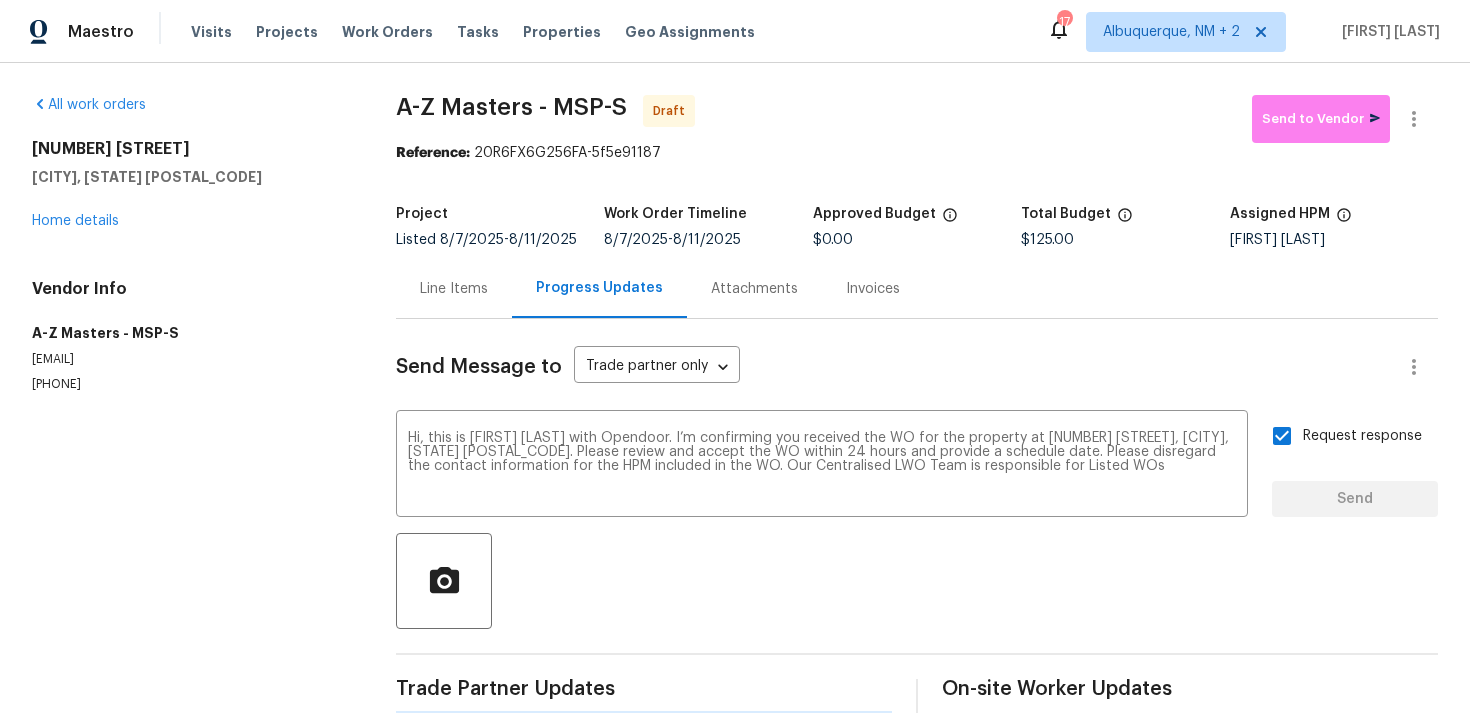 type 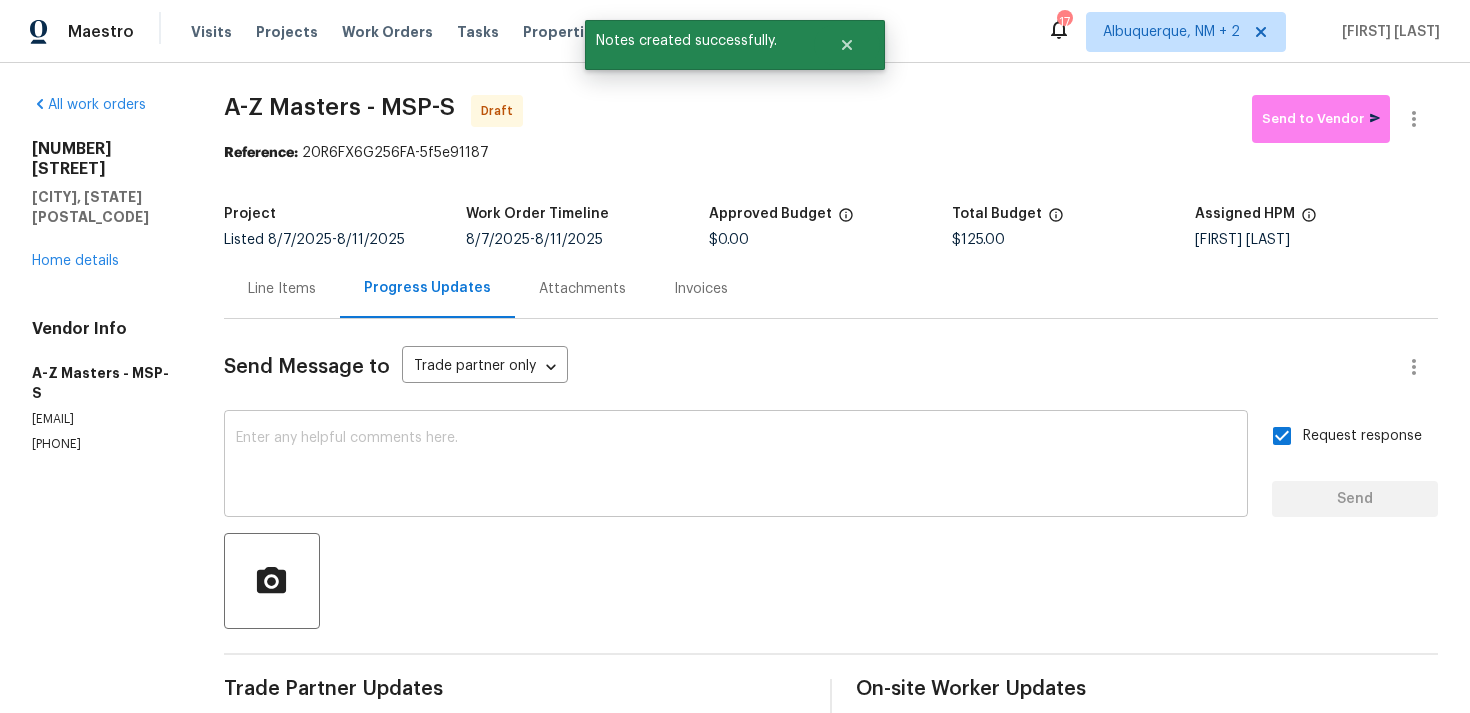 click at bounding box center [736, 466] 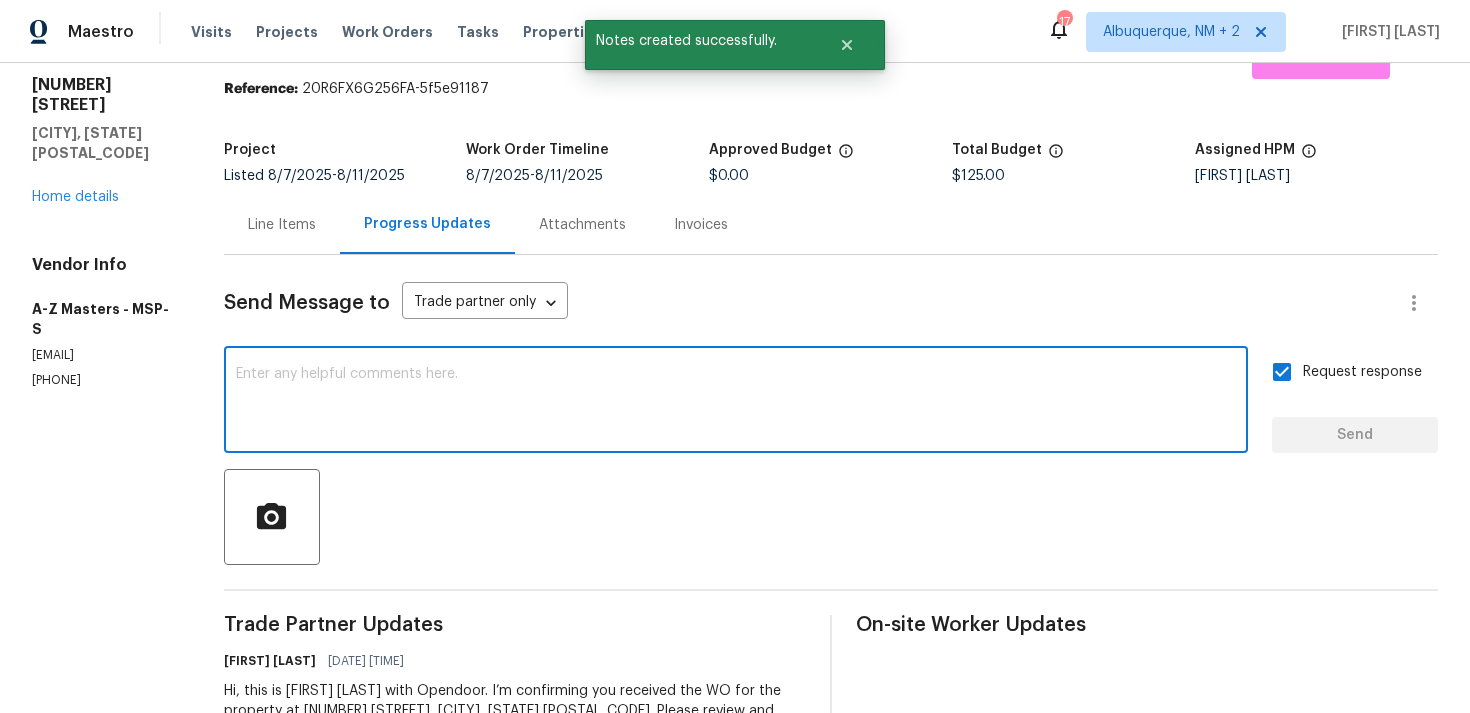 scroll, scrollTop: 0, scrollLeft: 0, axis: both 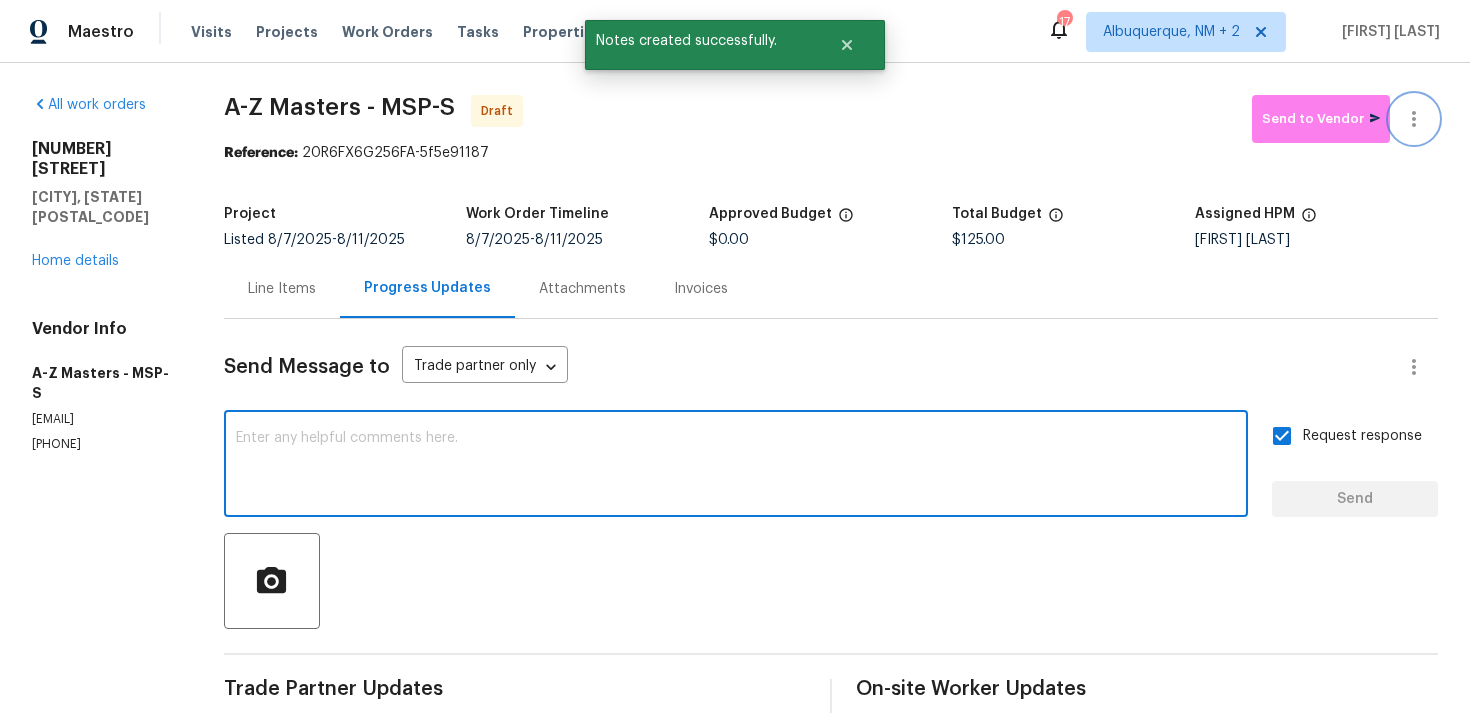 click 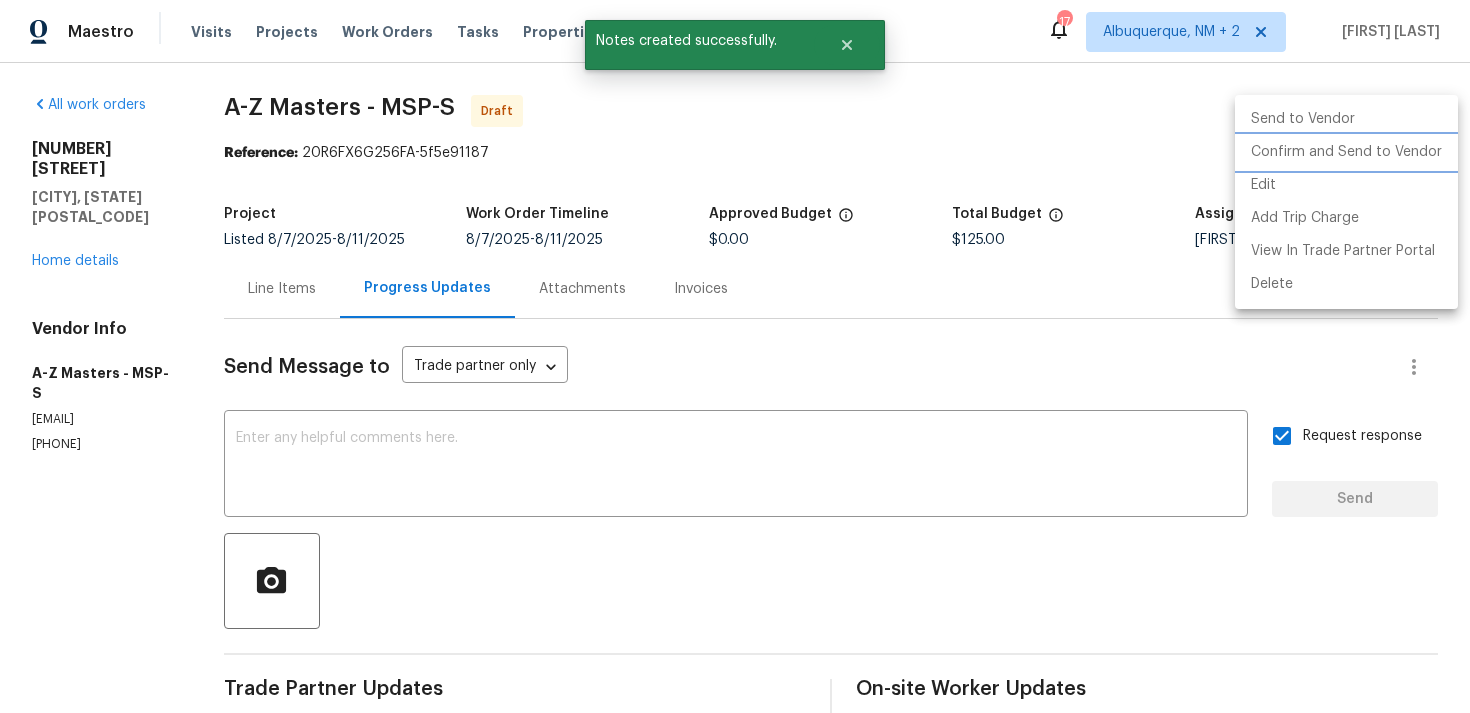 click on "Confirm and Send to Vendor" at bounding box center [1346, 152] 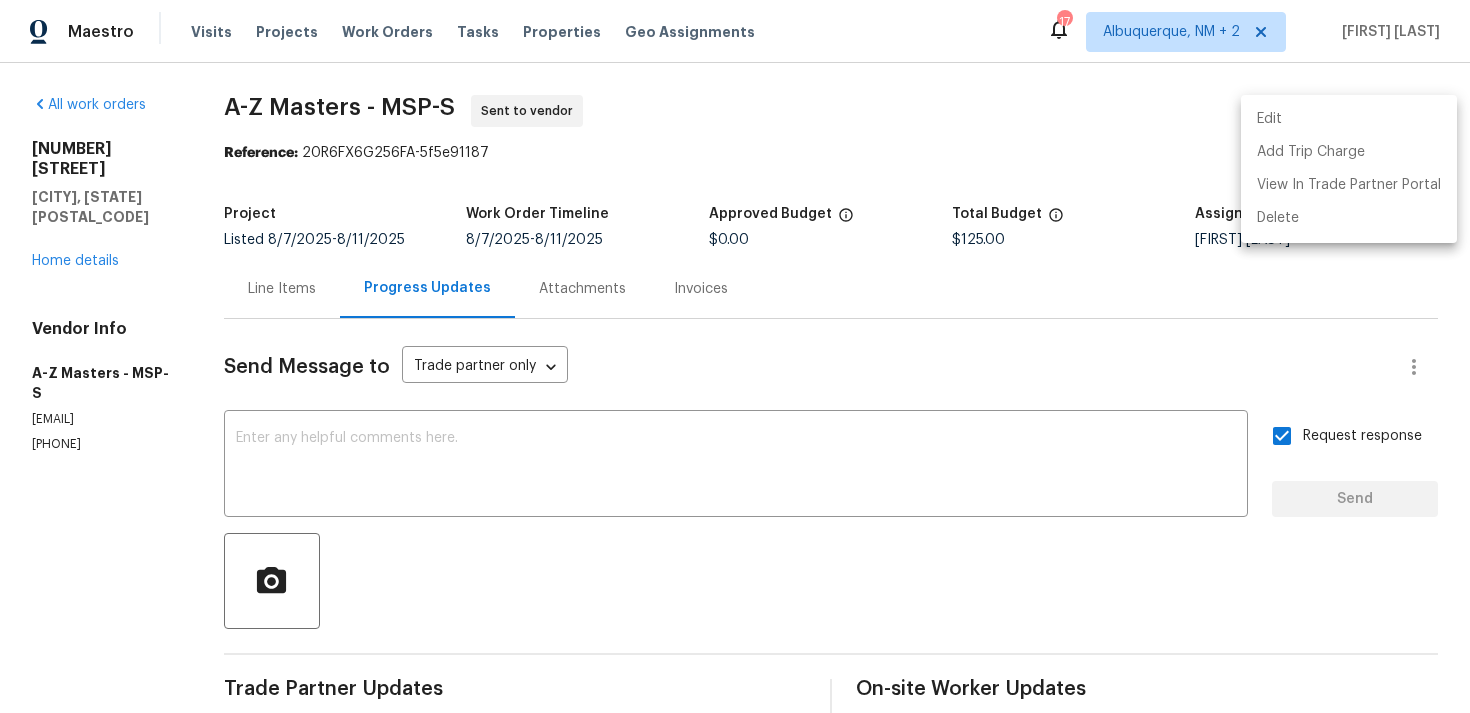 click at bounding box center (735, 356) 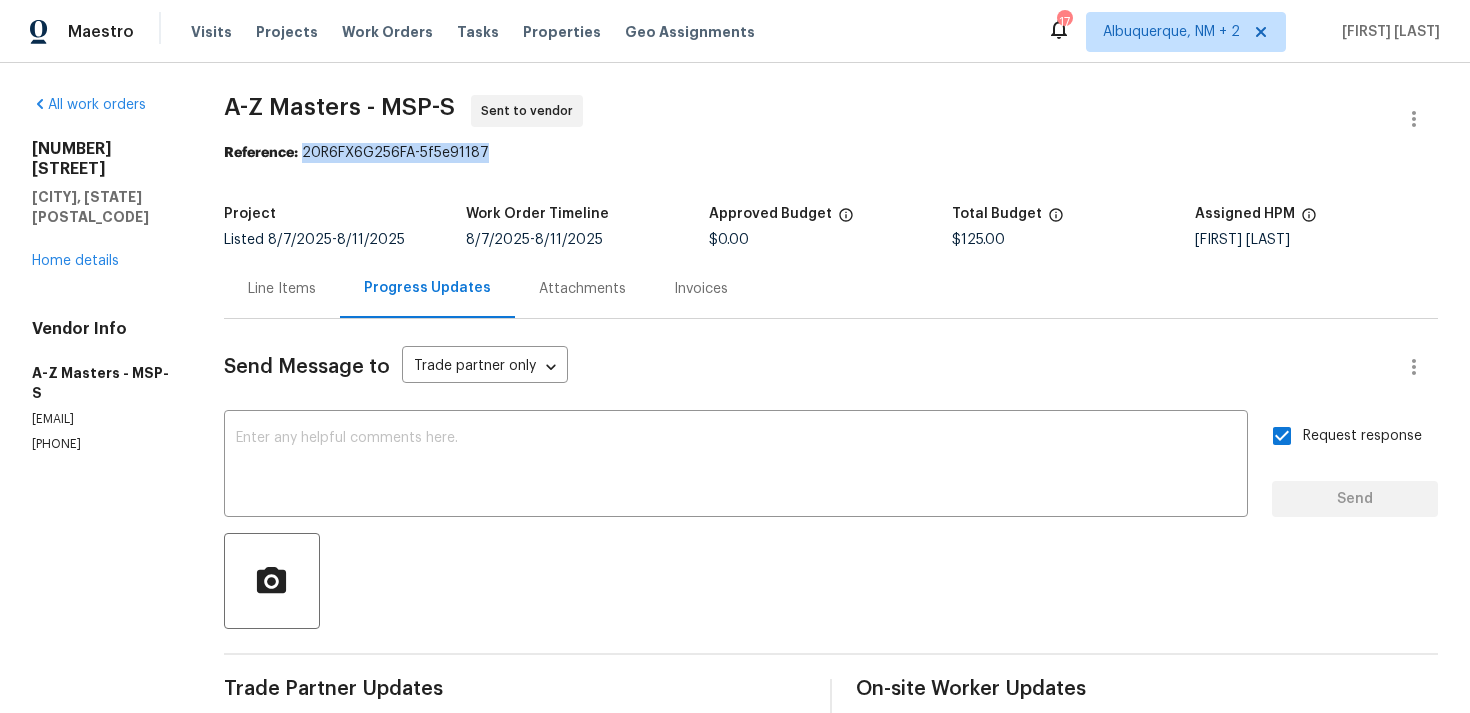 drag, startPoint x: 308, startPoint y: 151, endPoint x: 535, endPoint y: 151, distance: 227 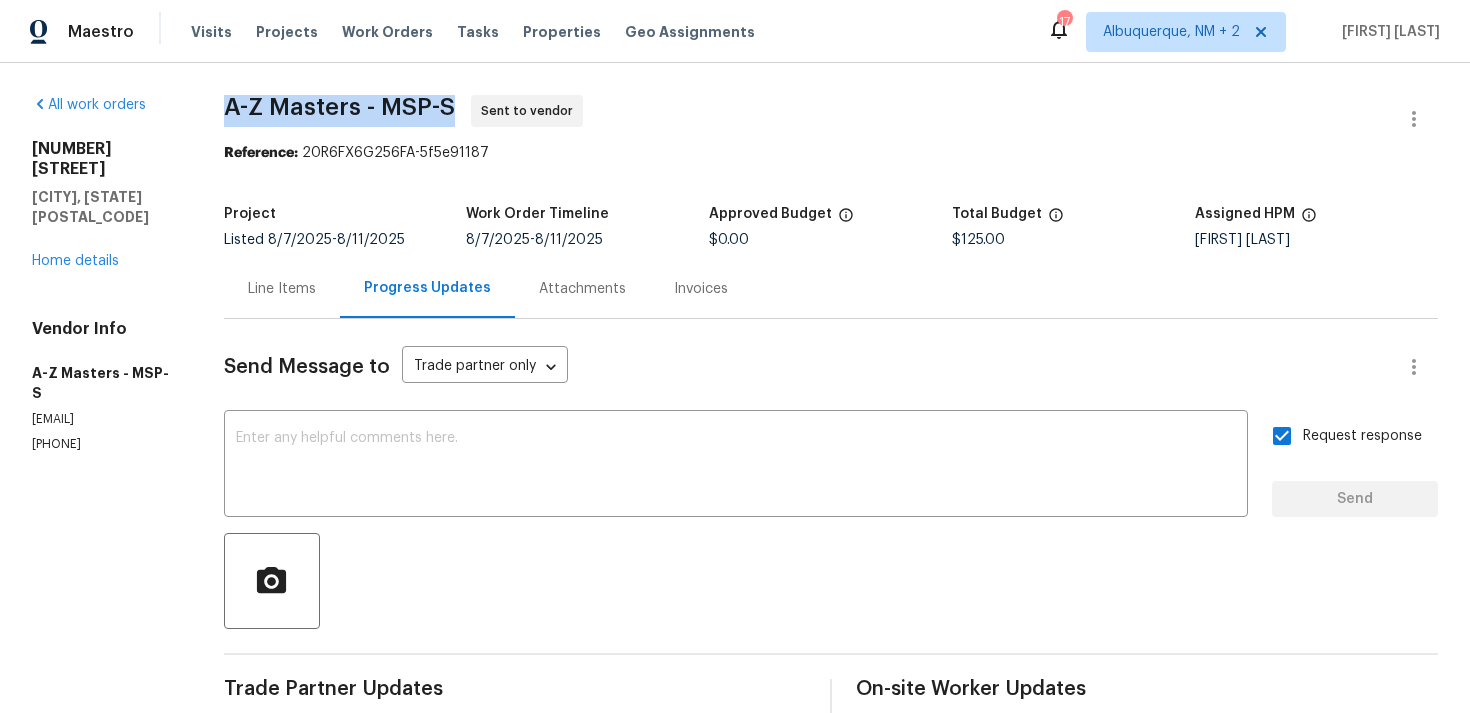 drag, startPoint x: 226, startPoint y: 105, endPoint x: 480, endPoint y: 102, distance: 254.01772 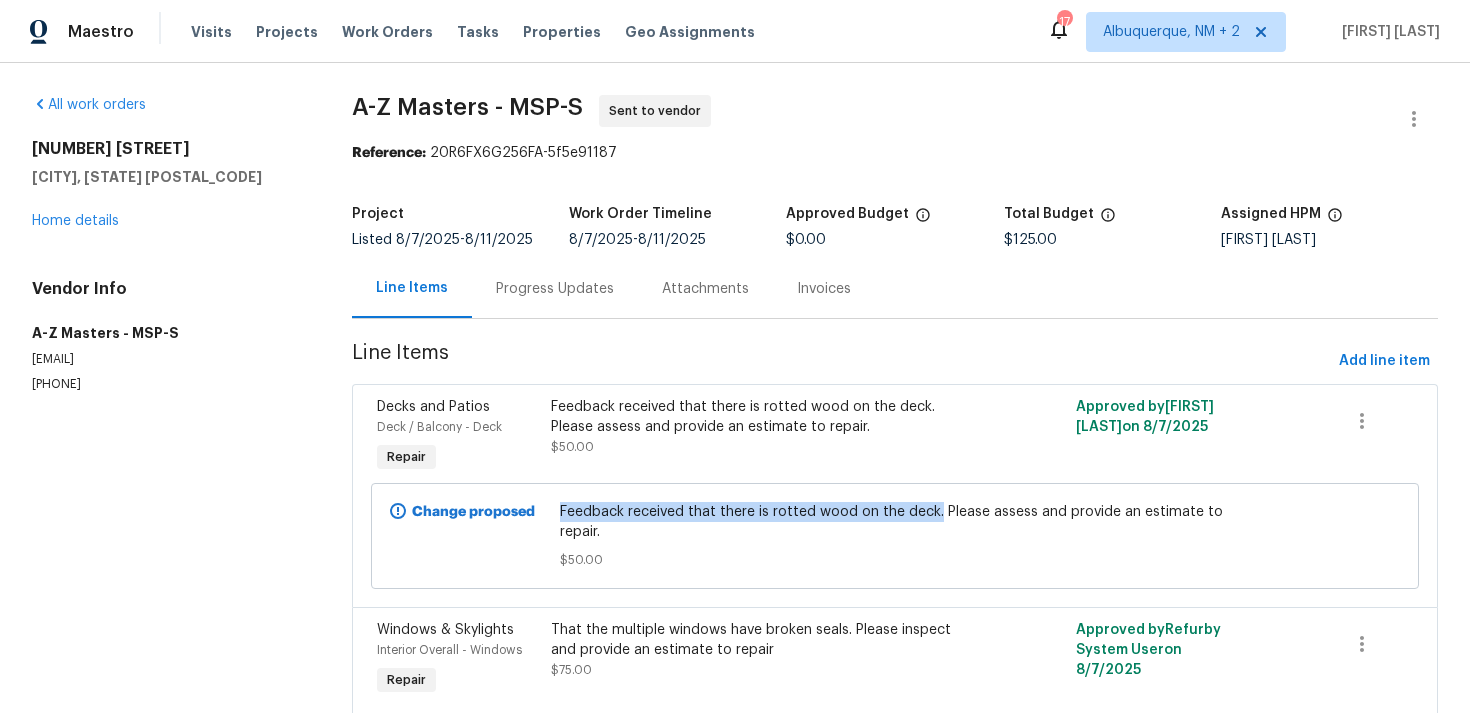 drag, startPoint x: 563, startPoint y: 509, endPoint x: 941, endPoint y: 515, distance: 378.0476 